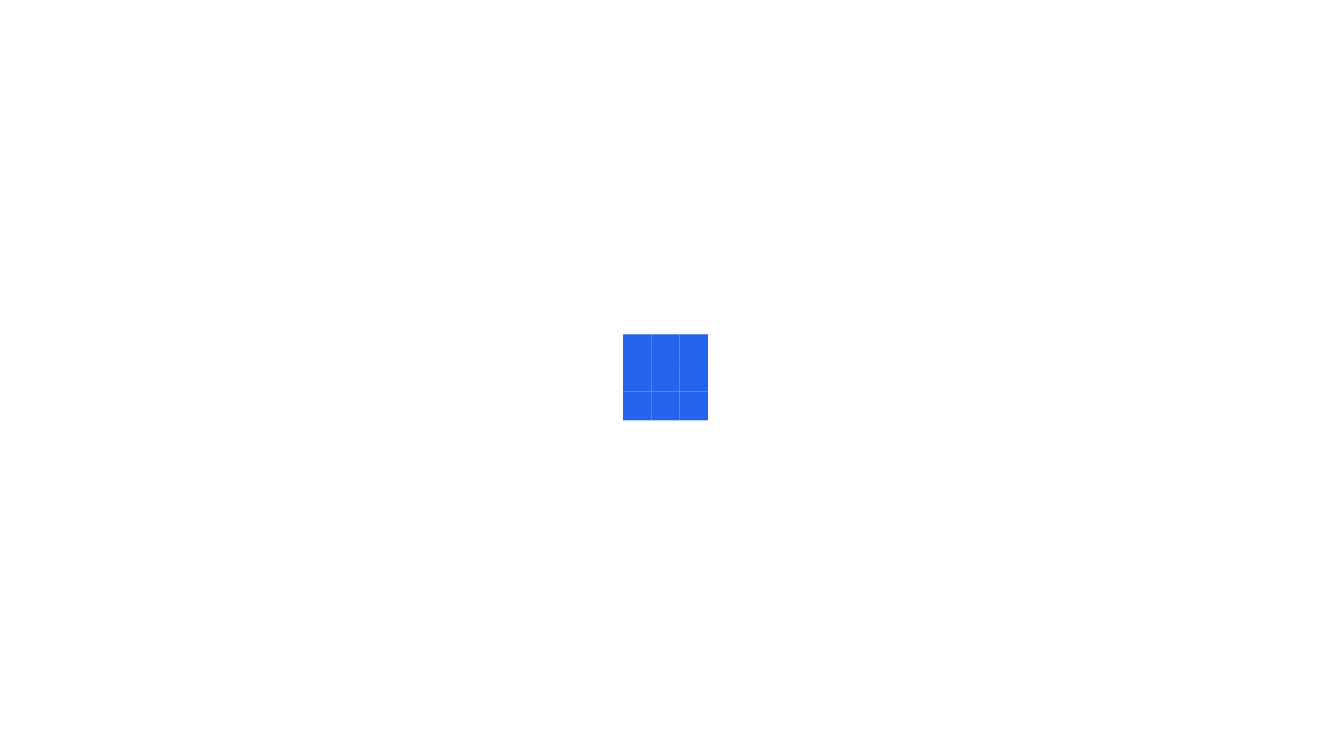 scroll, scrollTop: 0, scrollLeft: 0, axis: both 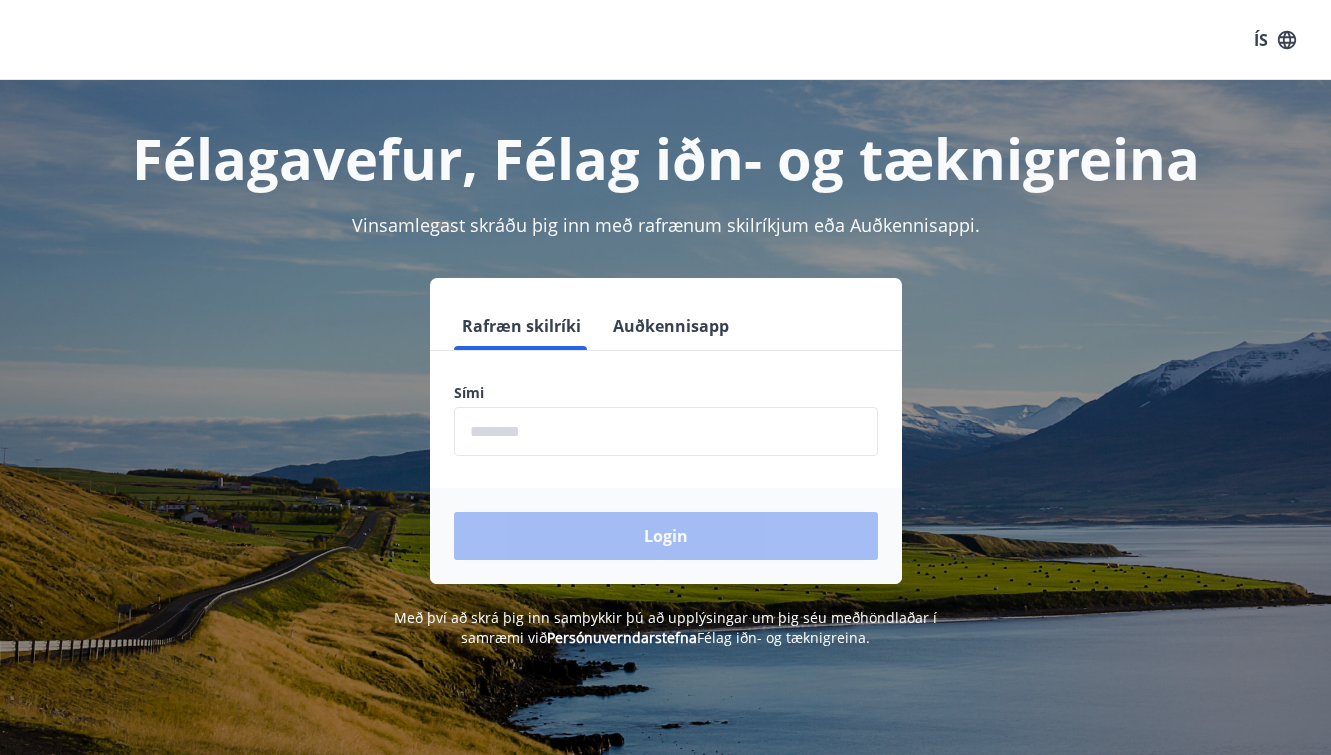 click at bounding box center (666, 431) 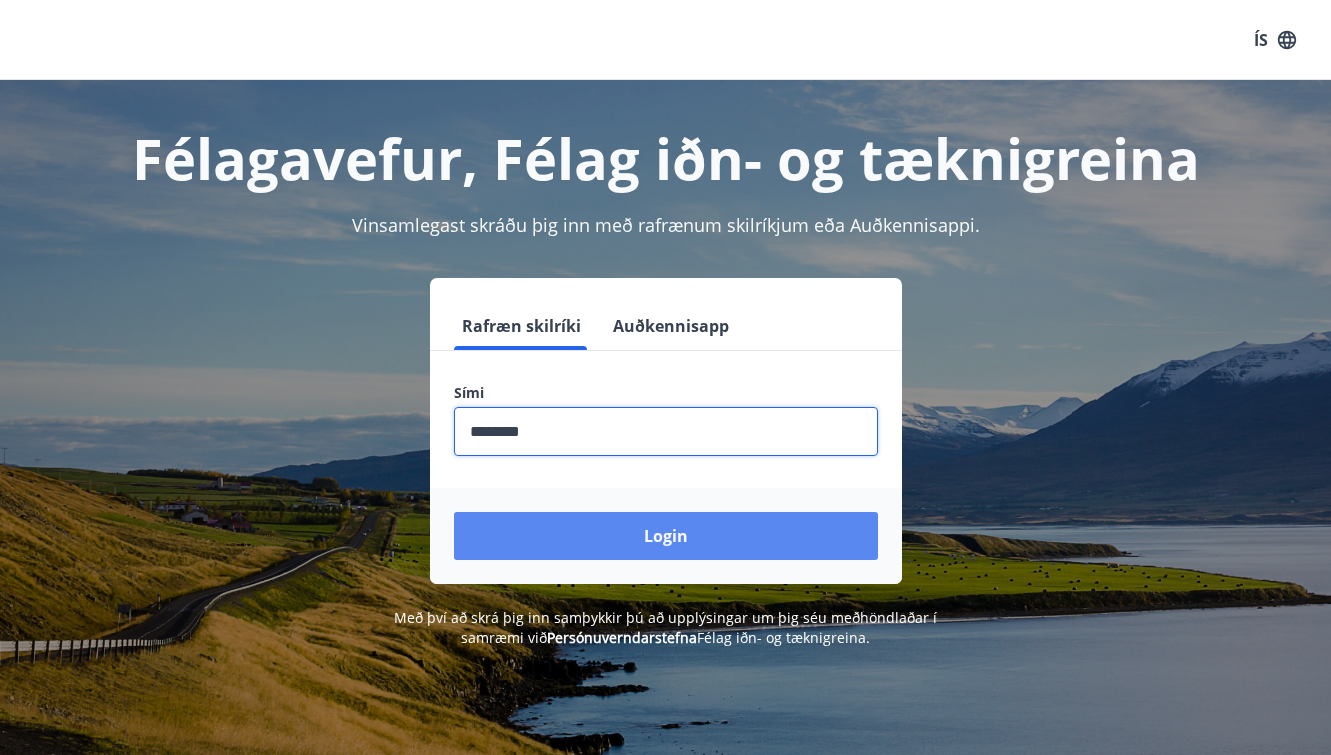 click on "Login" at bounding box center (666, 536) 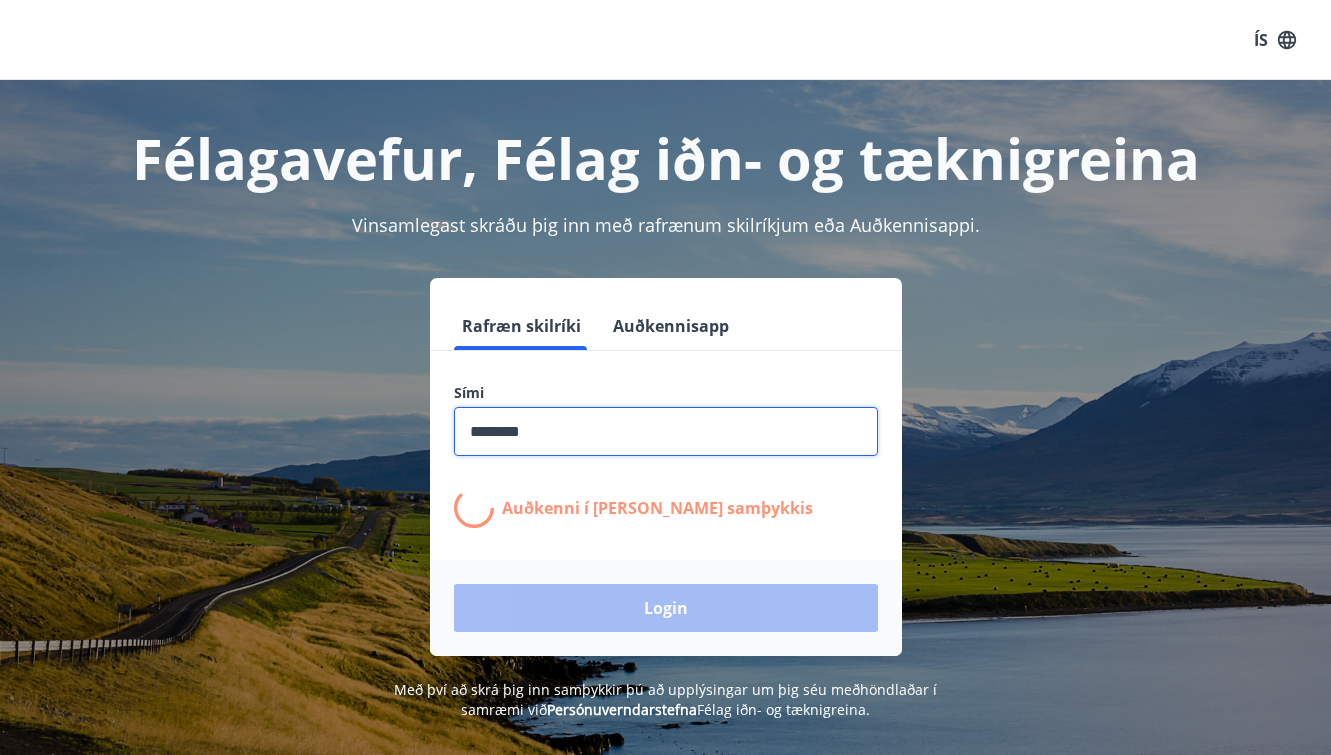 drag, startPoint x: 551, startPoint y: 432, endPoint x: 430, endPoint y: 427, distance: 121.103264 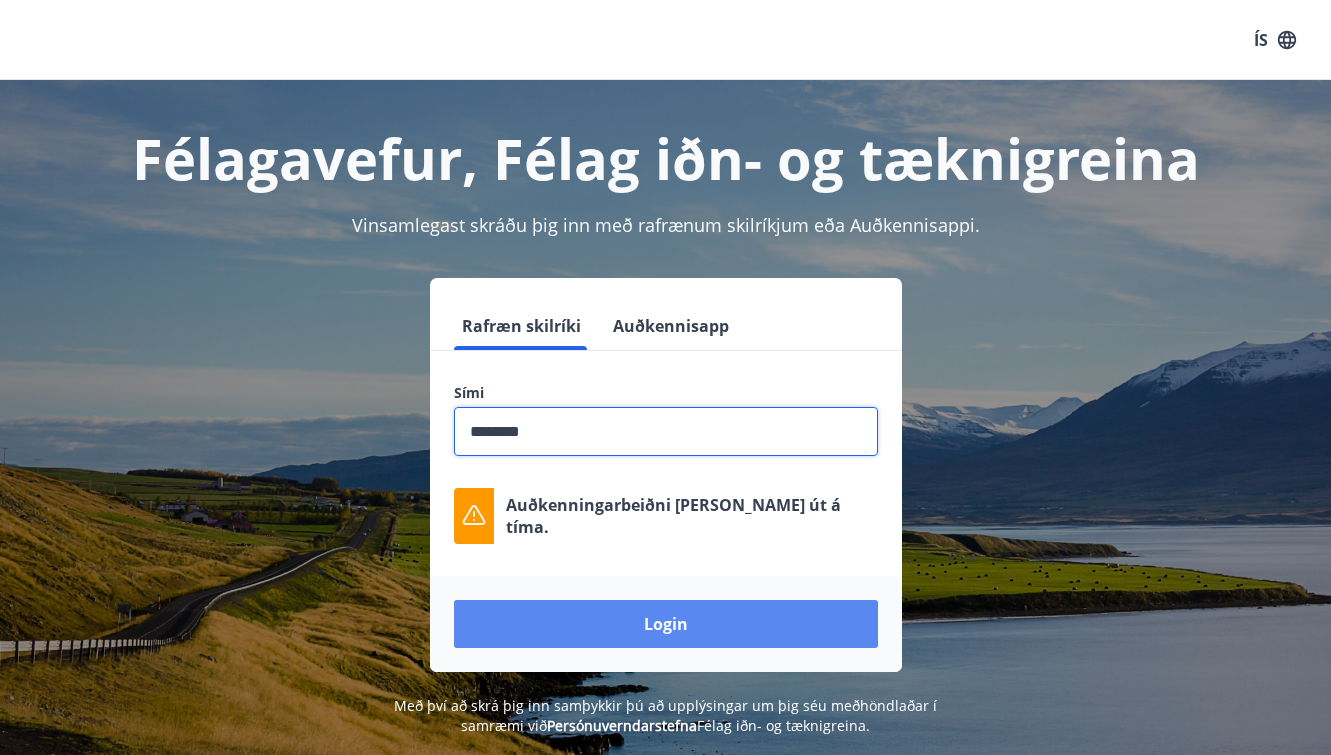 type on "********" 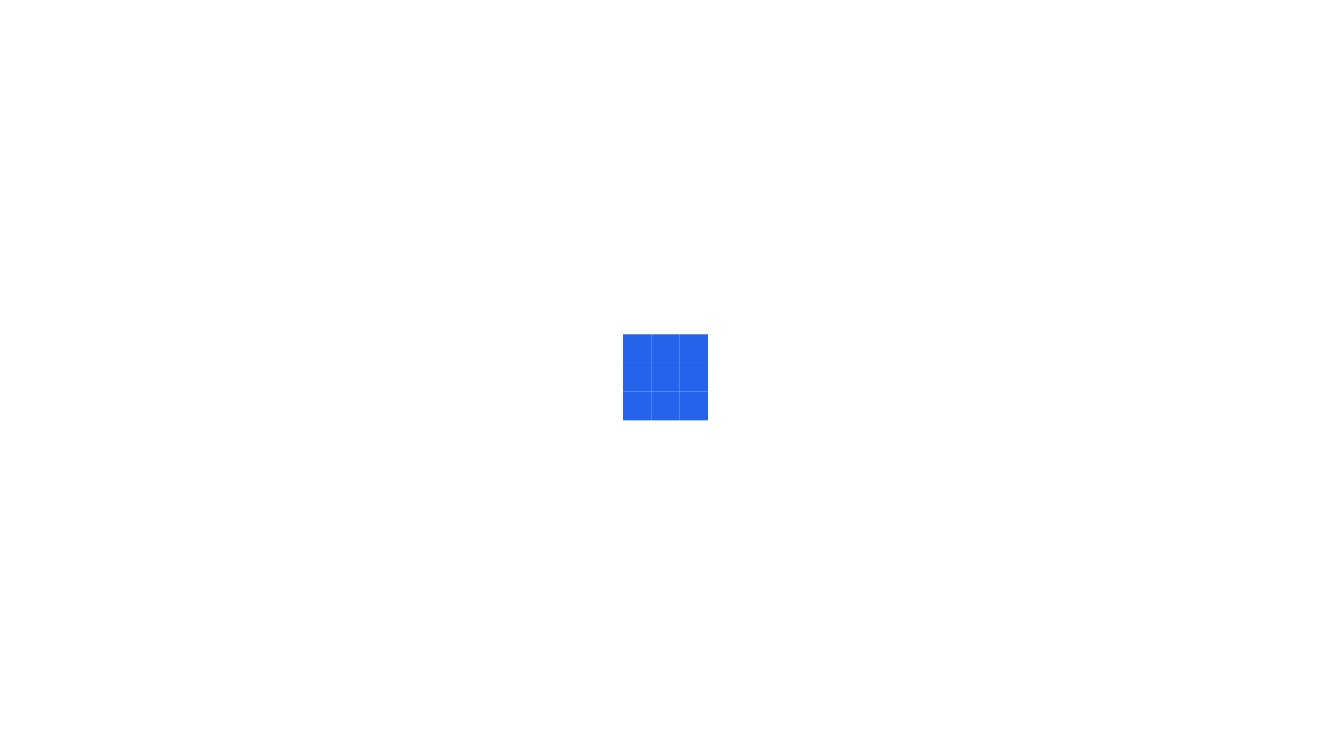 scroll, scrollTop: 0, scrollLeft: 0, axis: both 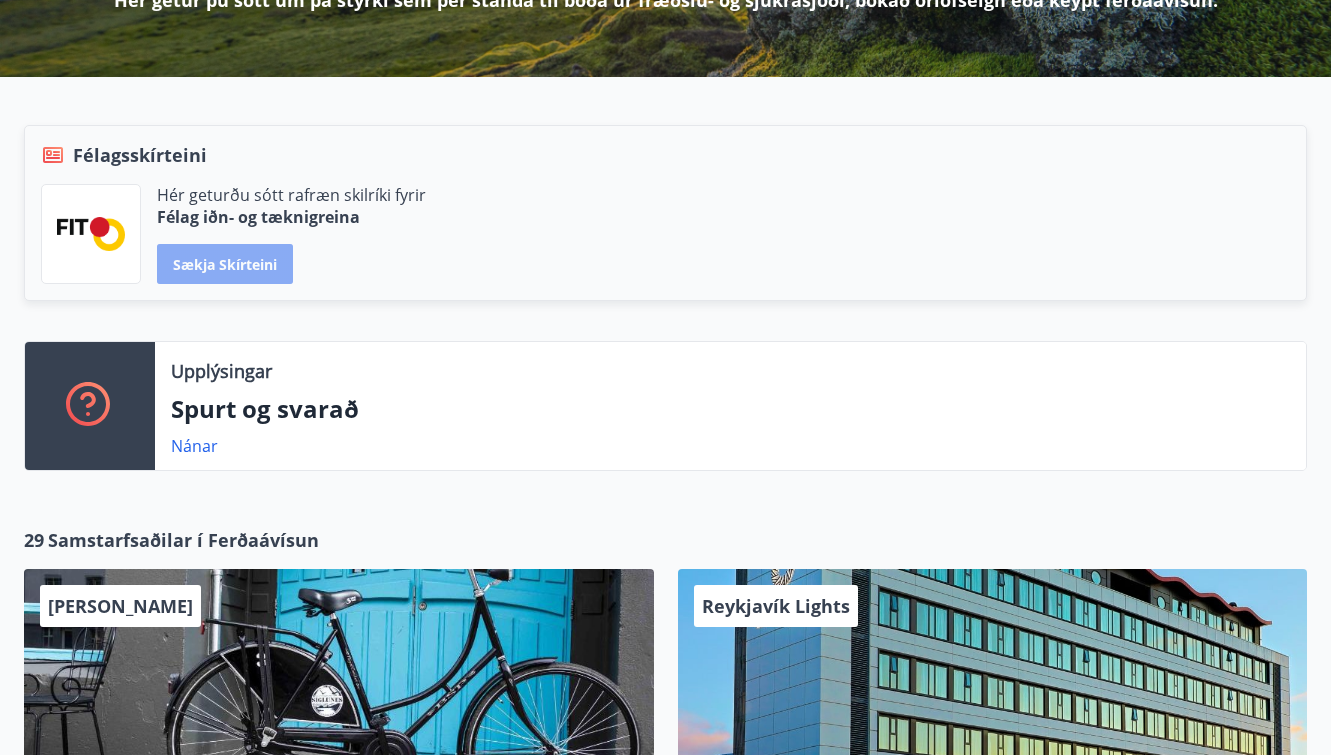 click on "Sækja skírteini" at bounding box center [225, 264] 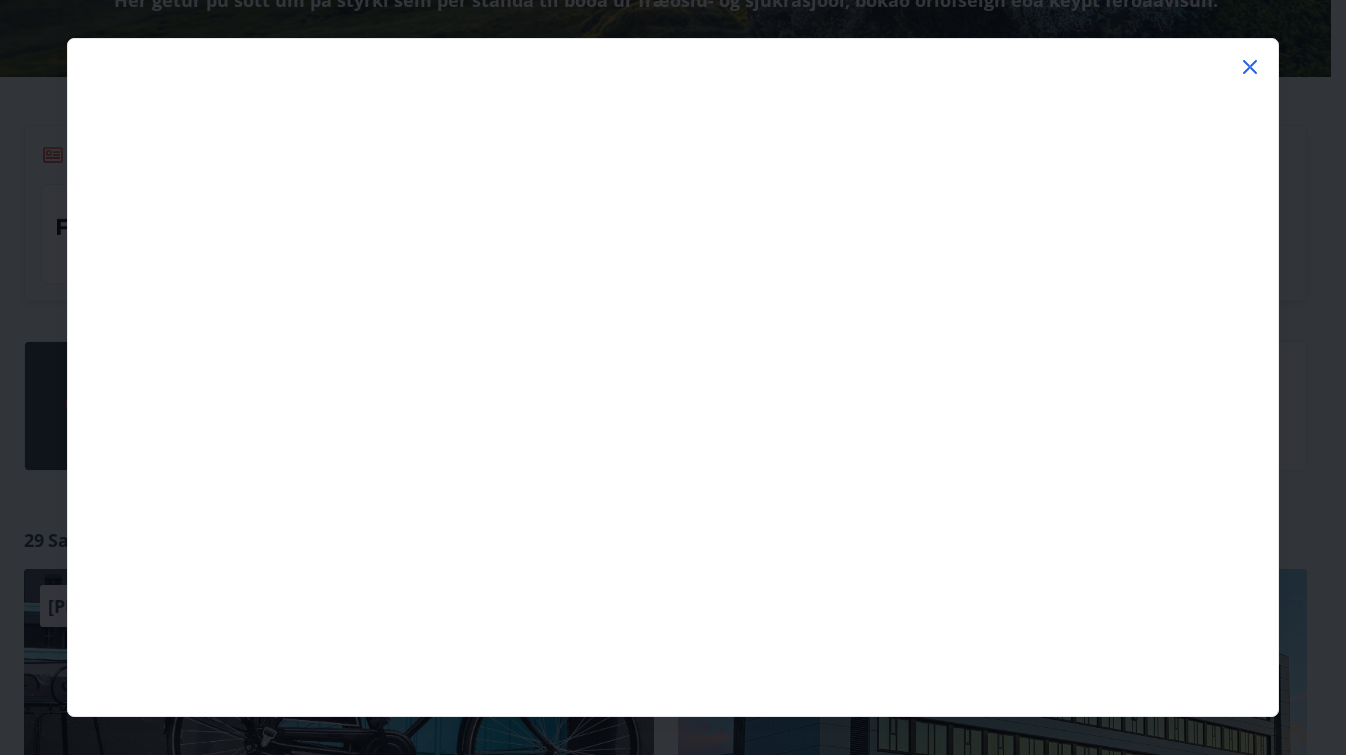 click 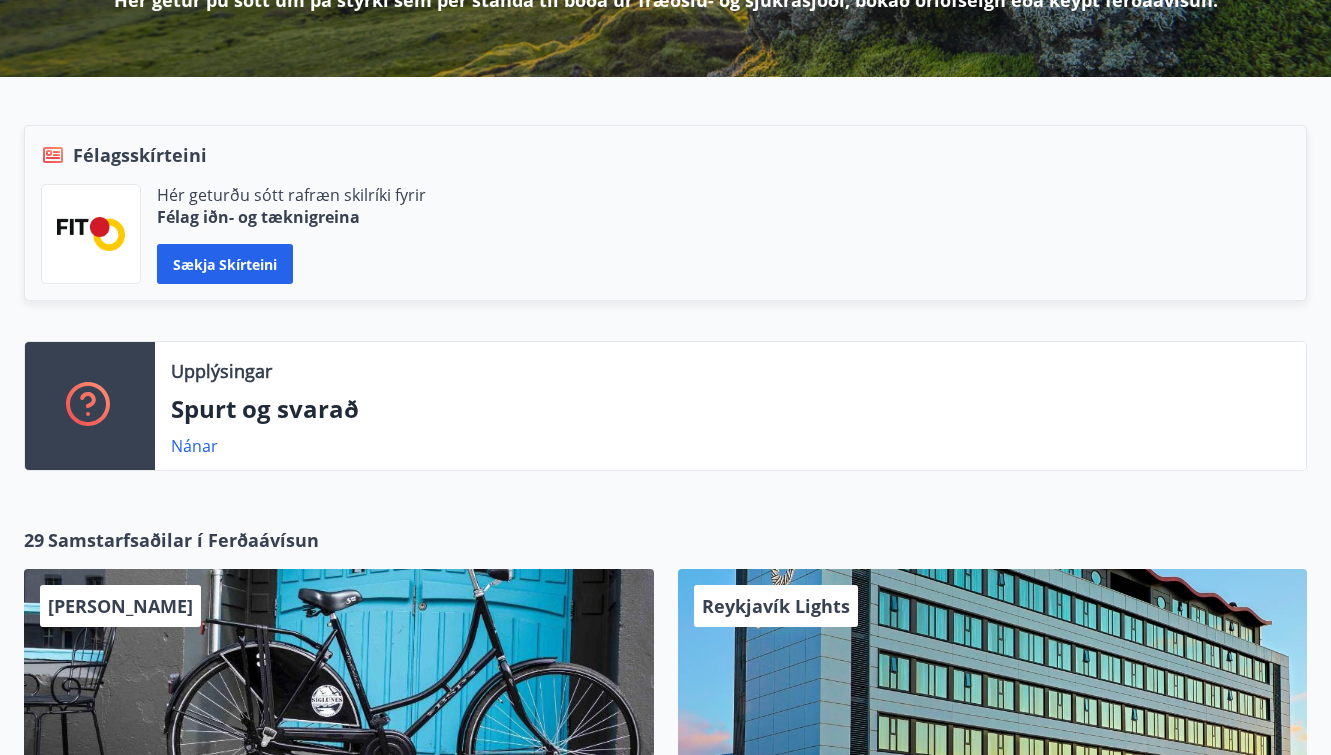 scroll, scrollTop: 0, scrollLeft: 0, axis: both 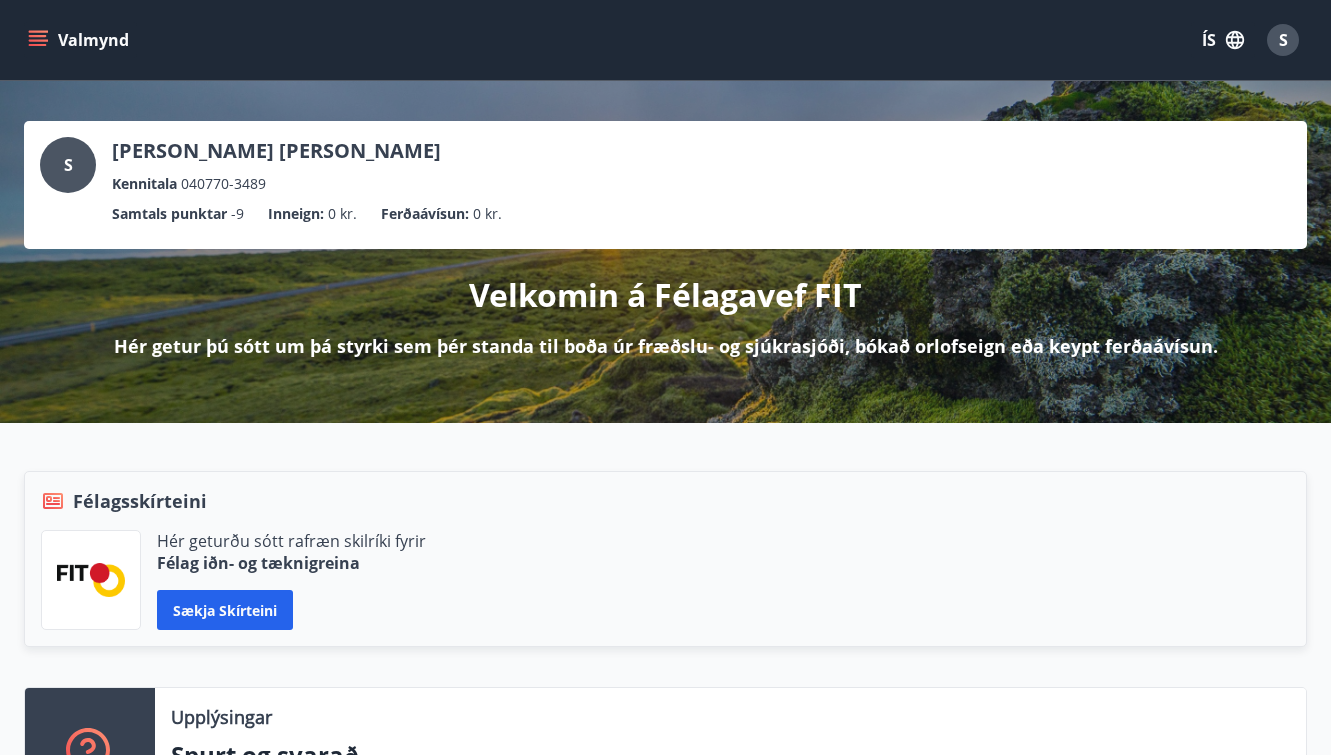 click on "Valmynd" at bounding box center (80, 40) 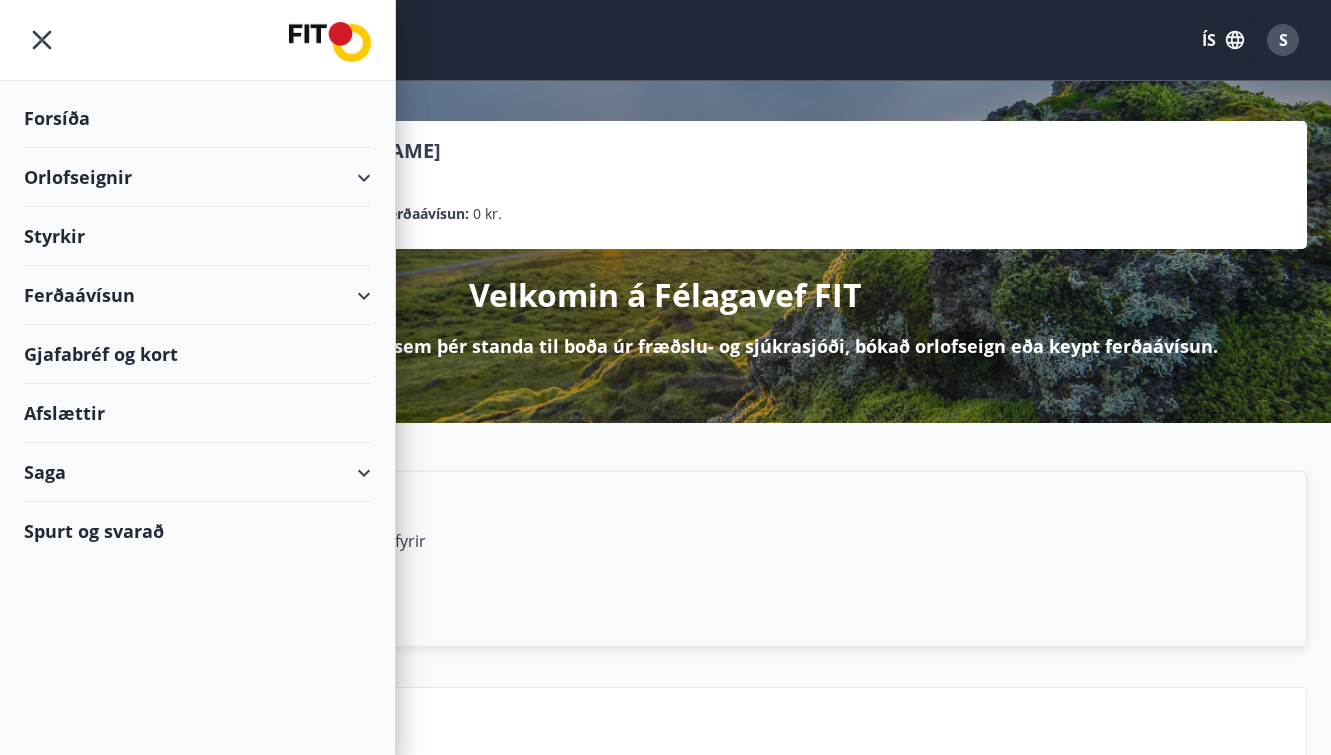 click on "Orlofseignir" at bounding box center [197, 177] 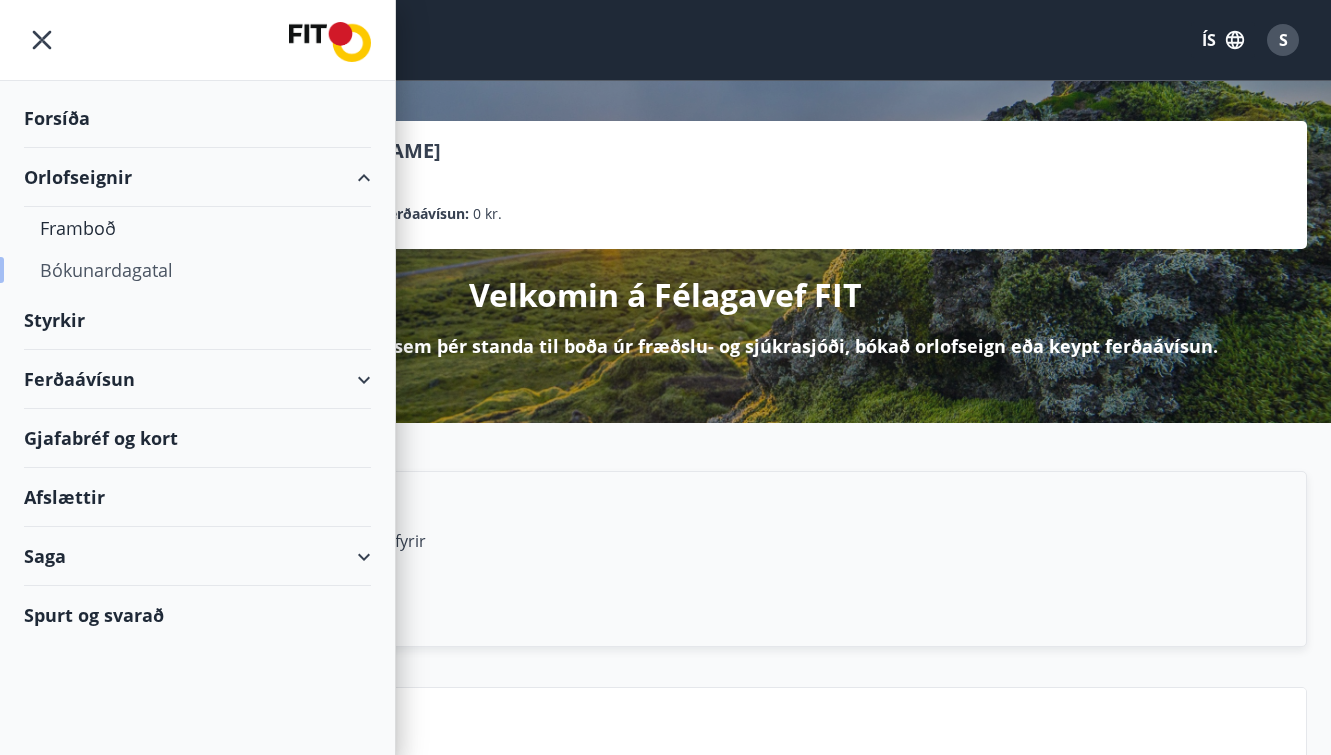 click on "Bókunardagatal" at bounding box center (197, 270) 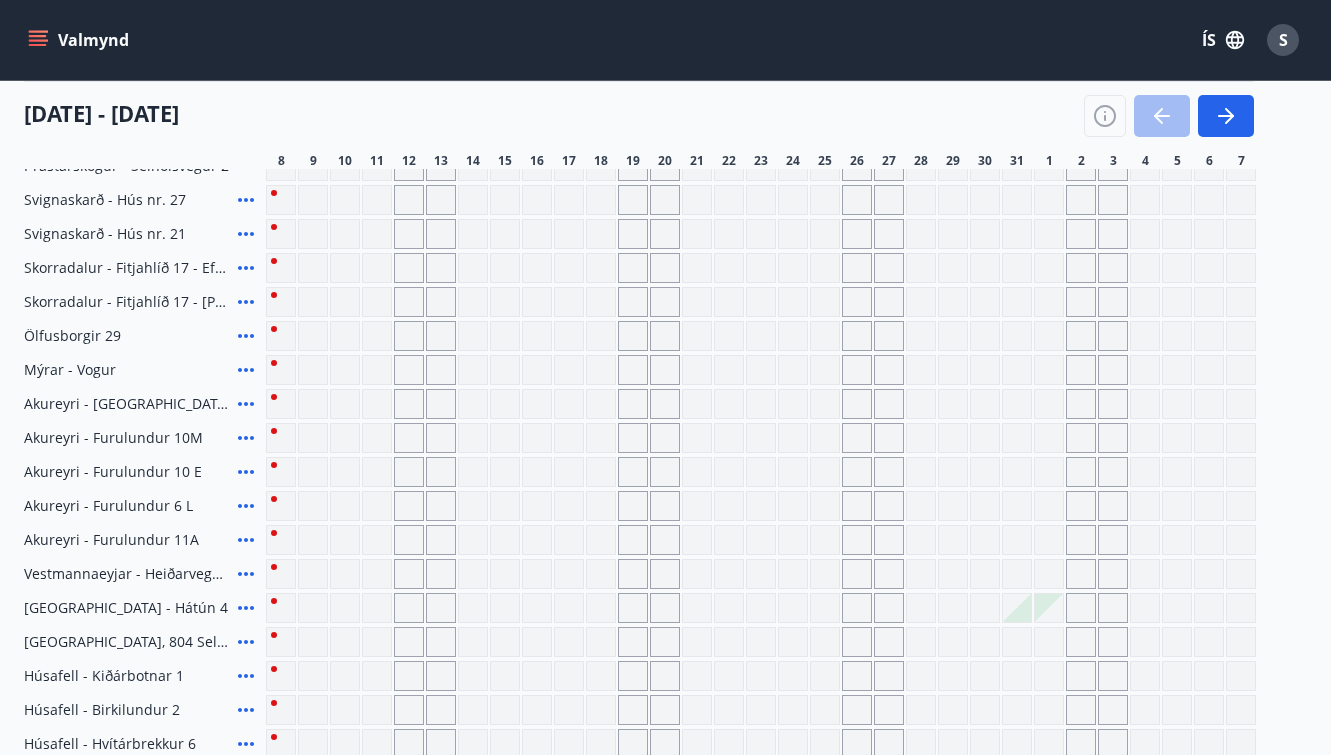 scroll, scrollTop: 0, scrollLeft: 0, axis: both 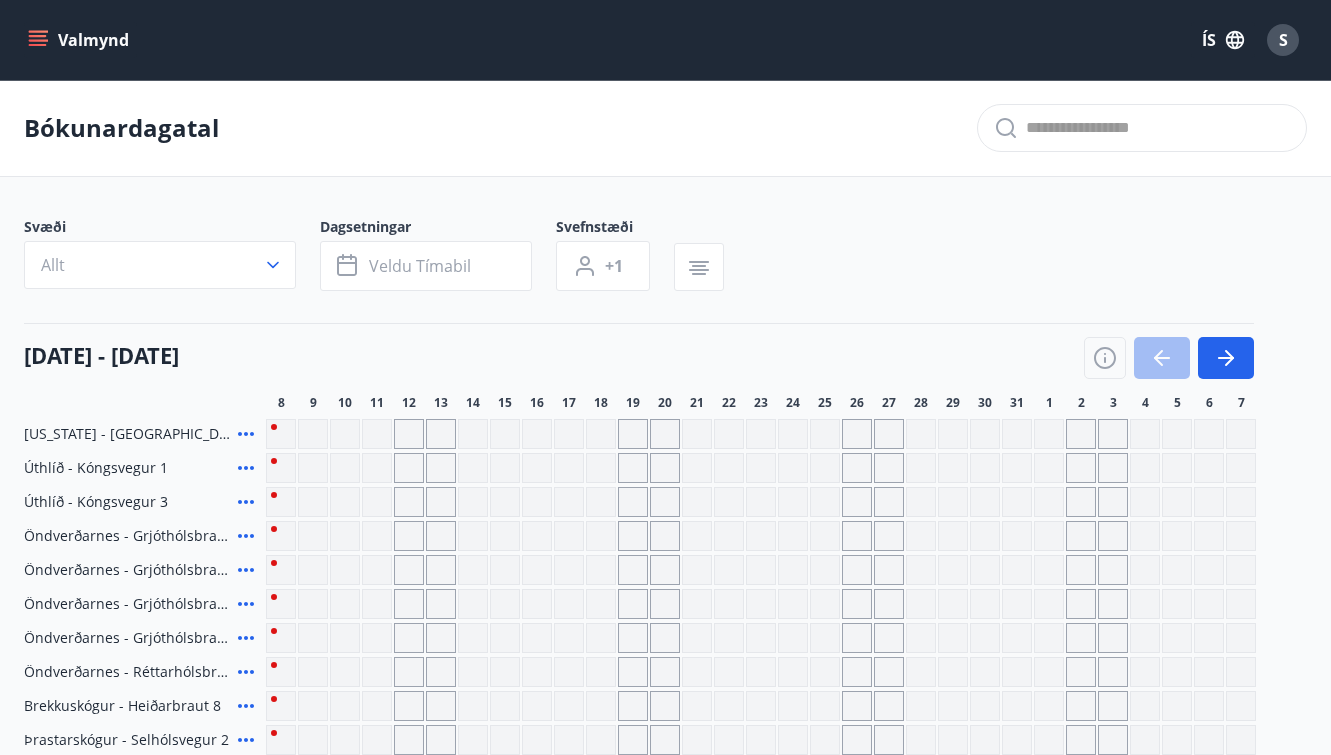 click 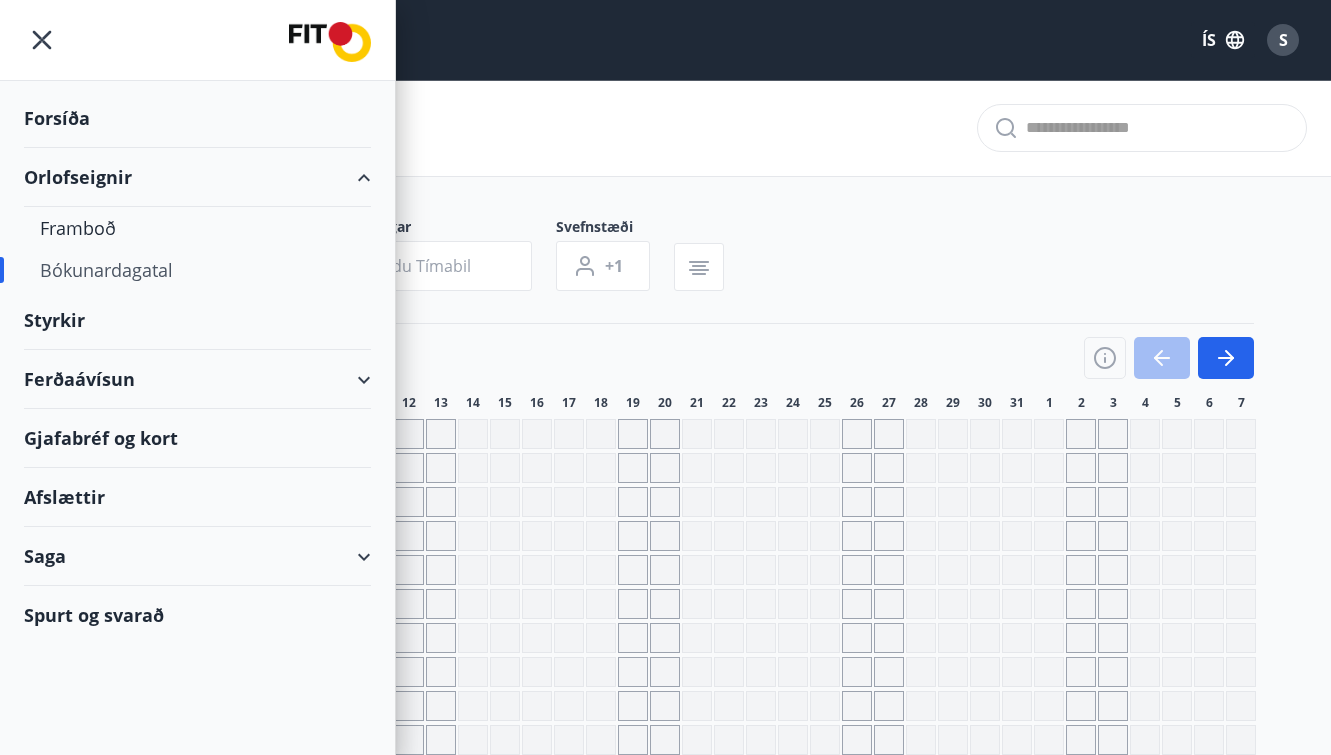 click on "Styrkir" at bounding box center (197, 118) 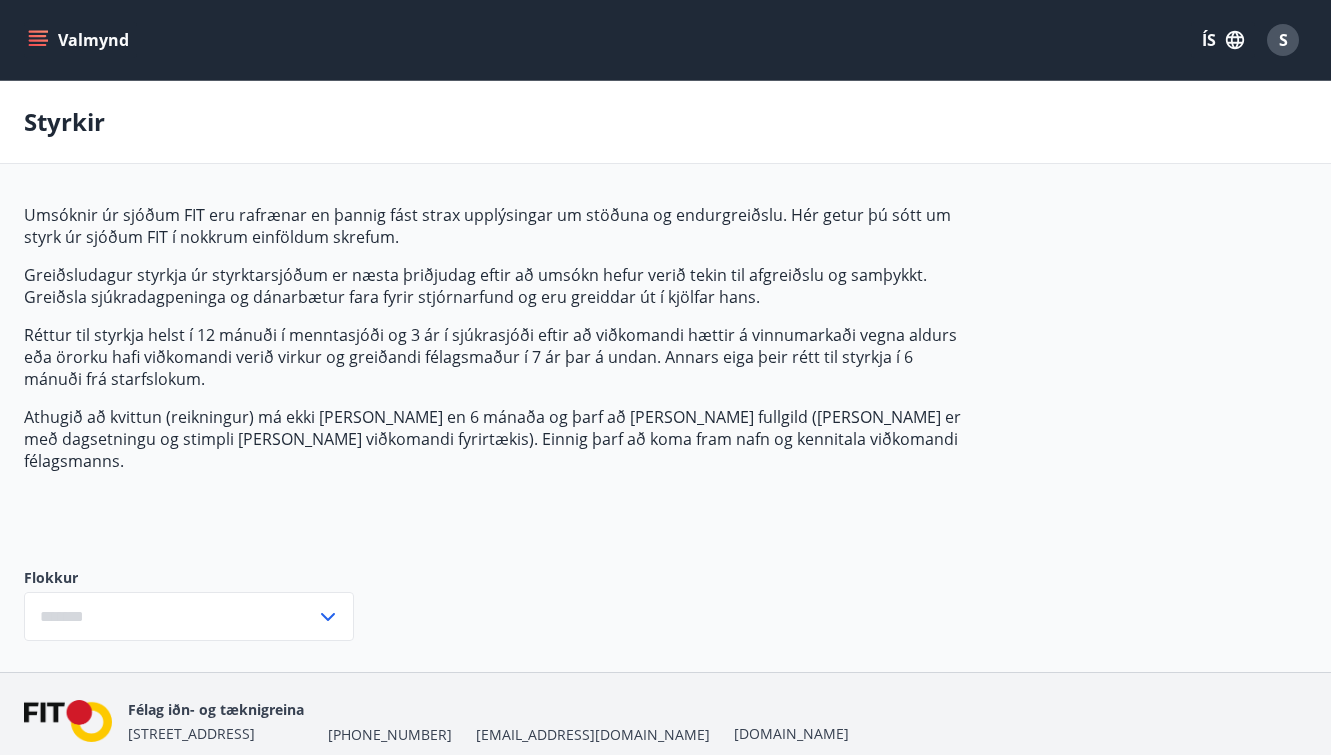 type on "***" 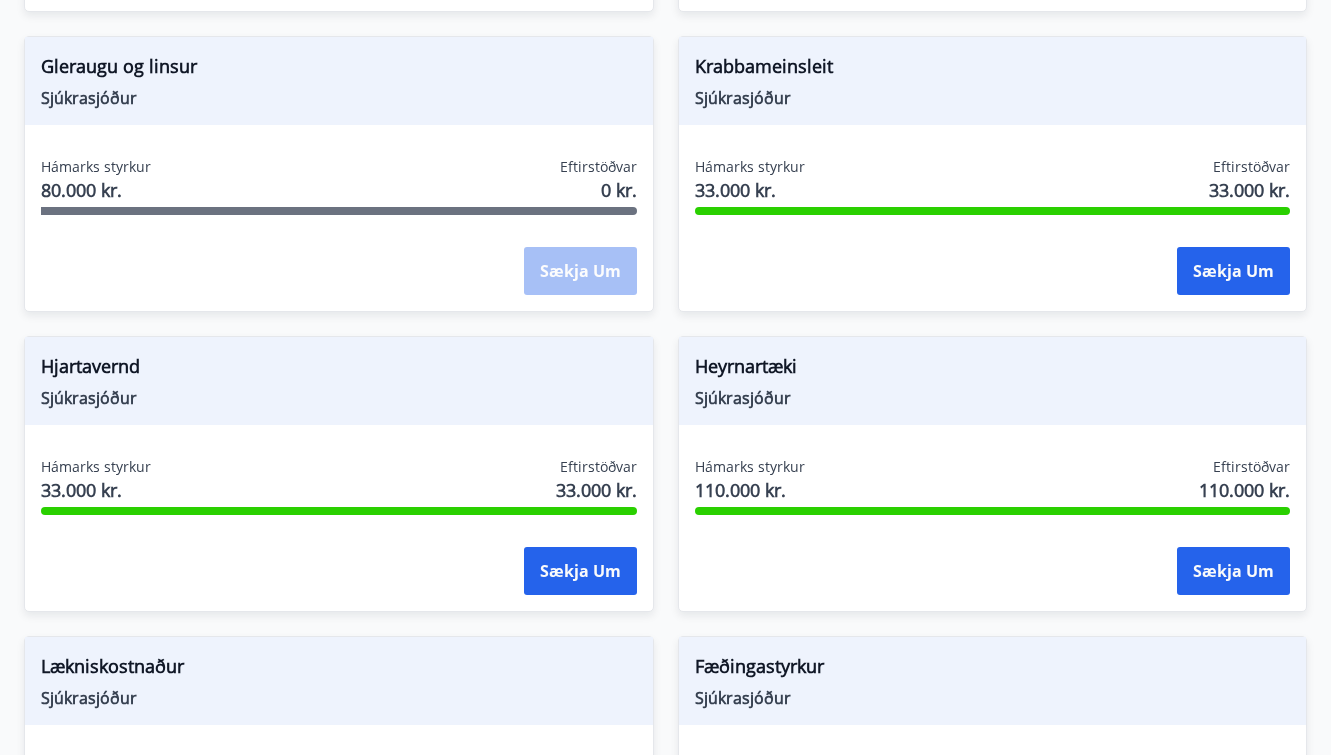scroll, scrollTop: 0, scrollLeft: 0, axis: both 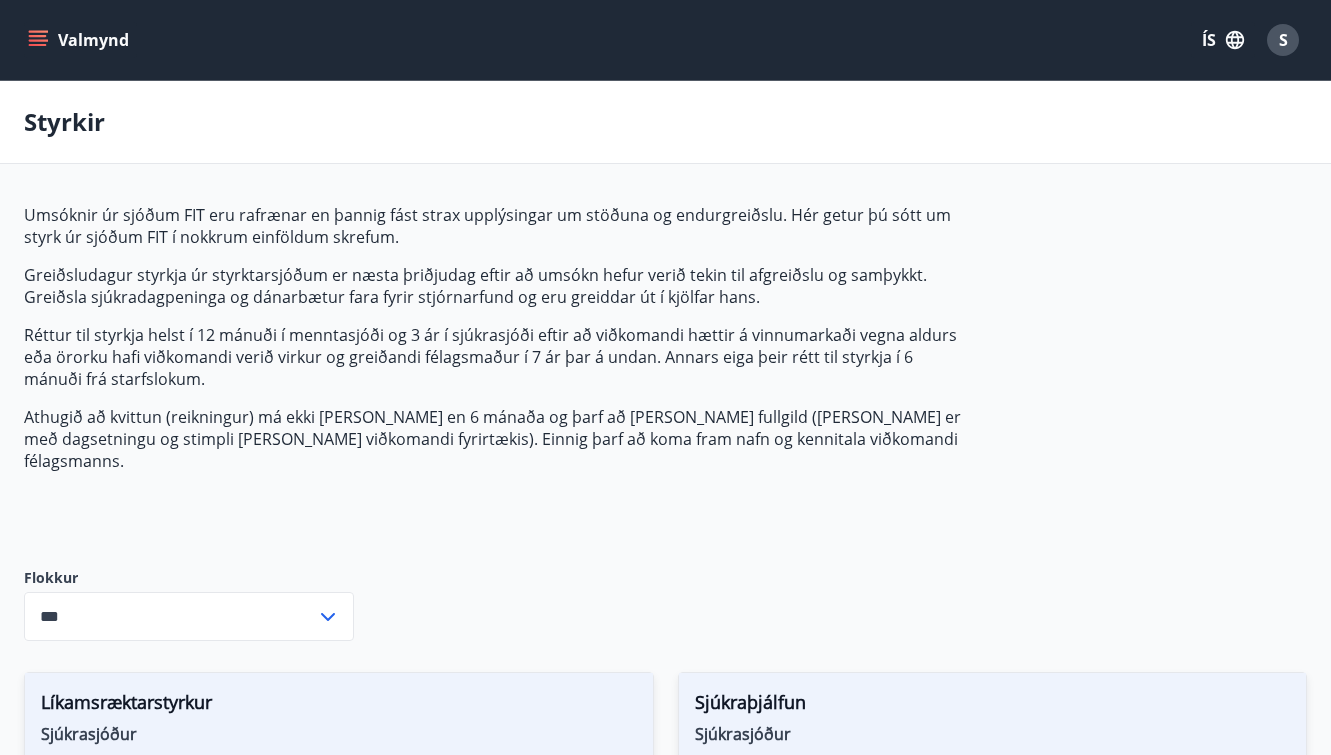 click 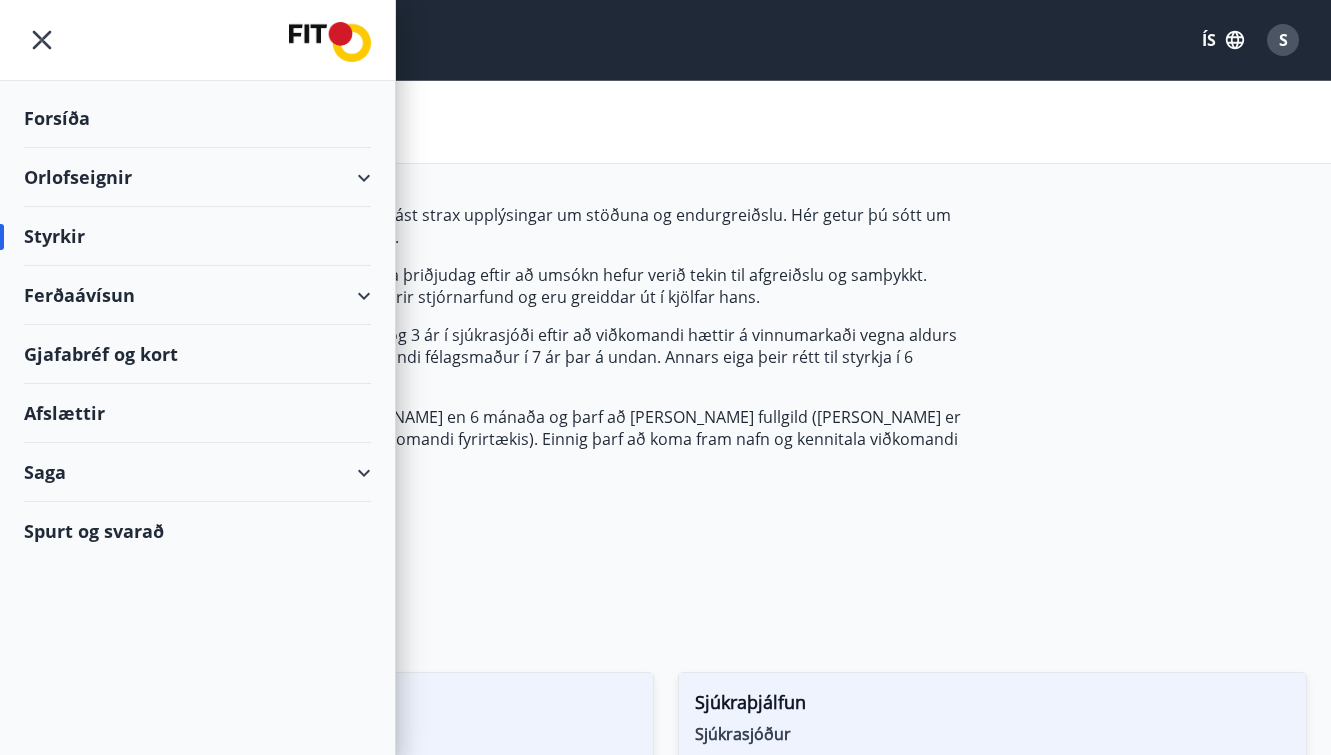 click on "Ferðaávísun" at bounding box center (197, 295) 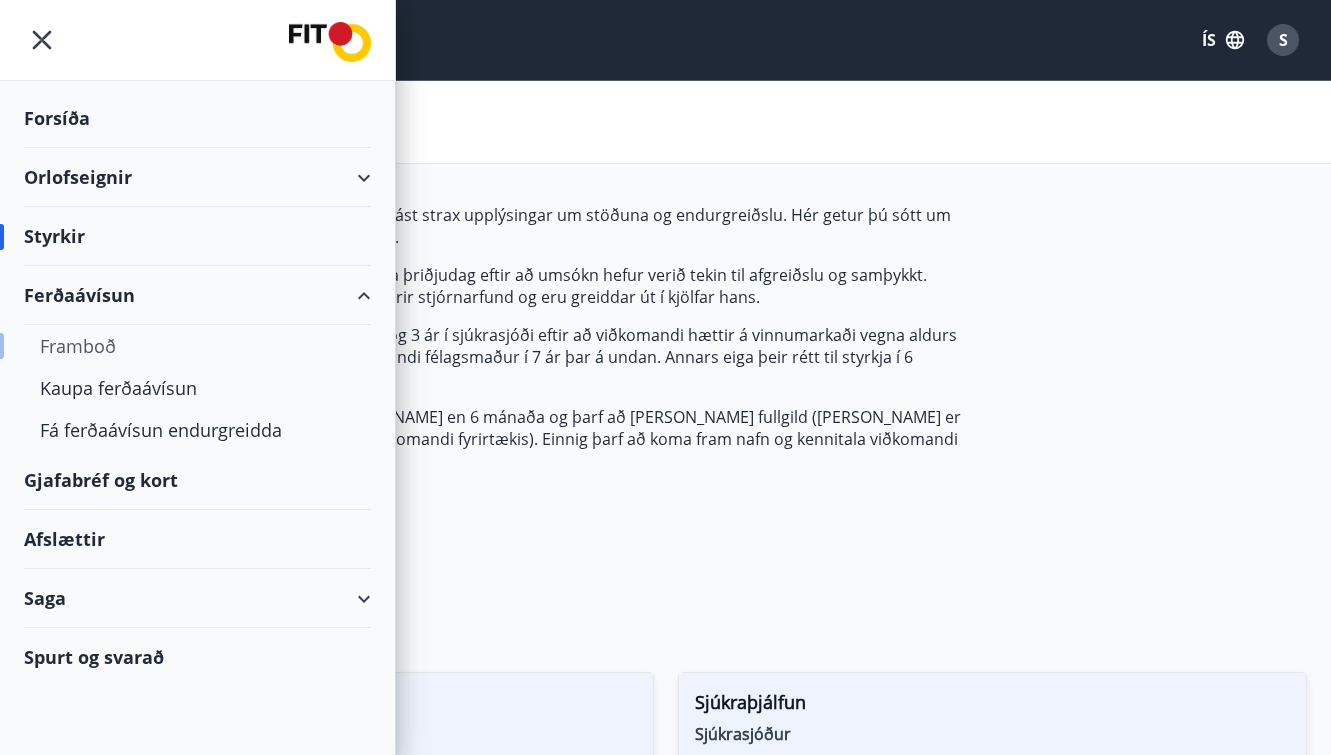 click on "Framboð" at bounding box center [197, 346] 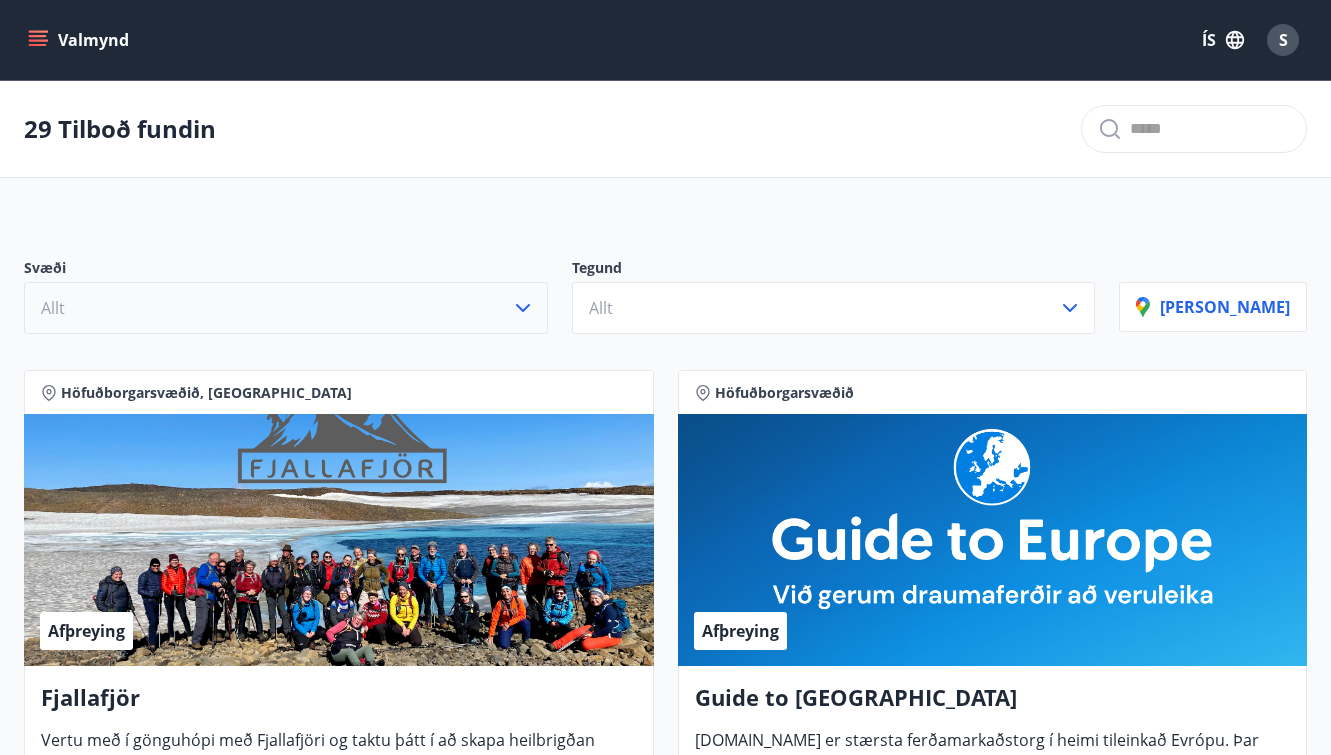 click 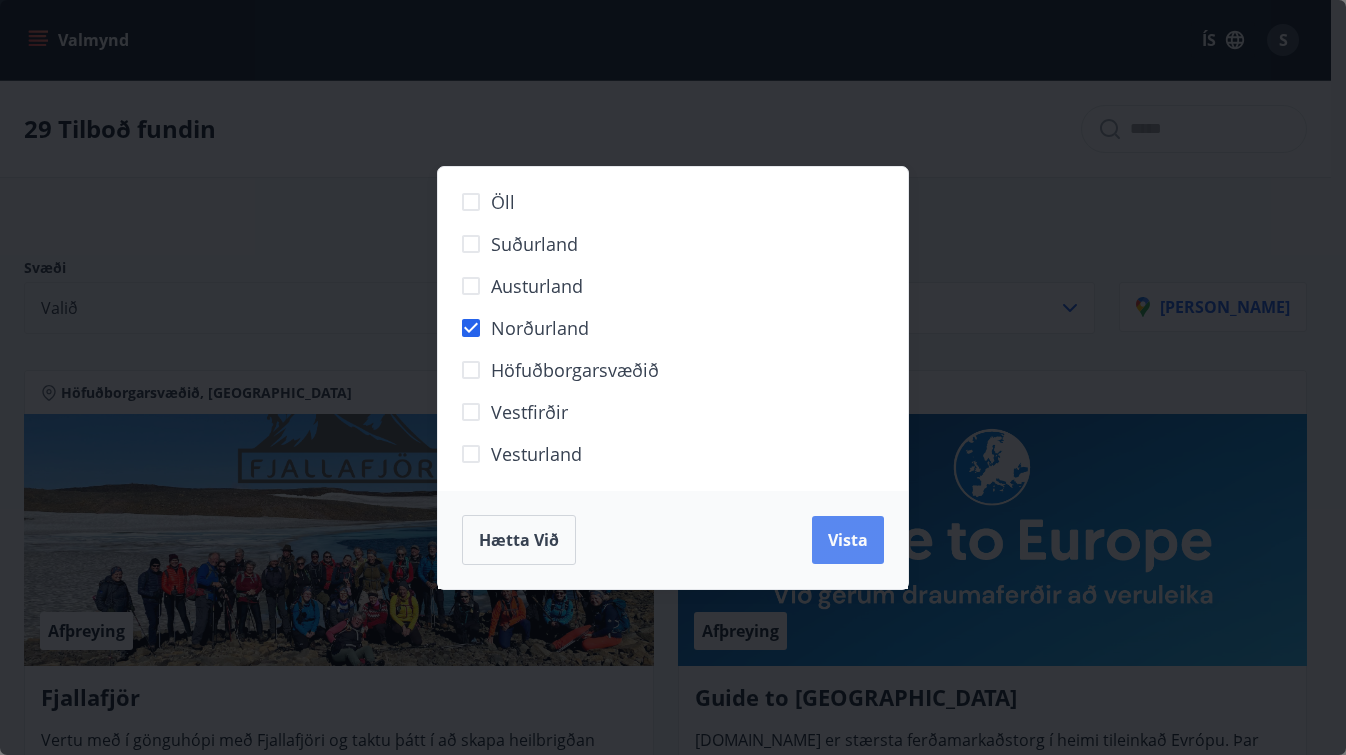 click on "Vista" at bounding box center [848, 540] 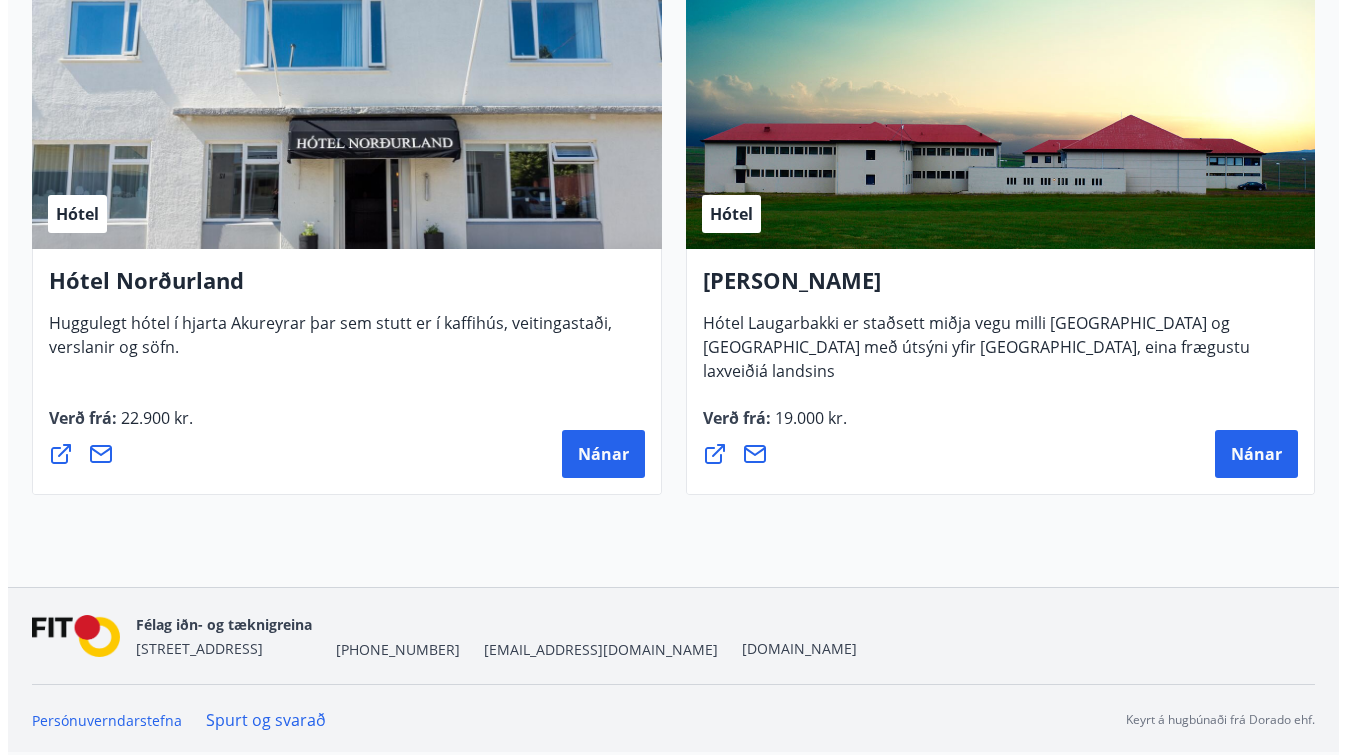 scroll, scrollTop: 0, scrollLeft: 0, axis: both 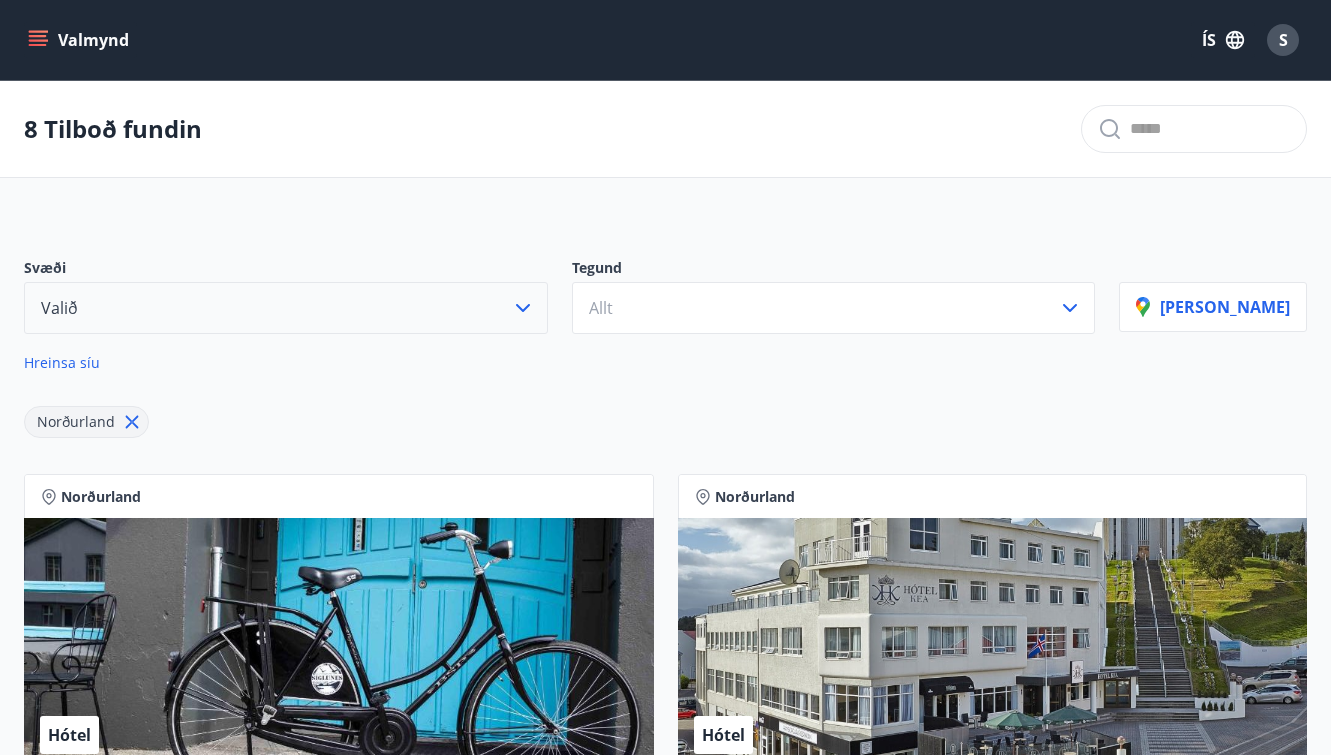 click 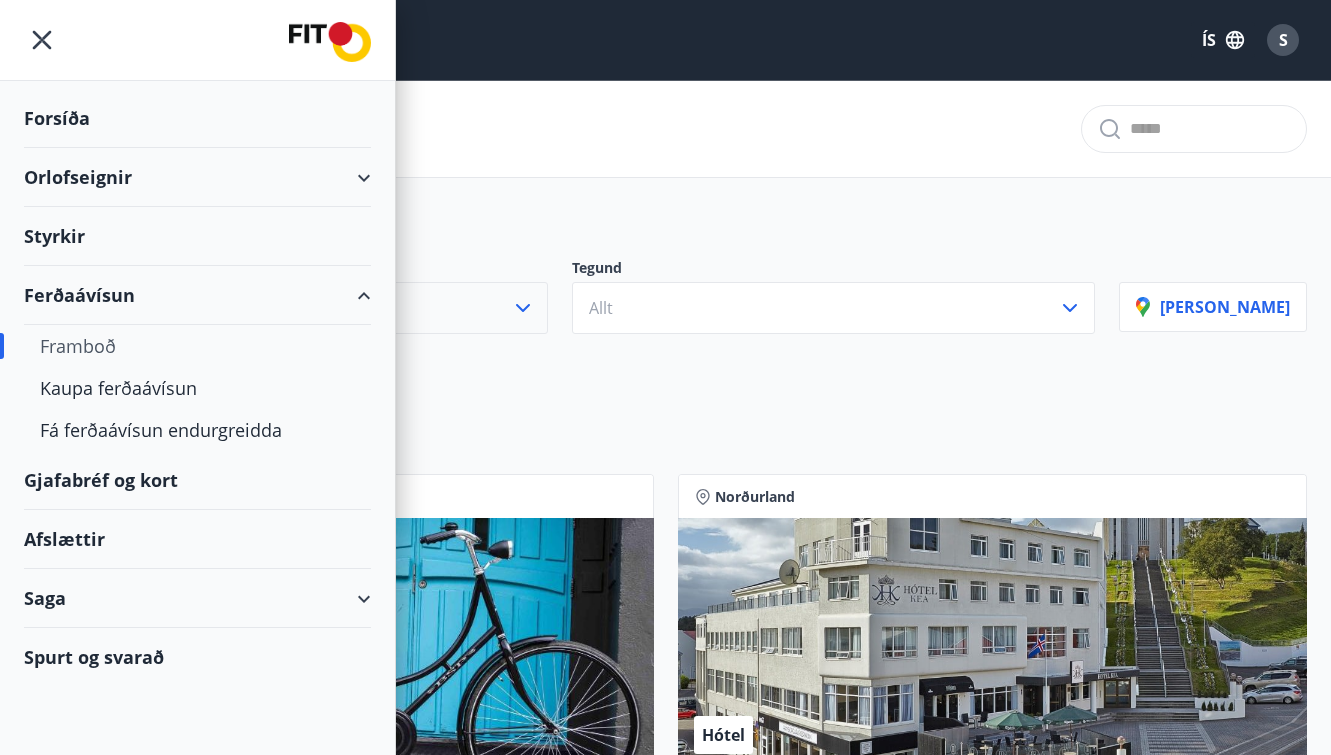 click on "S" at bounding box center (1283, 40) 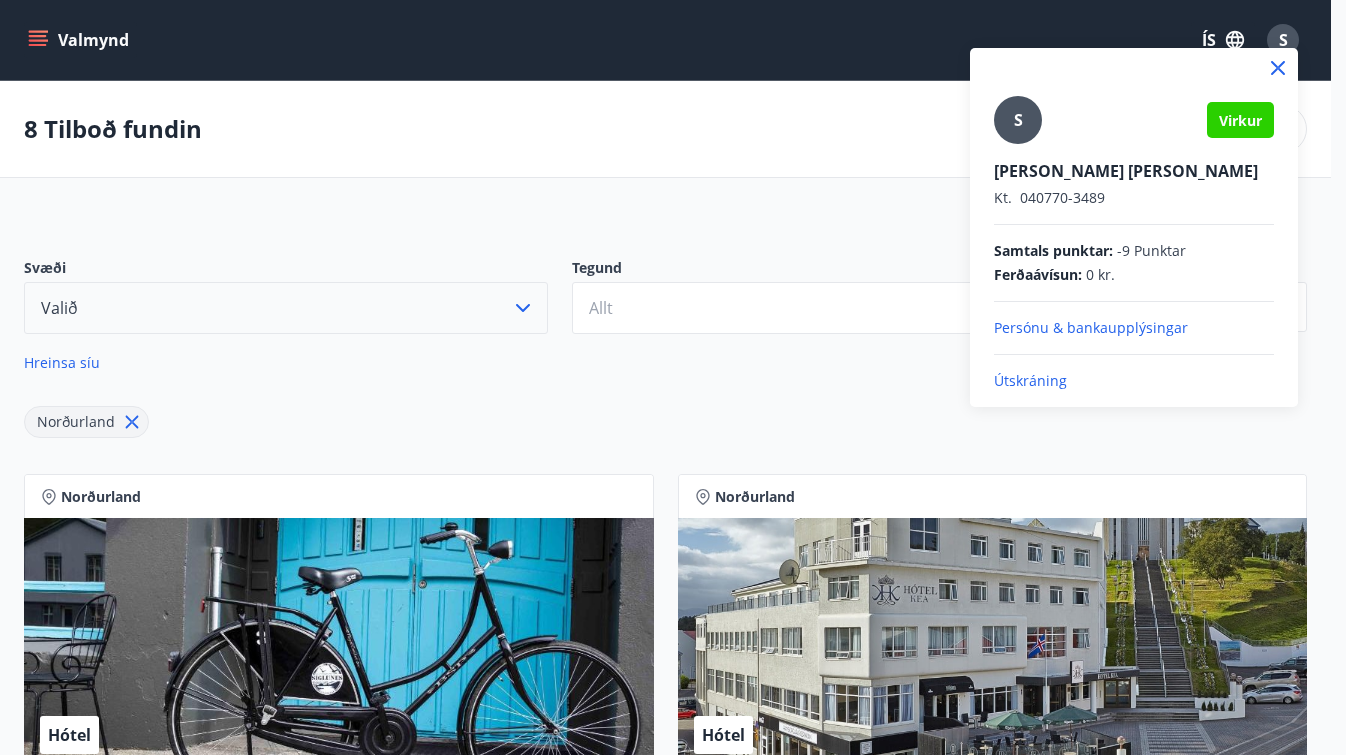 click on "Persónu & bankaupplýsingar" at bounding box center (1134, 328) 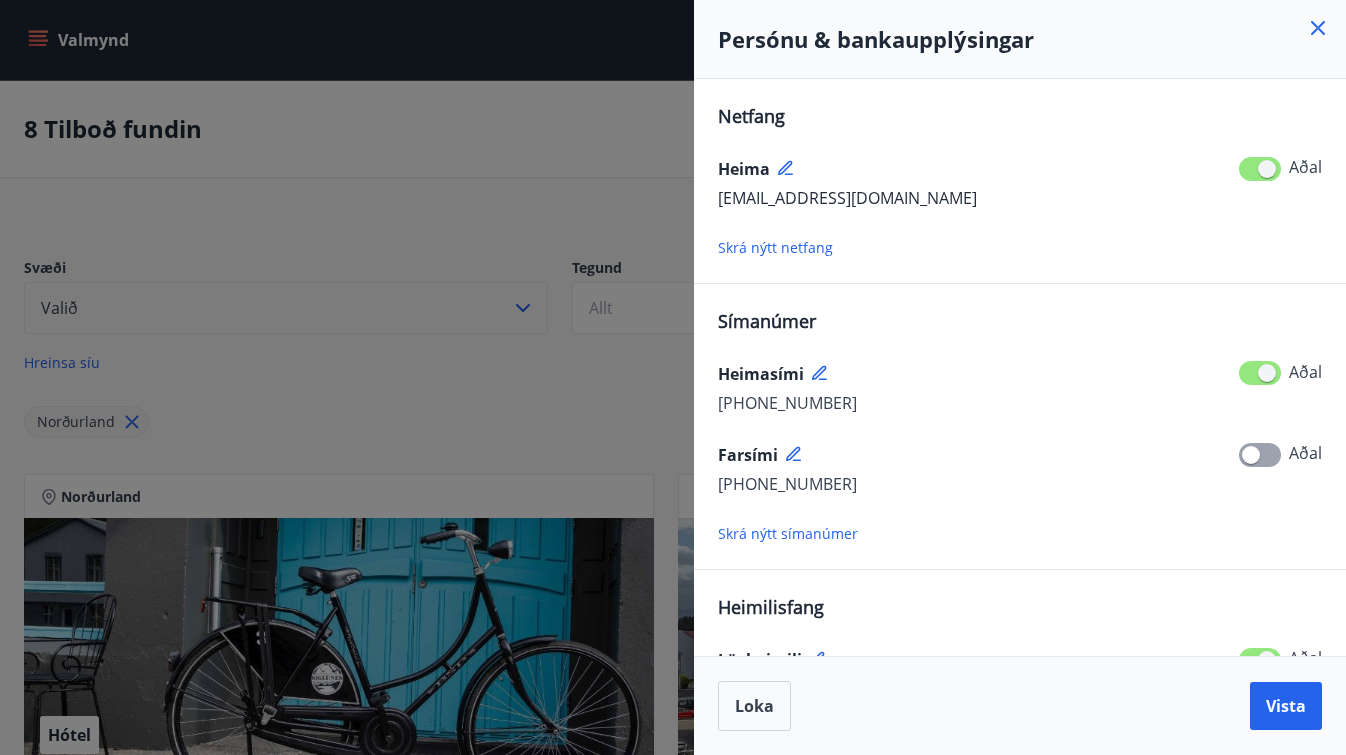 scroll, scrollTop: 30, scrollLeft: 0, axis: vertical 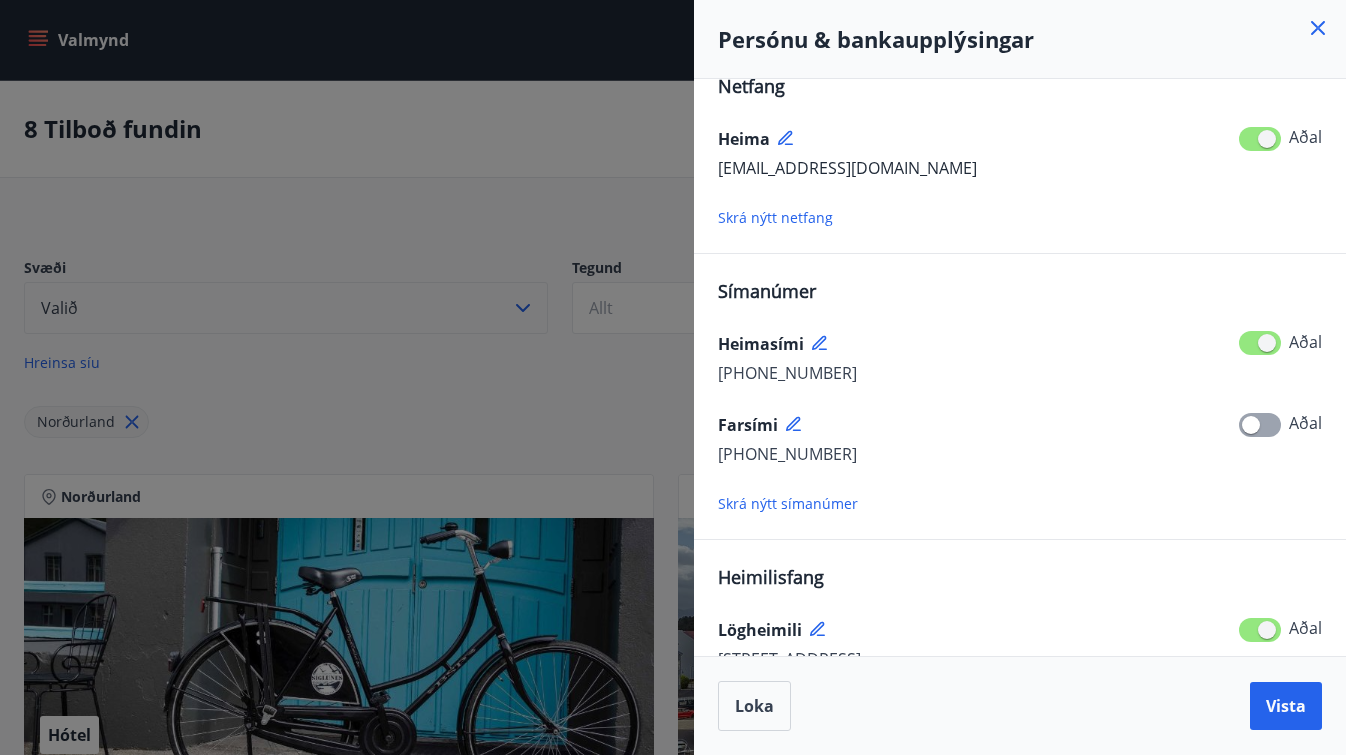 click at bounding box center (1260, 343) 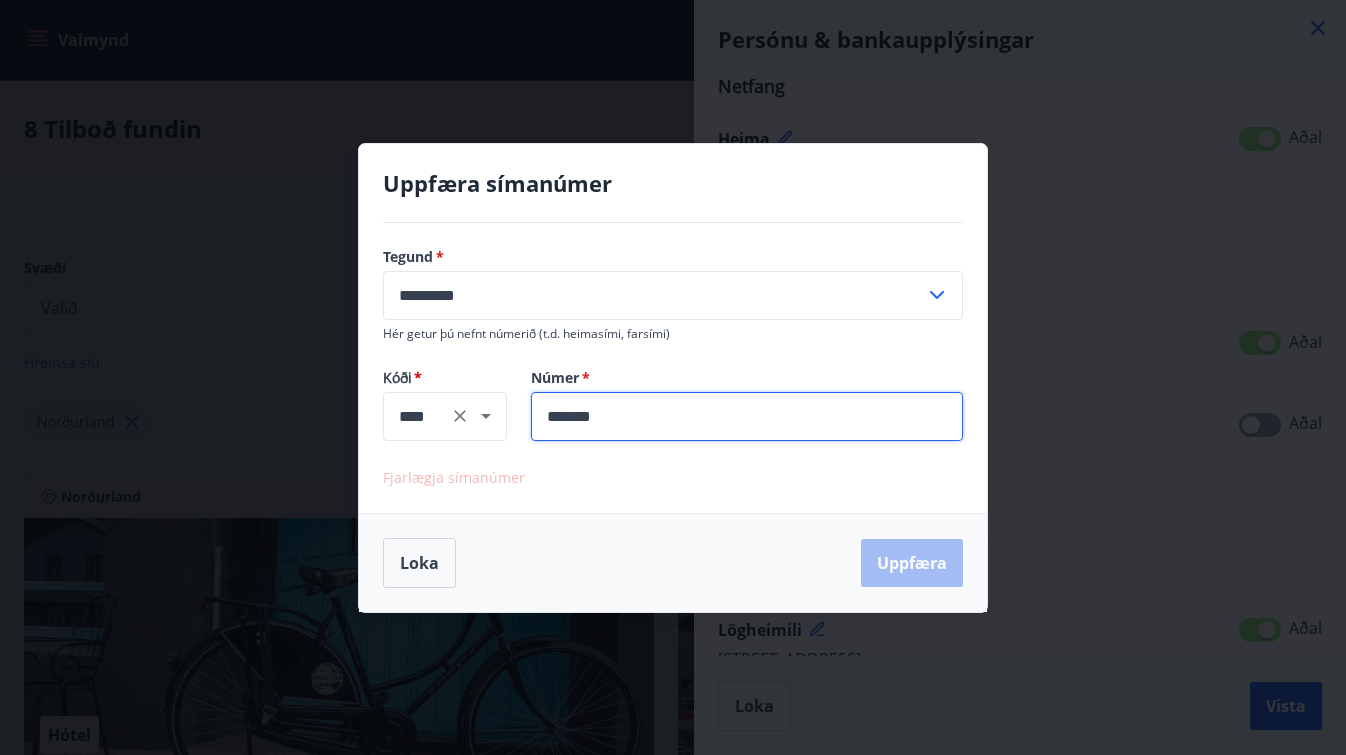 drag, startPoint x: 649, startPoint y: 417, endPoint x: 496, endPoint y: 412, distance: 153.08168 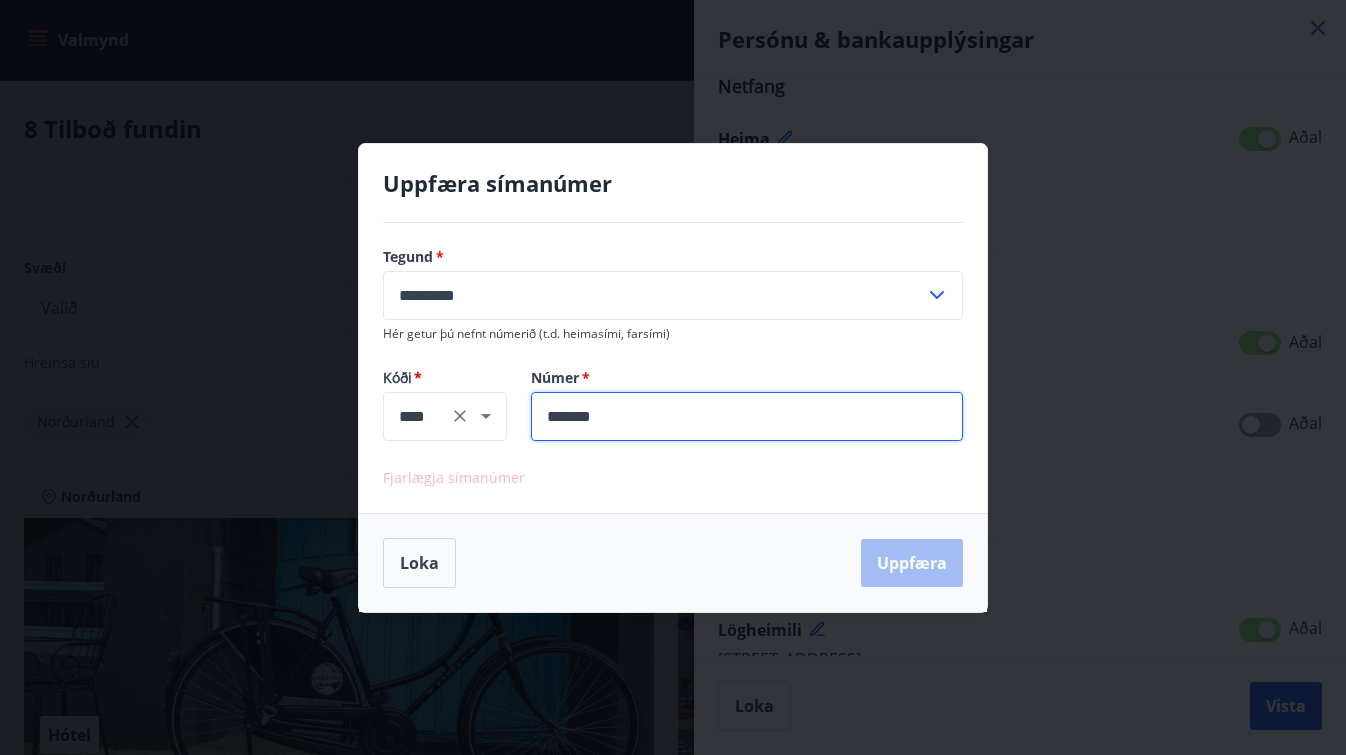 click on "Kóði * **** ​ Númer   * ******* ​" at bounding box center (673, 404) 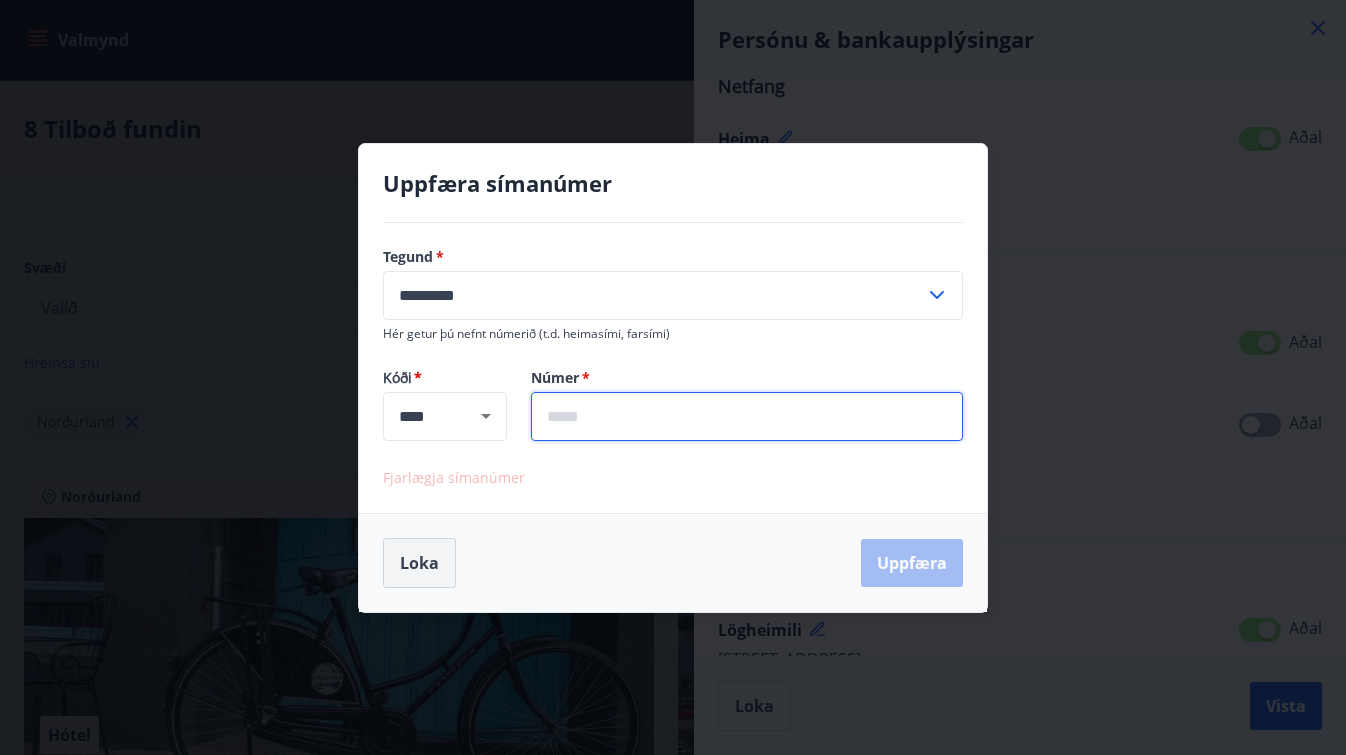type 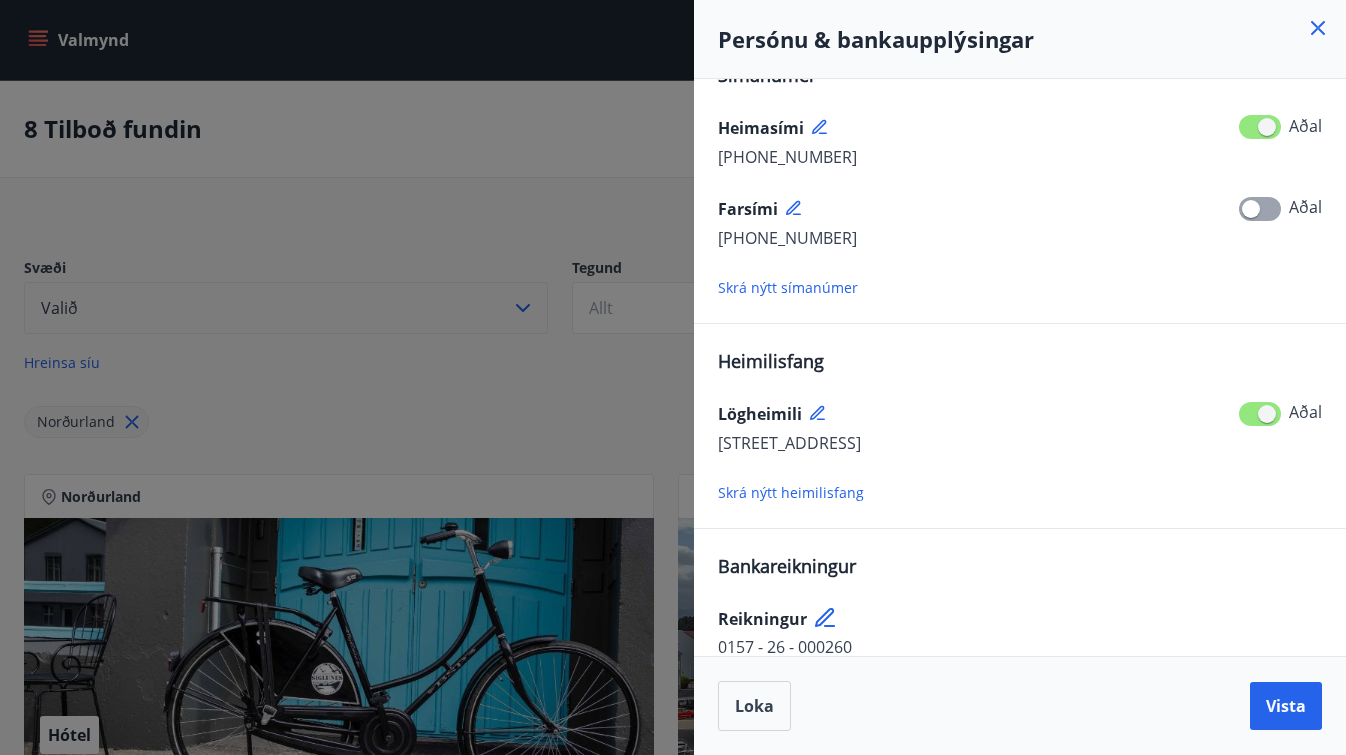 scroll, scrollTop: 242, scrollLeft: 0, axis: vertical 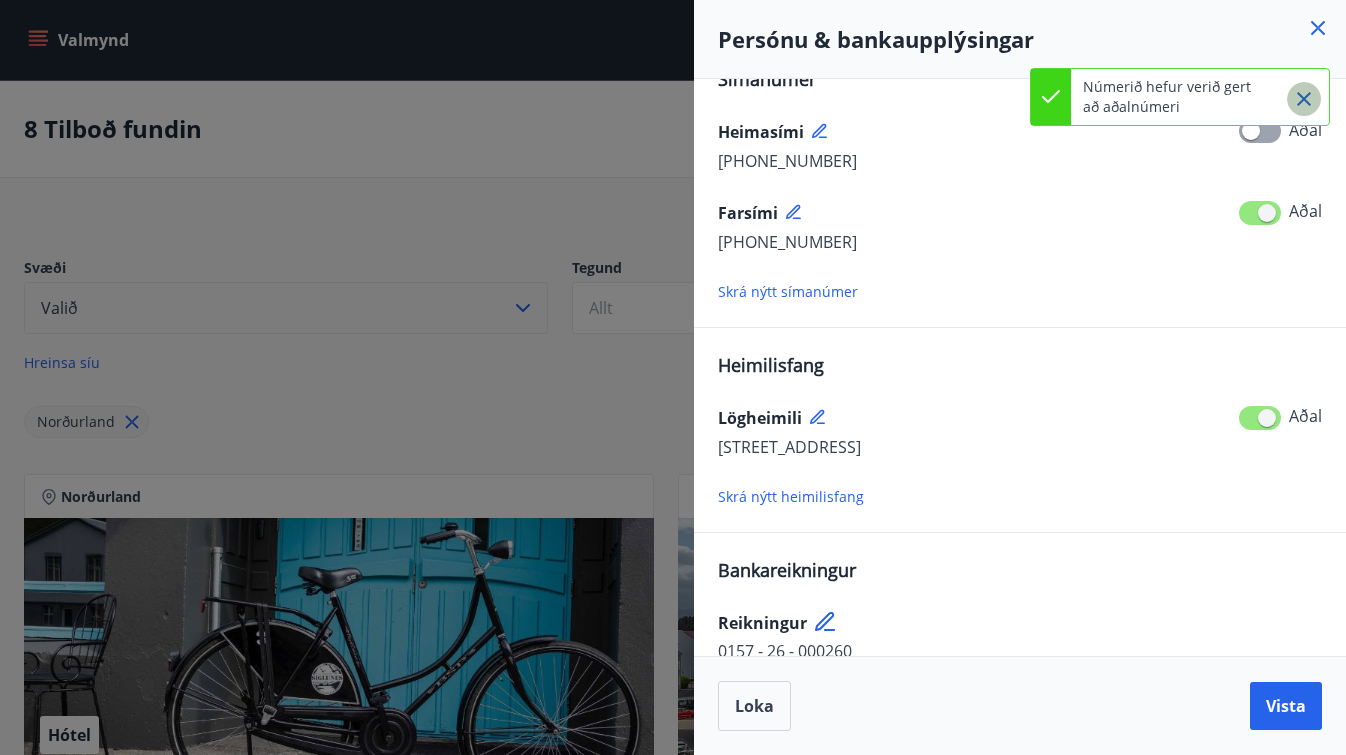 click 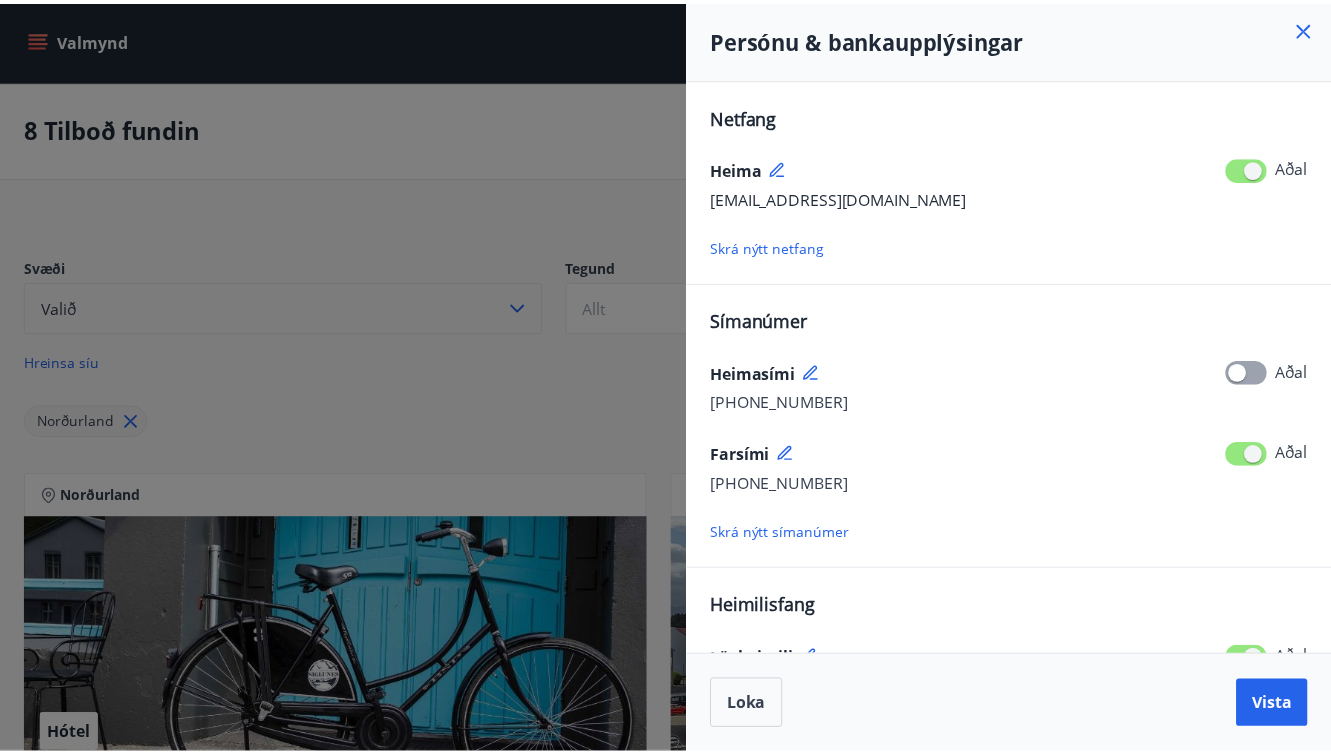 scroll, scrollTop: 274, scrollLeft: 0, axis: vertical 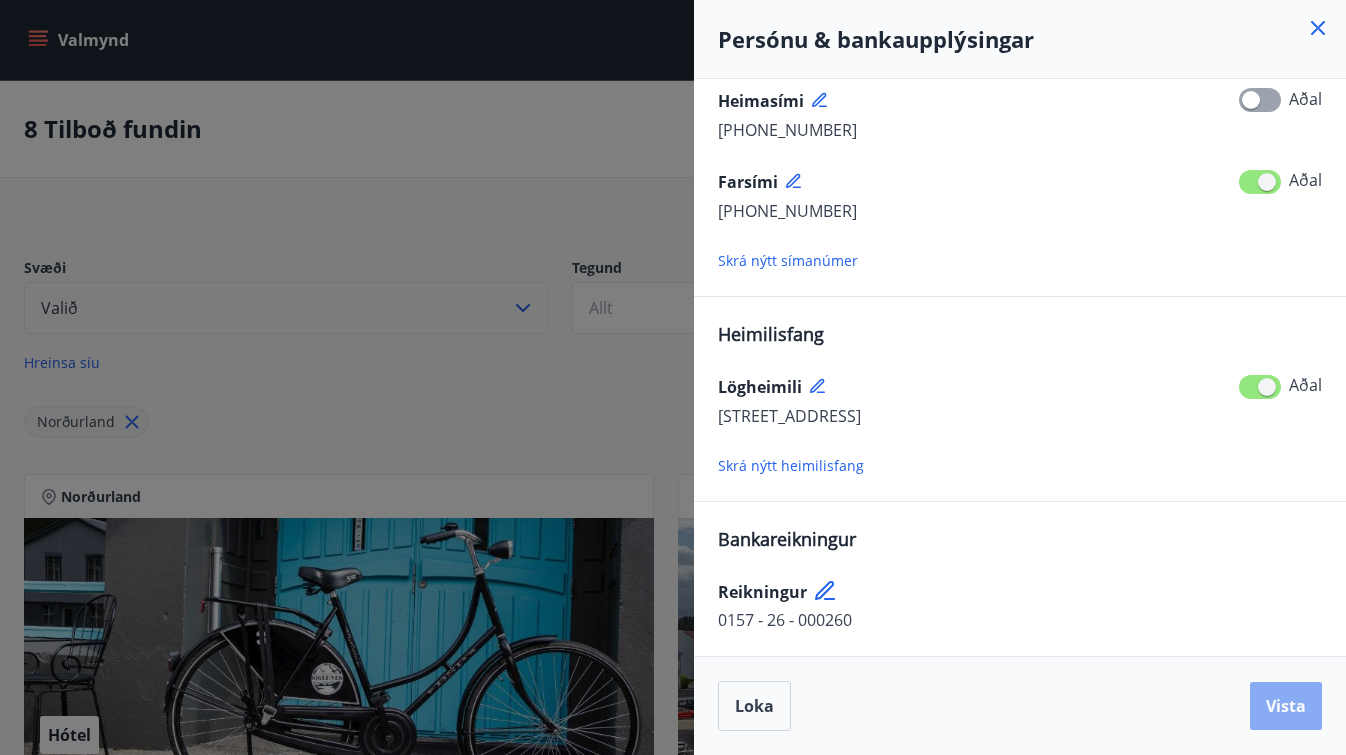 click on "Vista" at bounding box center (1286, 706) 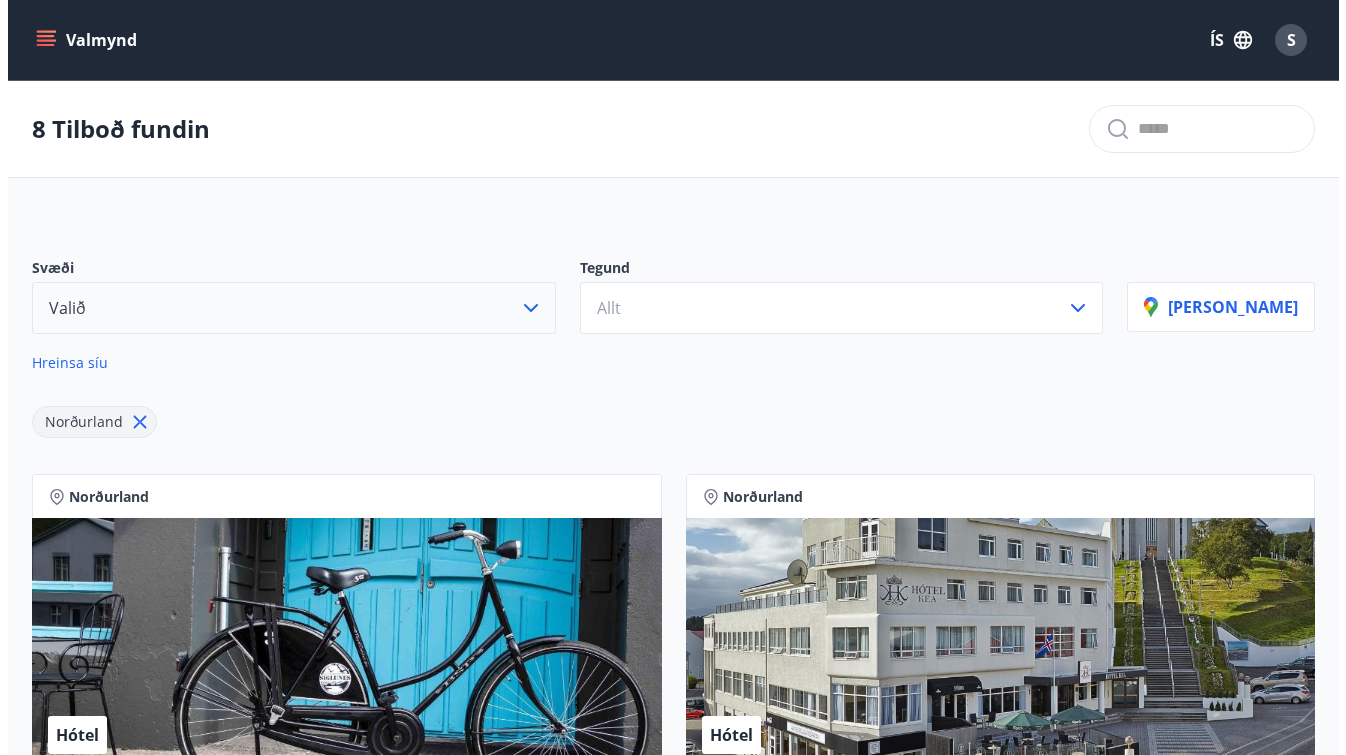 scroll, scrollTop: 371, scrollLeft: 0, axis: vertical 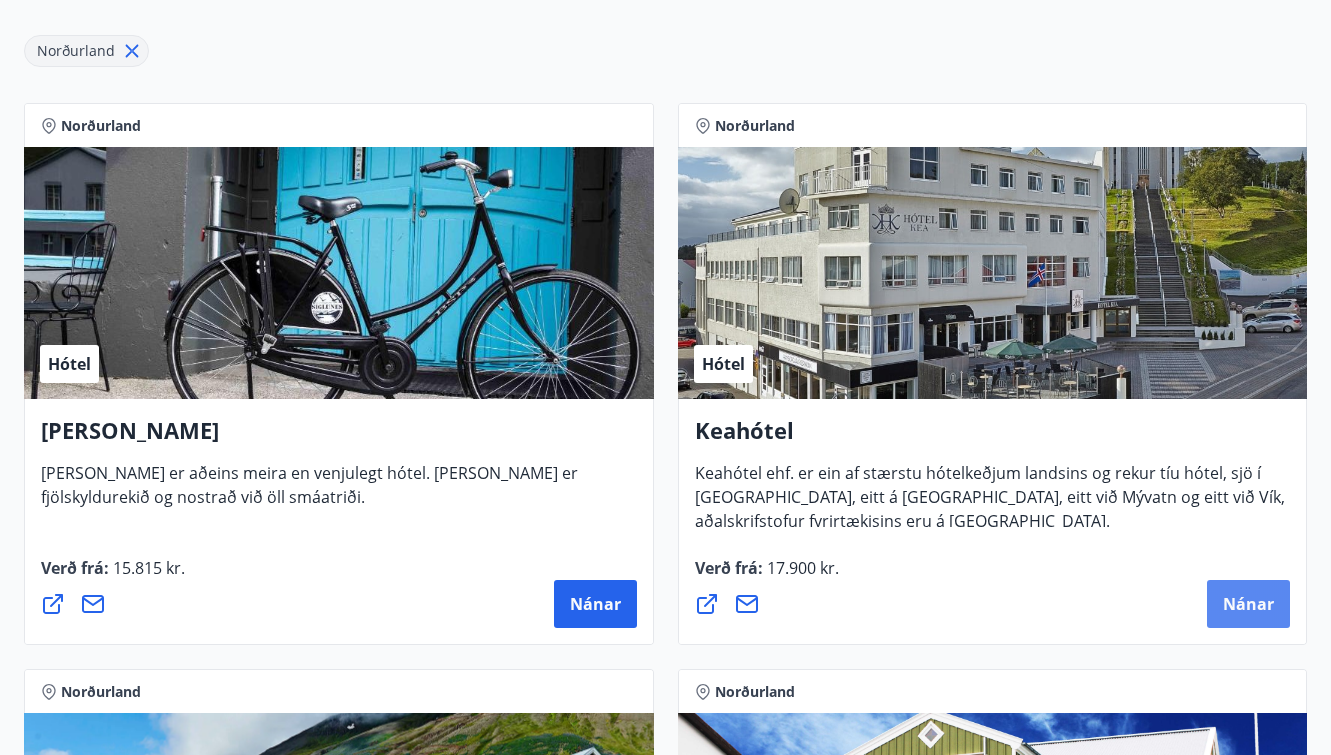 click on "Nánar" at bounding box center (1248, 604) 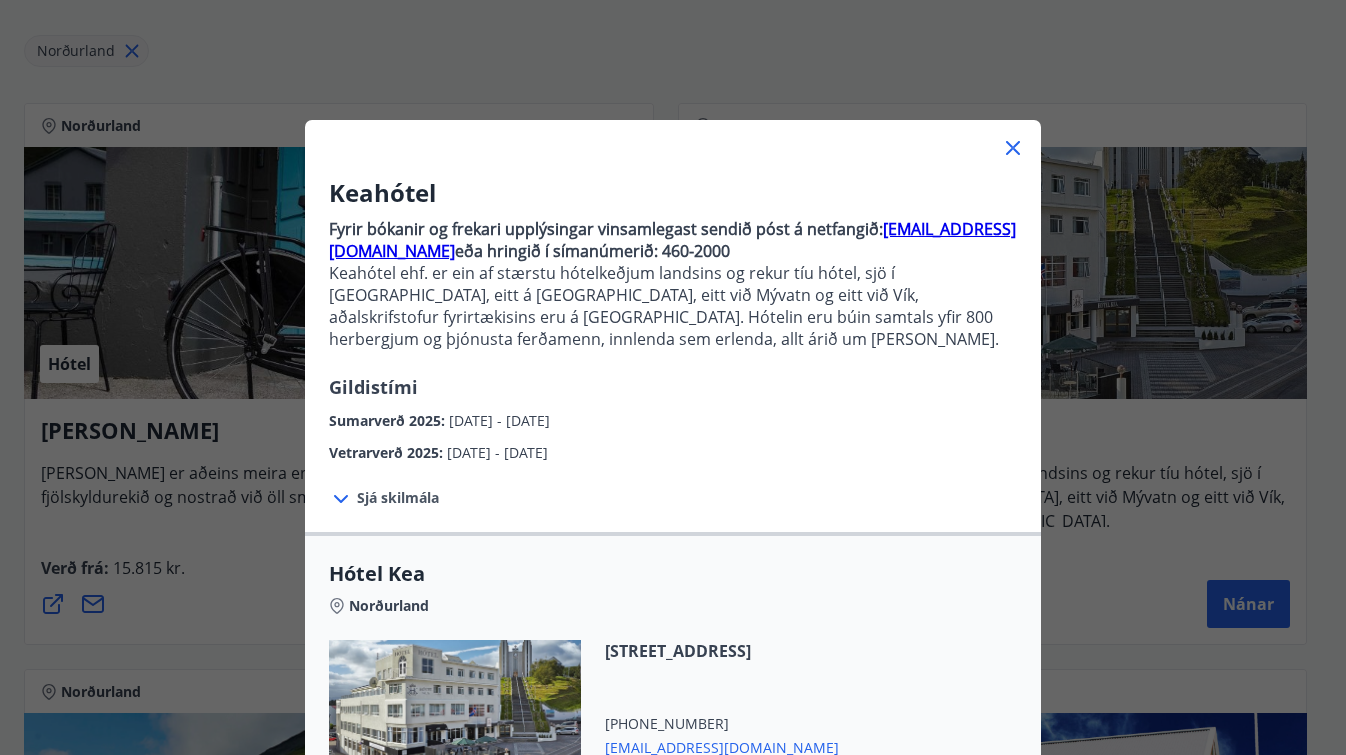 scroll, scrollTop: 386, scrollLeft: 0, axis: vertical 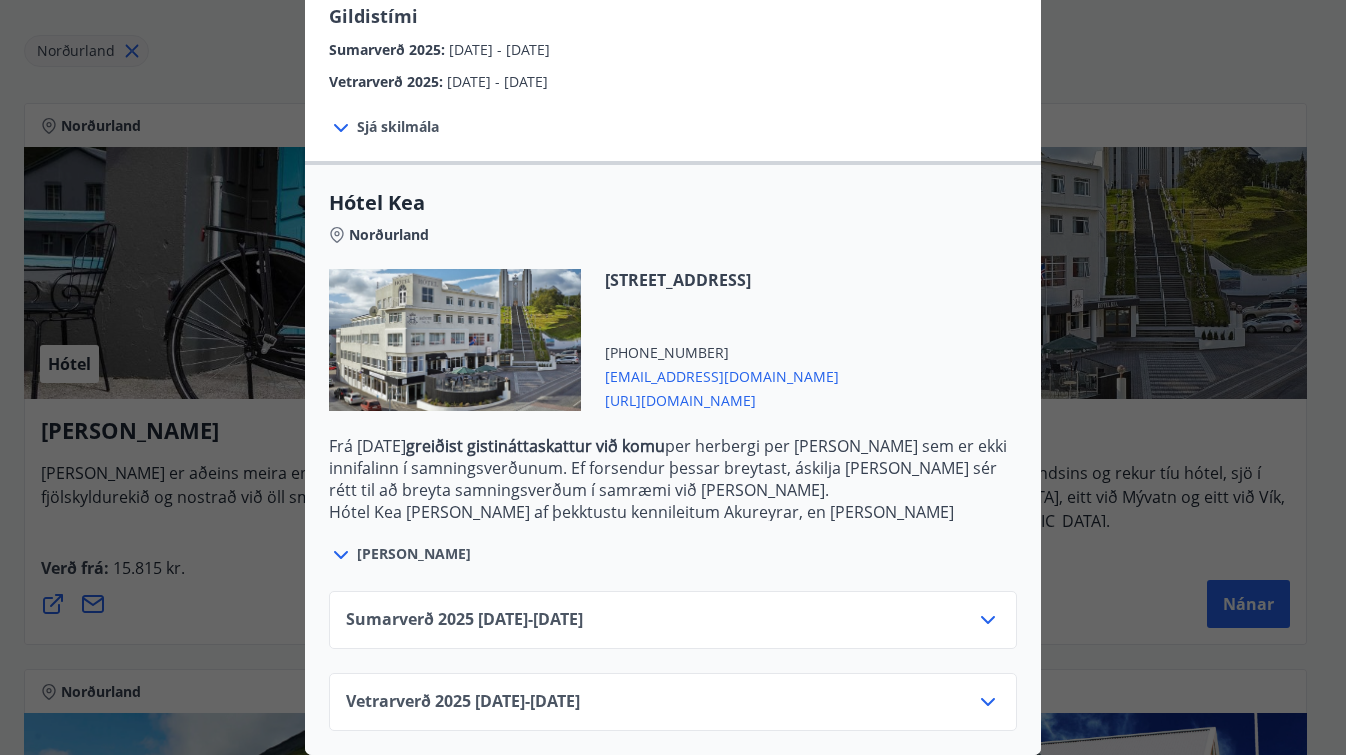 click 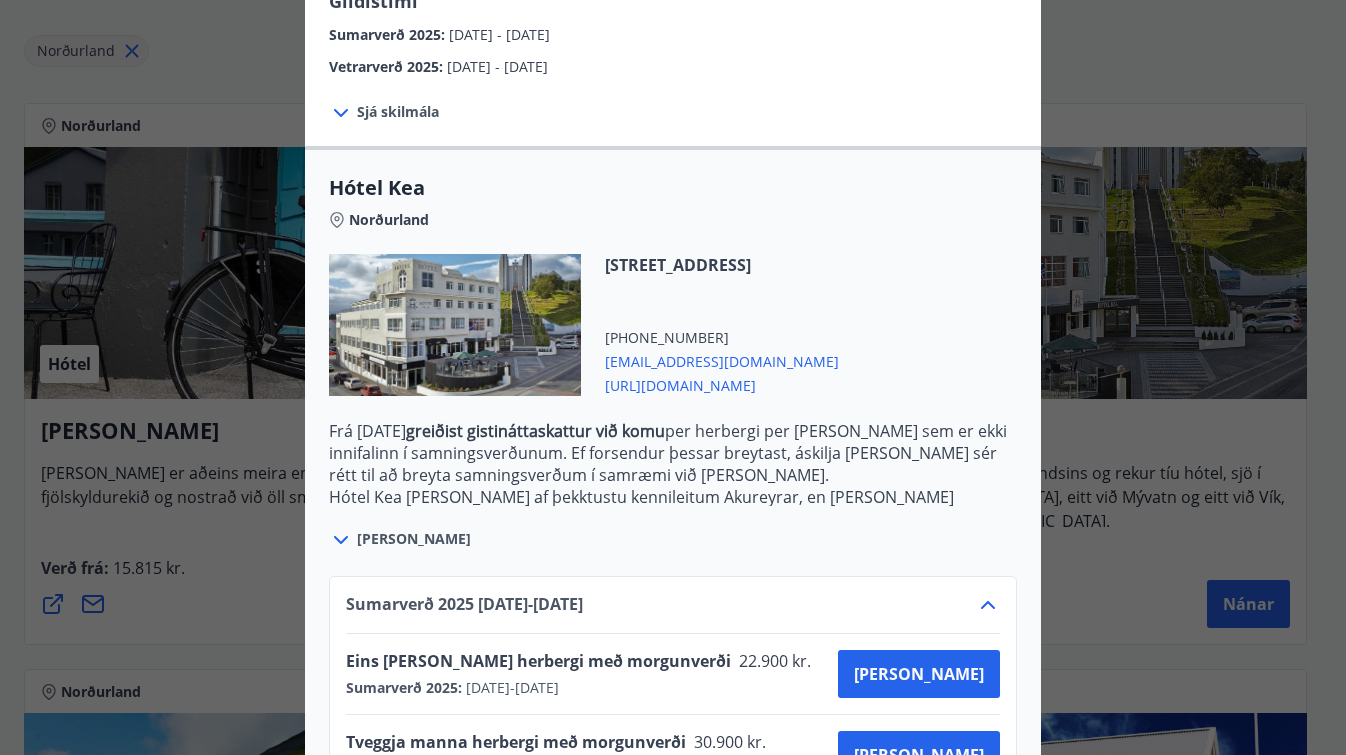scroll, scrollTop: 548, scrollLeft: 0, axis: vertical 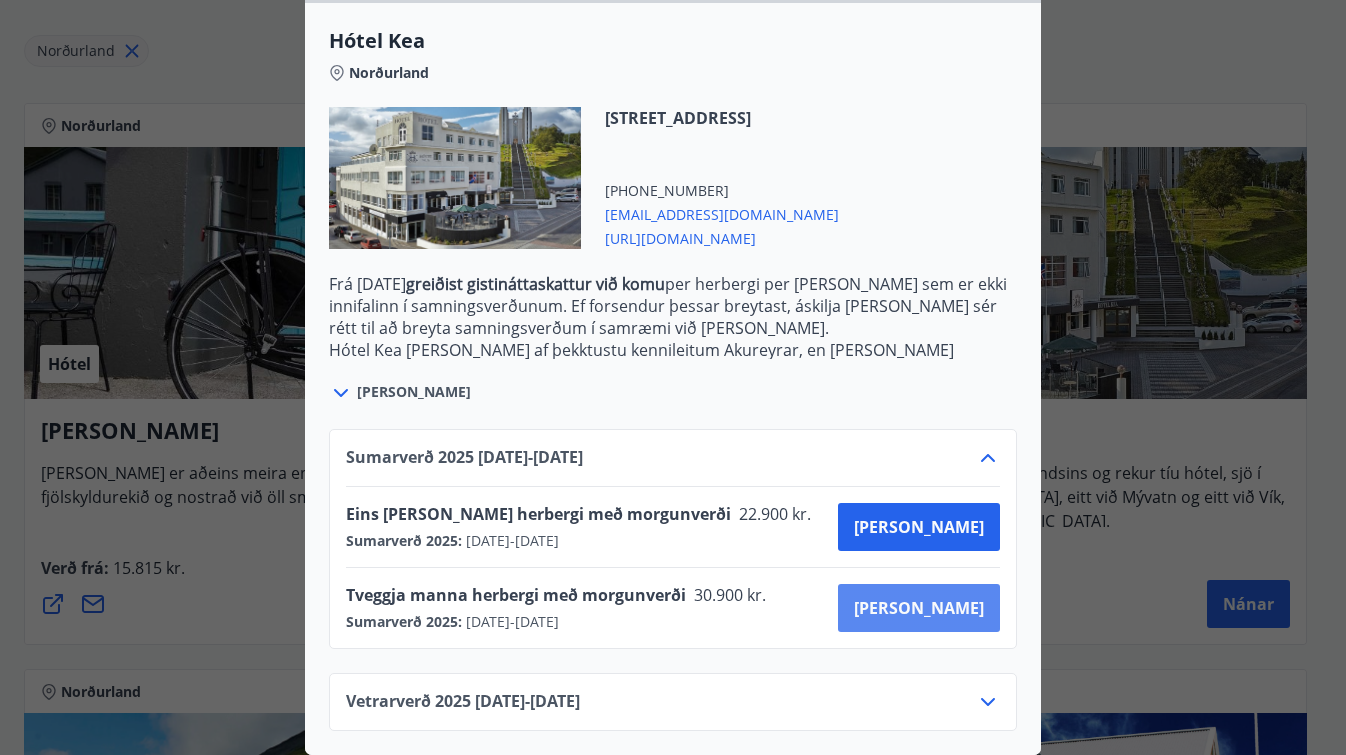 click on "[PERSON_NAME]" at bounding box center [919, 608] 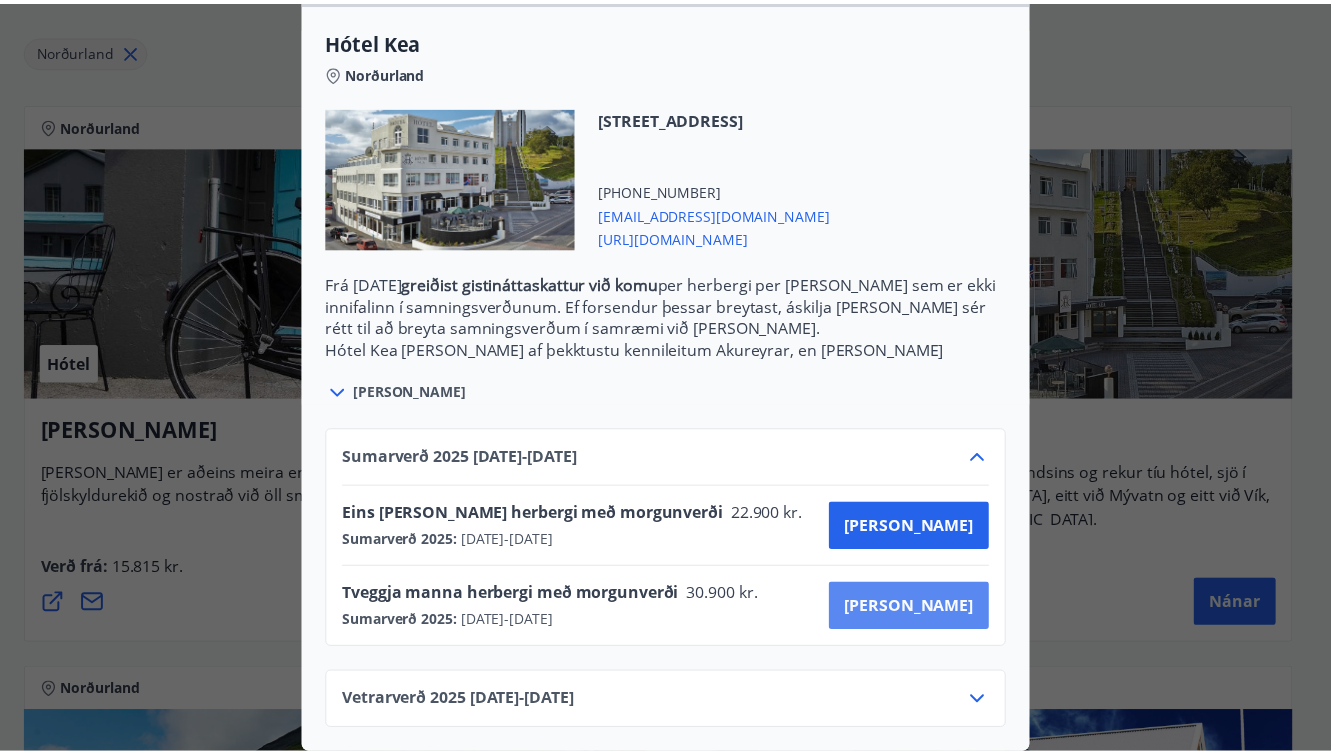 scroll, scrollTop: 120, scrollLeft: 0, axis: vertical 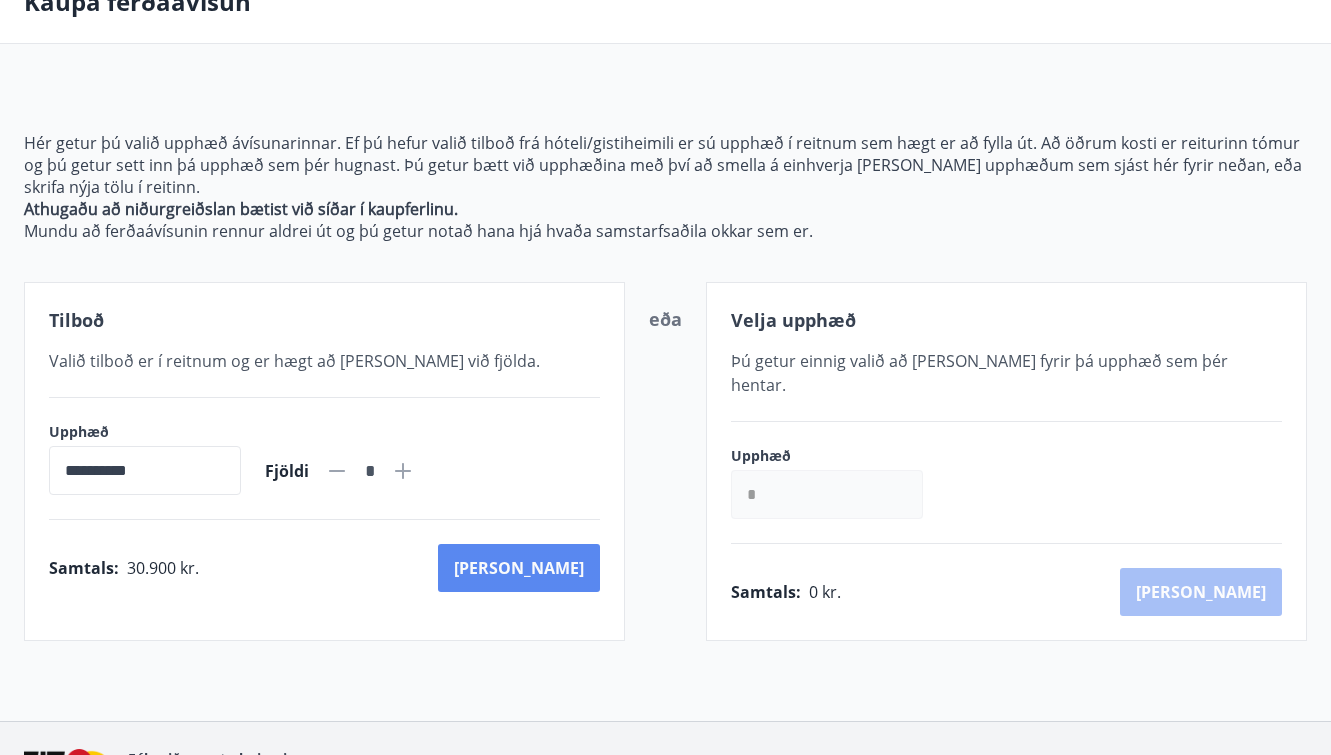 click on "[PERSON_NAME]" at bounding box center [519, 568] 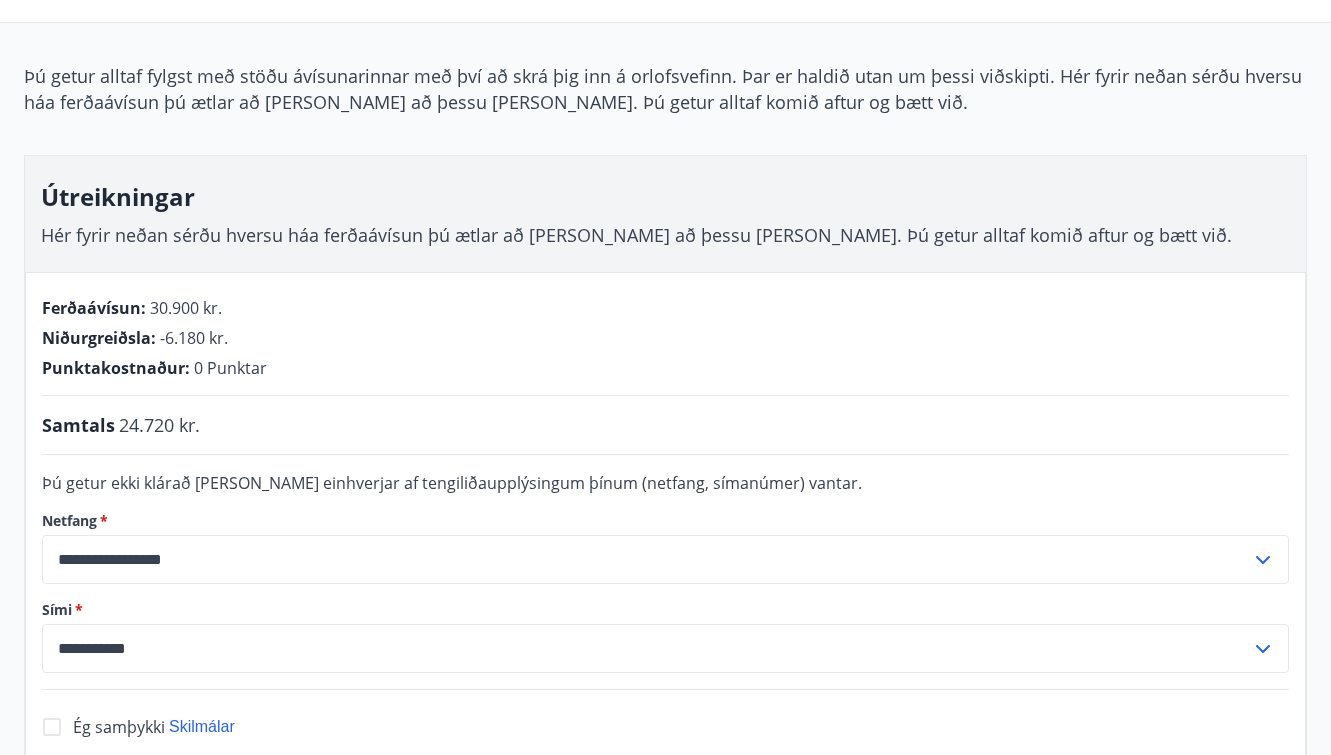 scroll, scrollTop: 0, scrollLeft: 0, axis: both 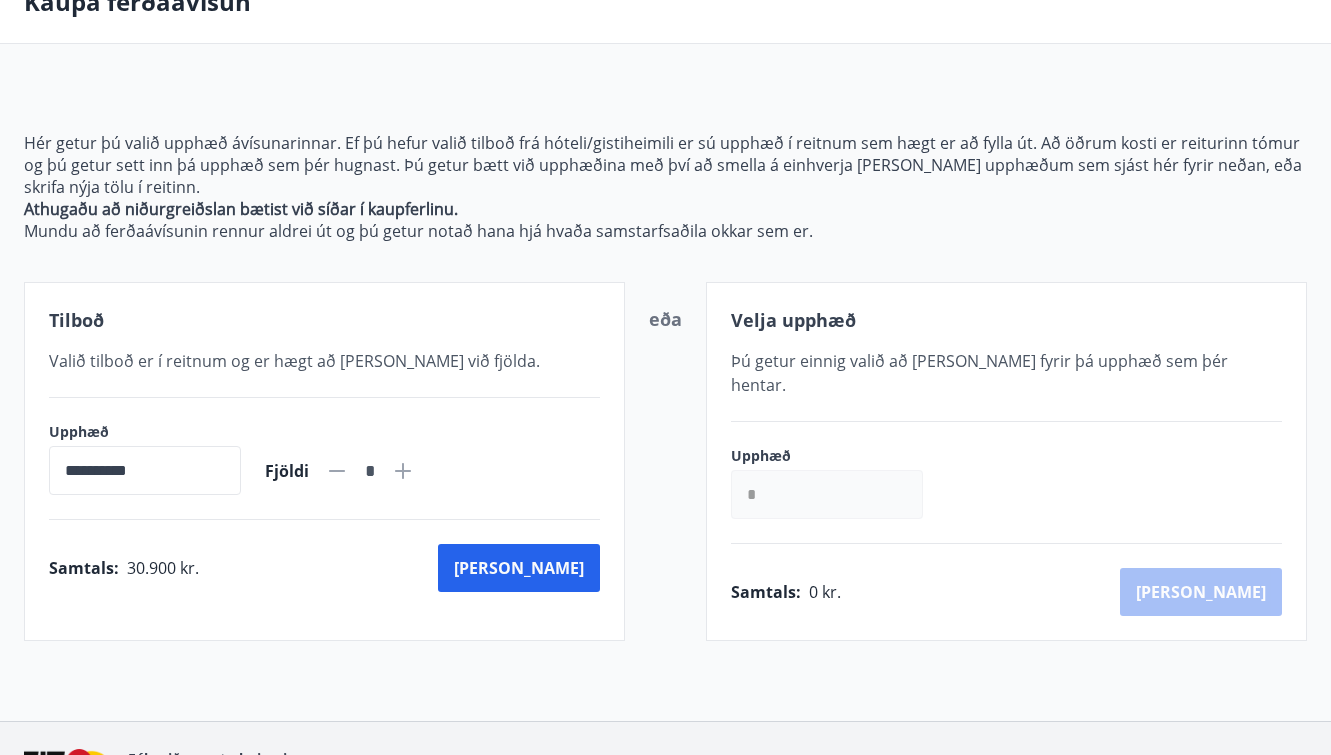 click 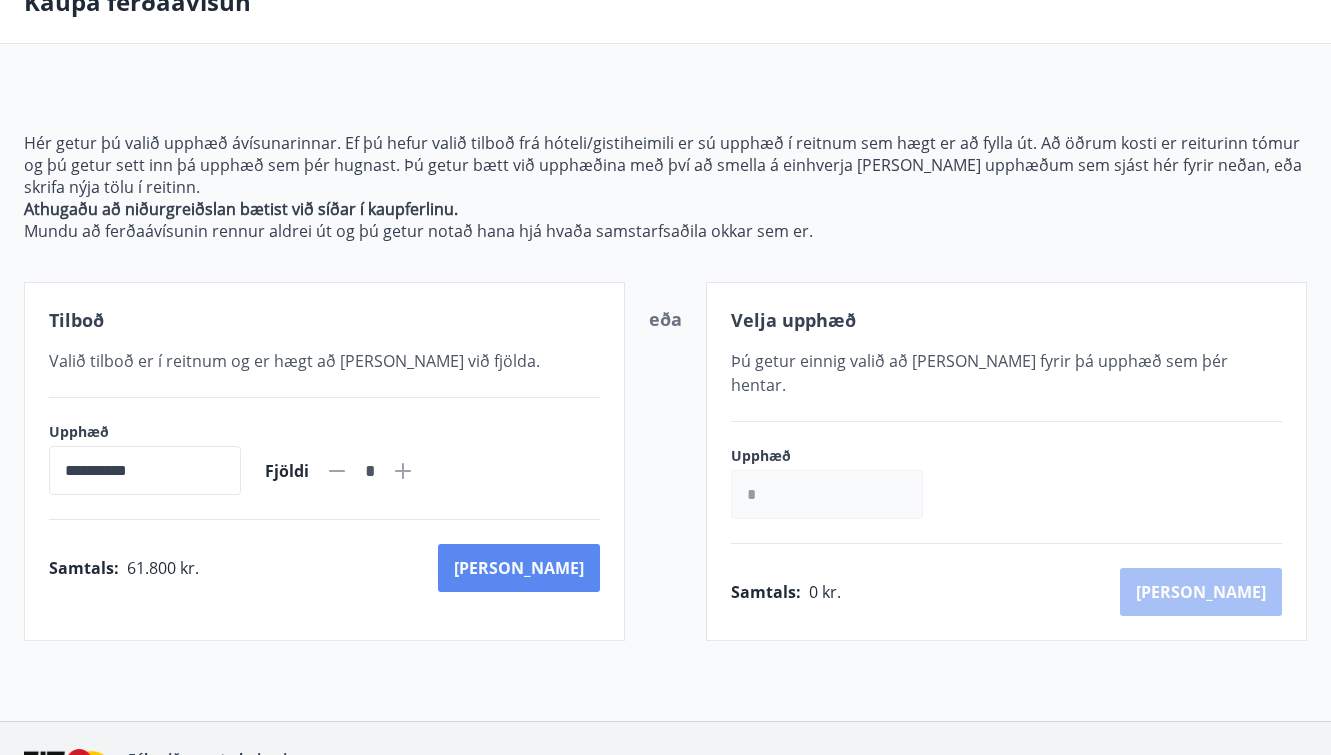 click on "[PERSON_NAME]" at bounding box center [519, 568] 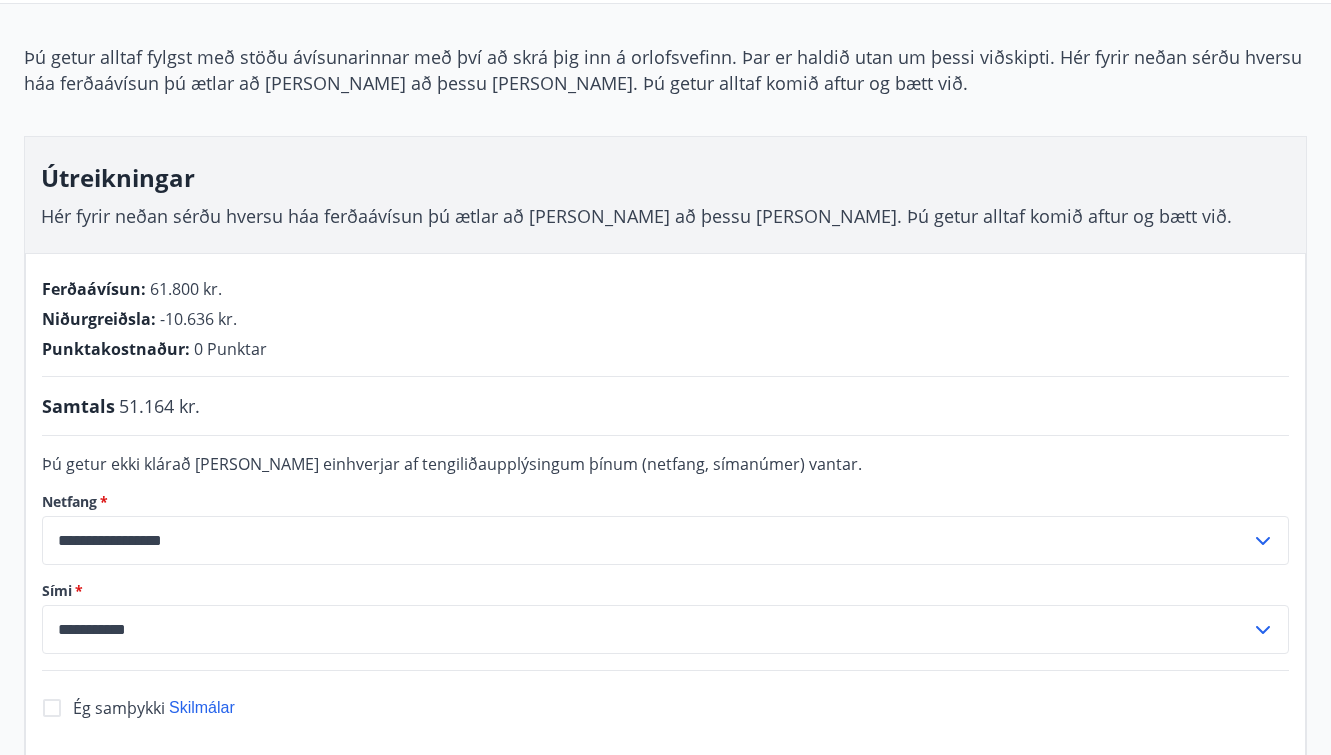 scroll, scrollTop: 217, scrollLeft: 0, axis: vertical 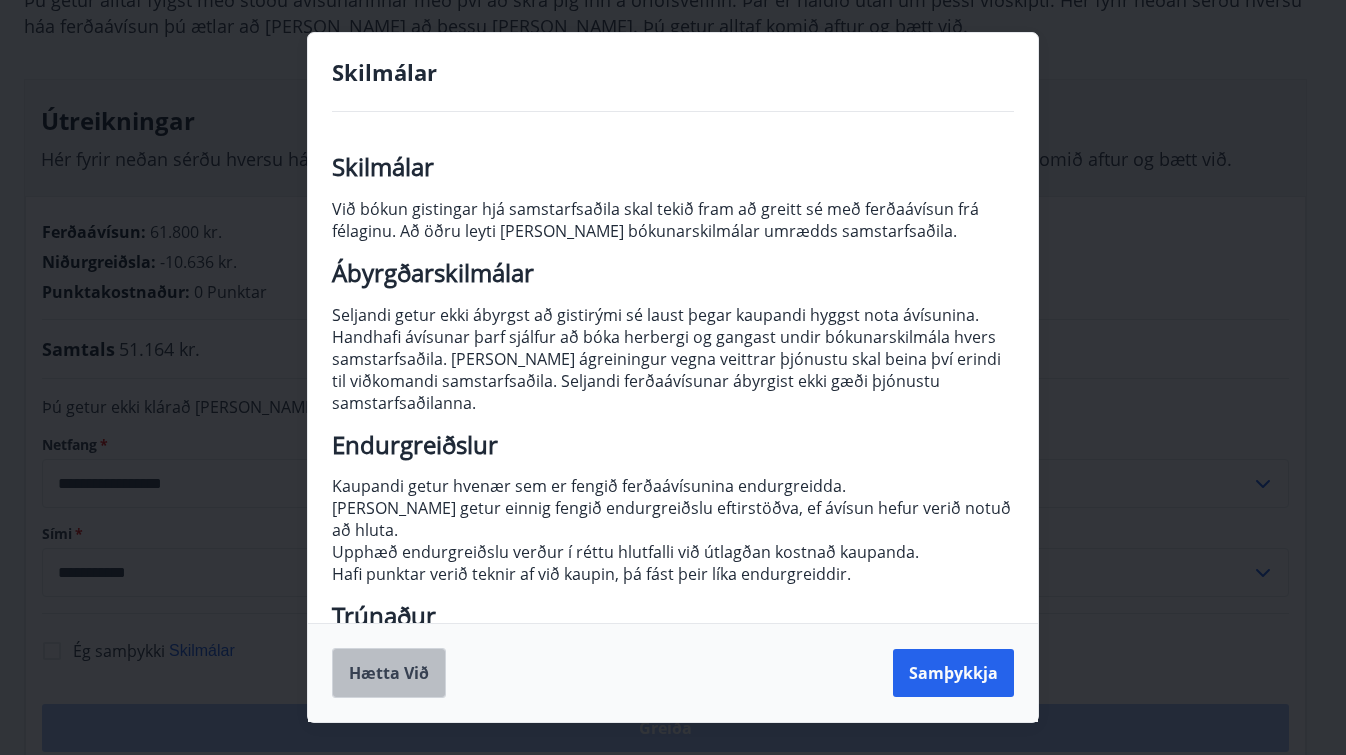 click on "Hætta við" at bounding box center [389, 673] 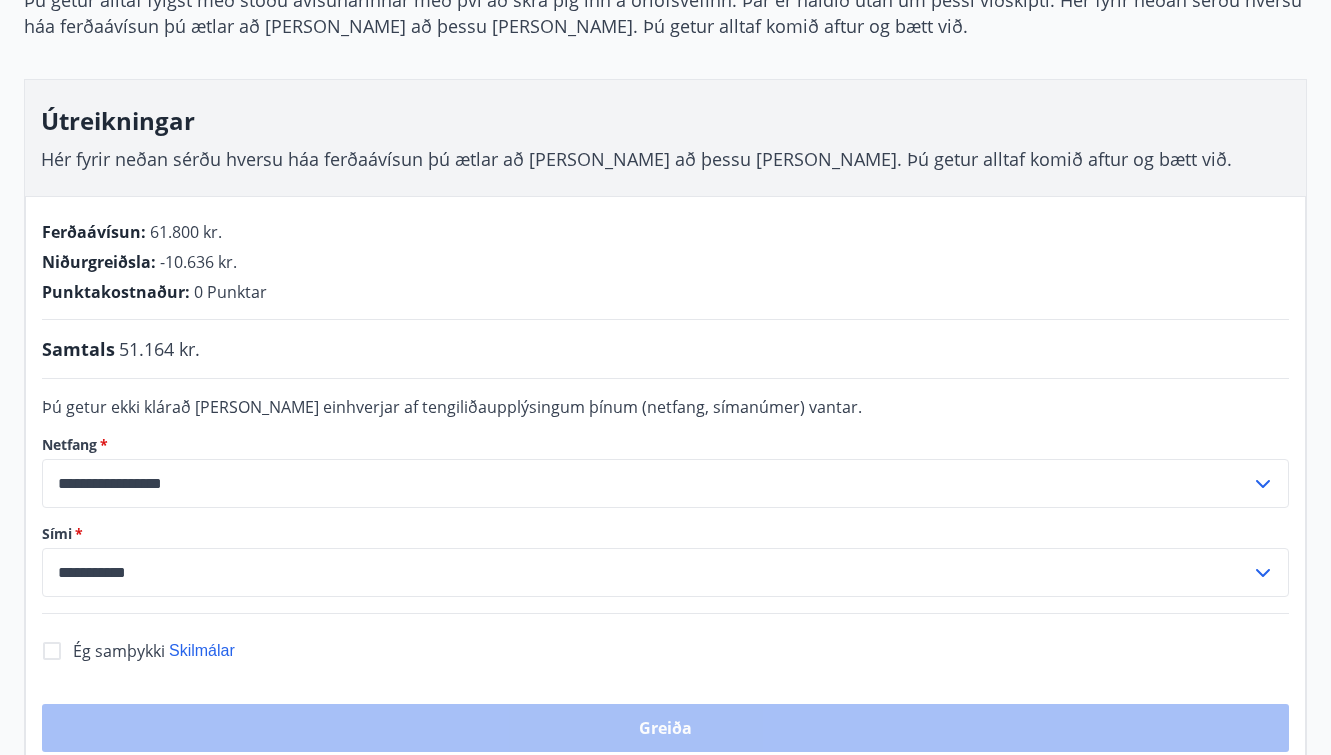 scroll, scrollTop: 0, scrollLeft: 0, axis: both 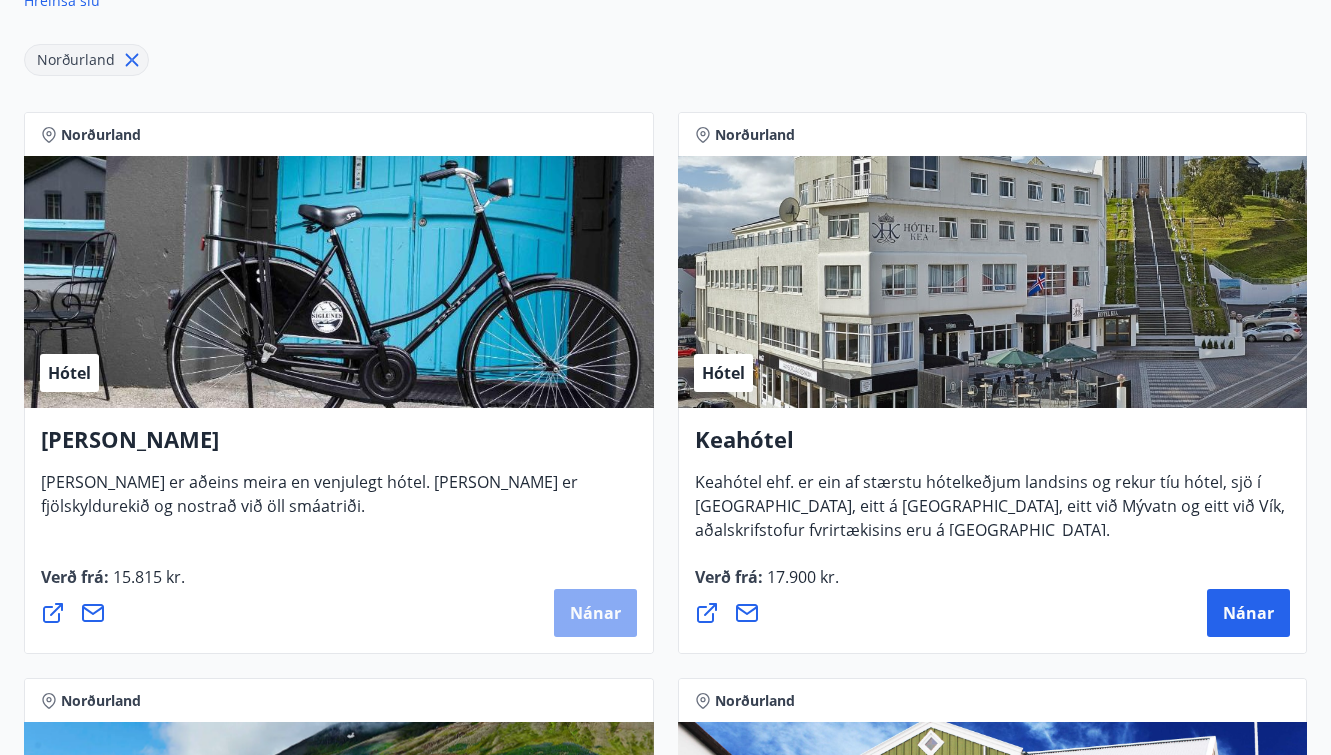 click on "Nánar" at bounding box center (595, 613) 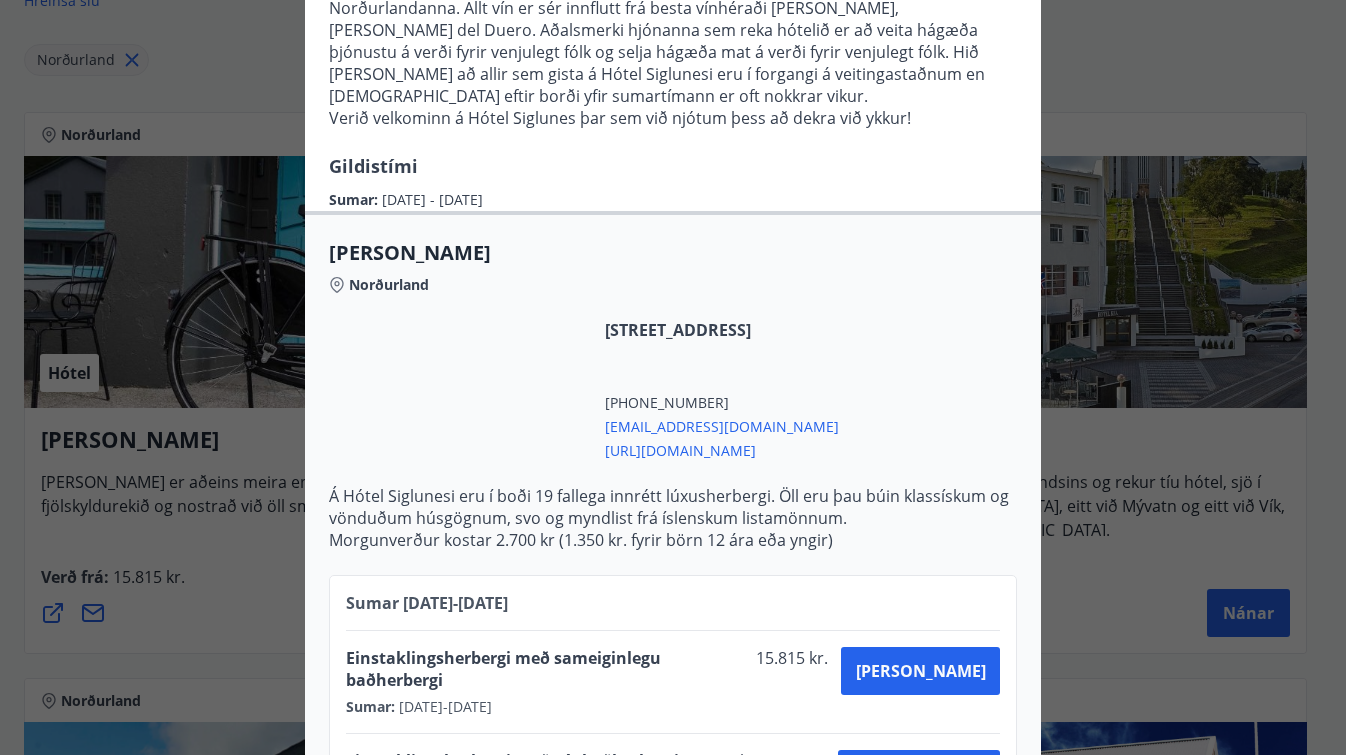 scroll, scrollTop: 629, scrollLeft: 0, axis: vertical 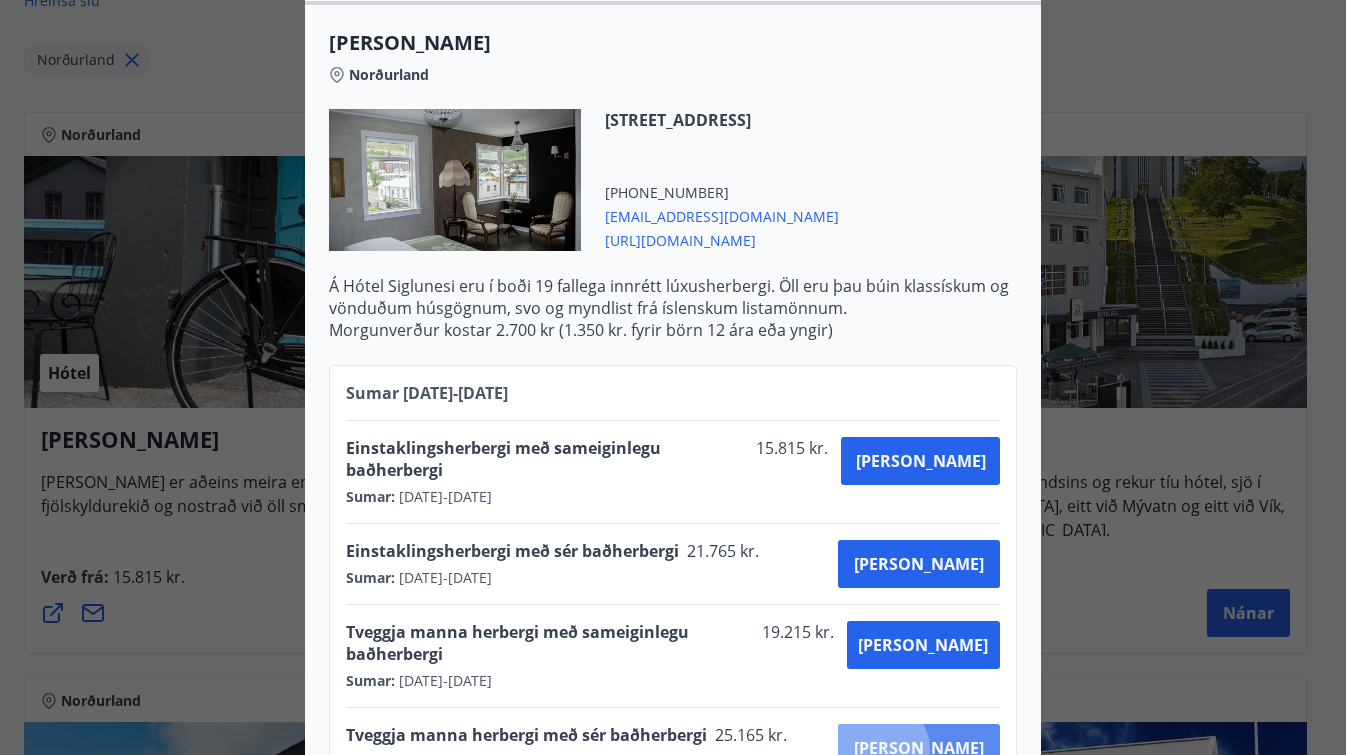 click on "[PERSON_NAME]" at bounding box center [919, 748] 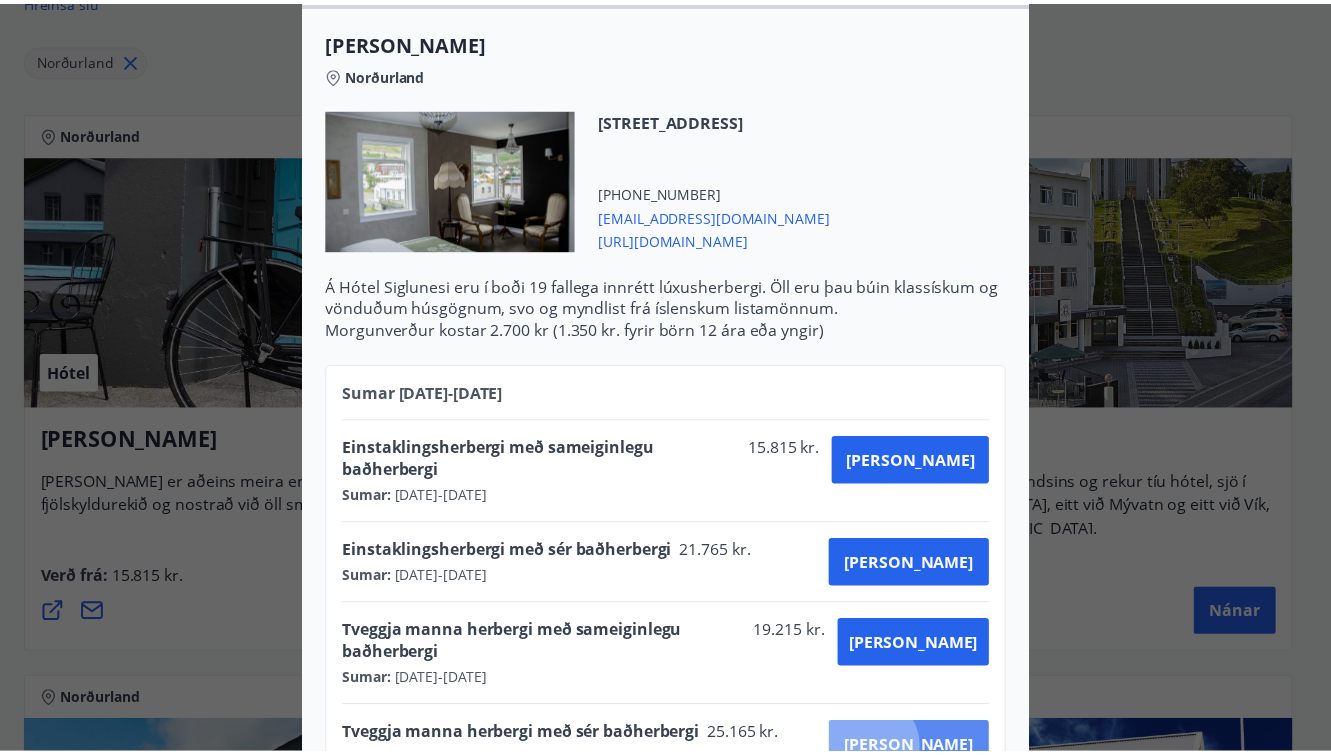 scroll, scrollTop: 120, scrollLeft: 0, axis: vertical 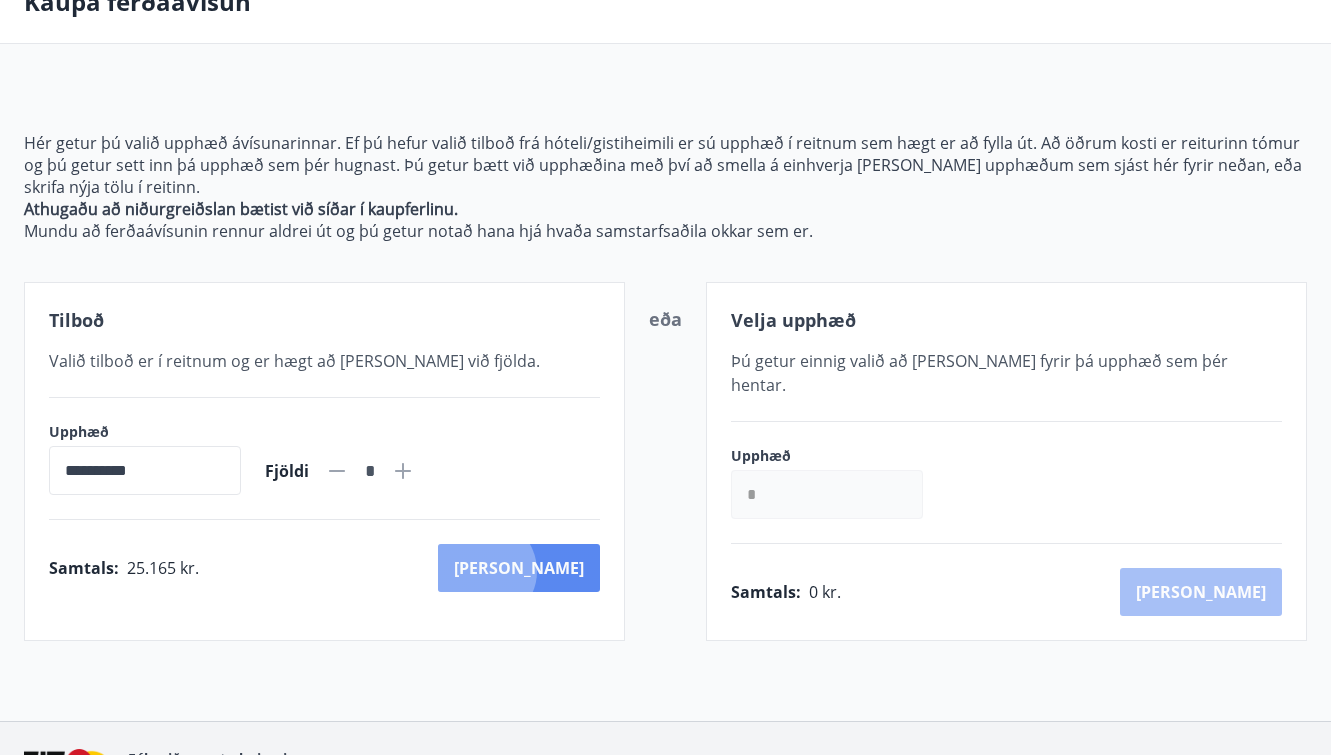 click on "[PERSON_NAME]" at bounding box center (519, 568) 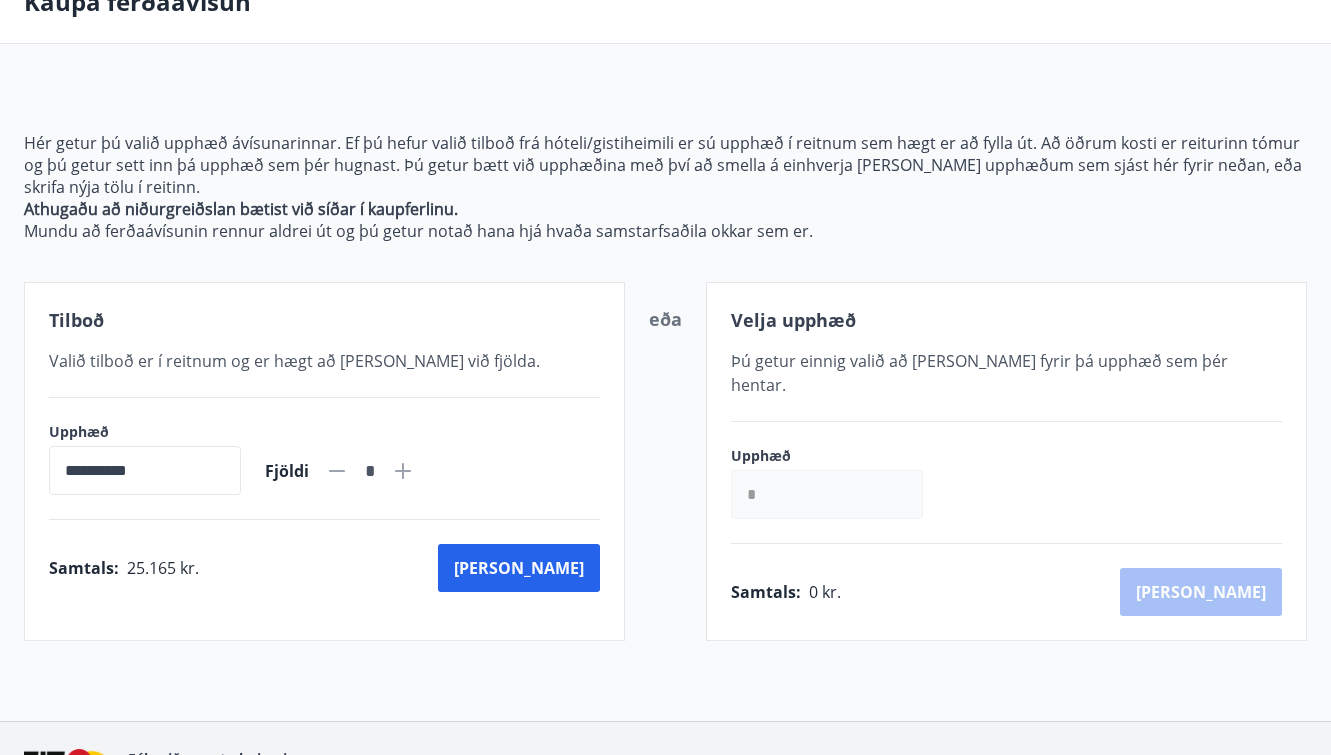 scroll, scrollTop: 0, scrollLeft: 0, axis: both 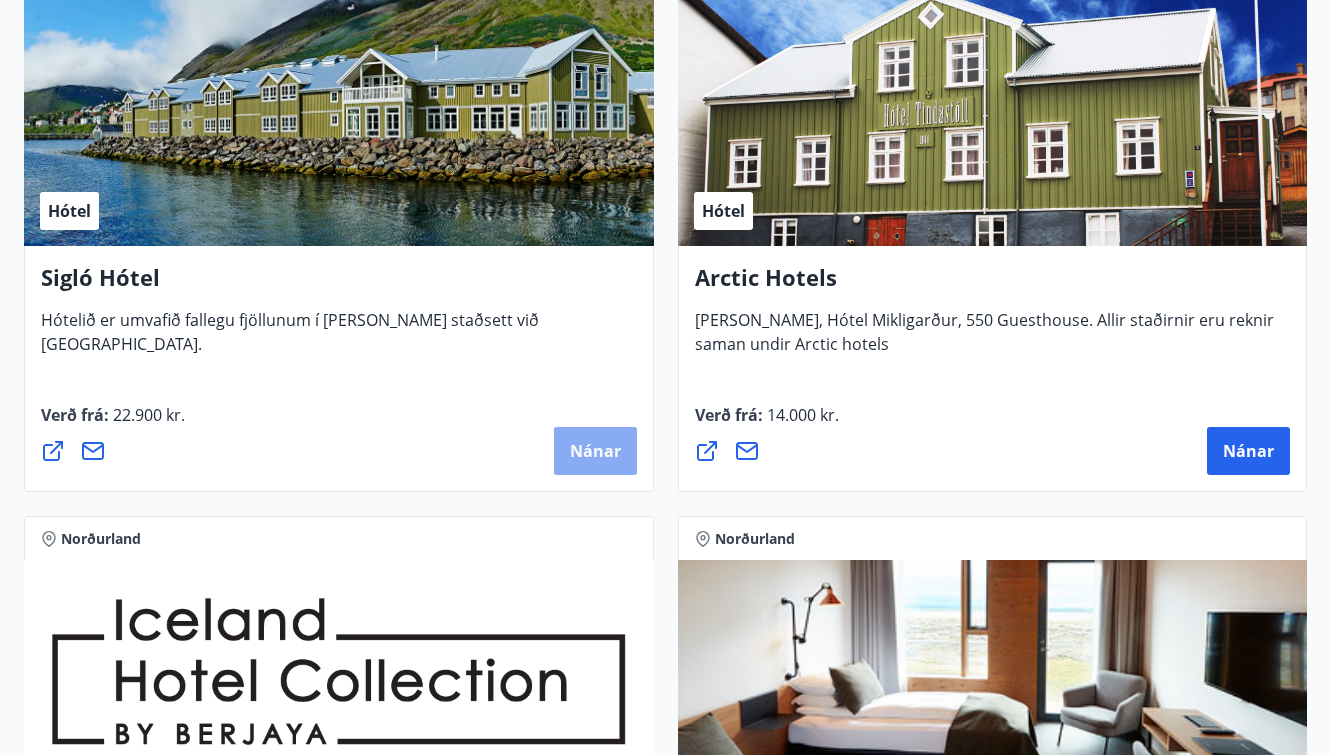 click on "Nánar" at bounding box center (595, 451) 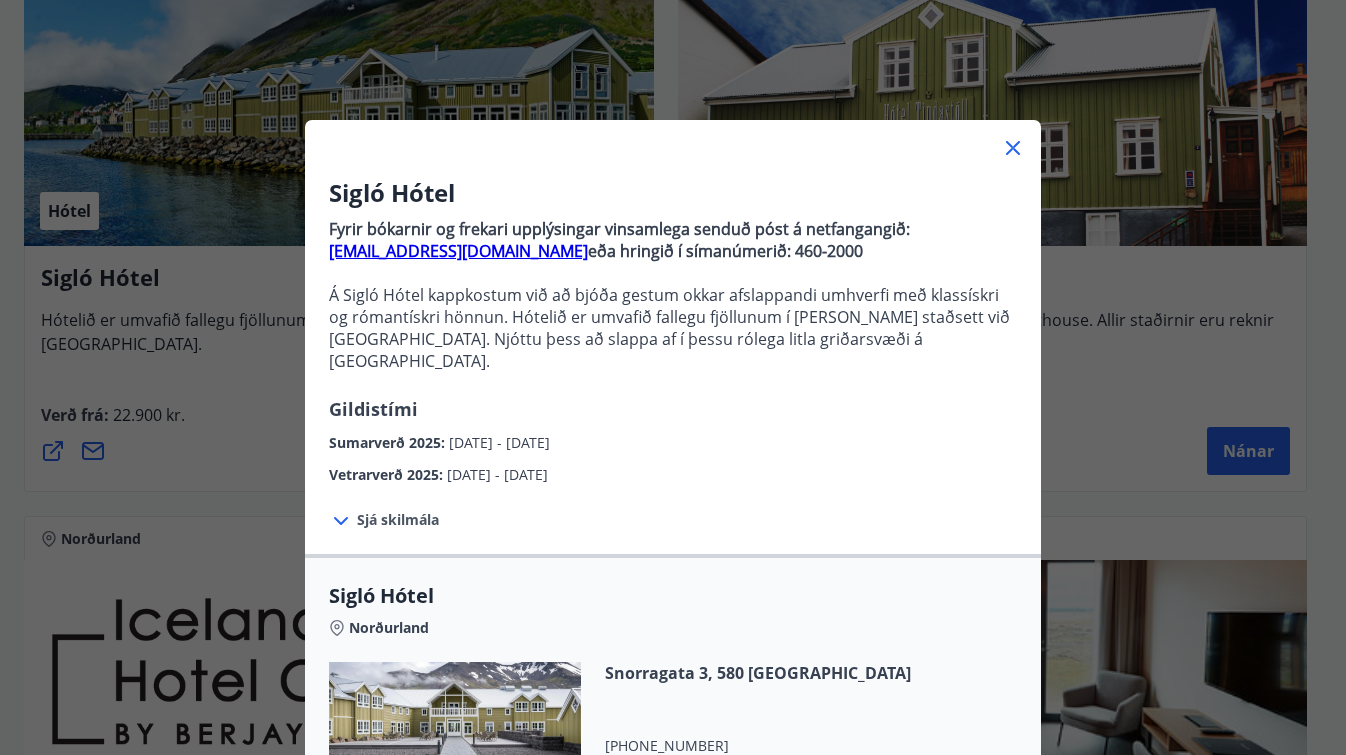 scroll, scrollTop: 386, scrollLeft: 0, axis: vertical 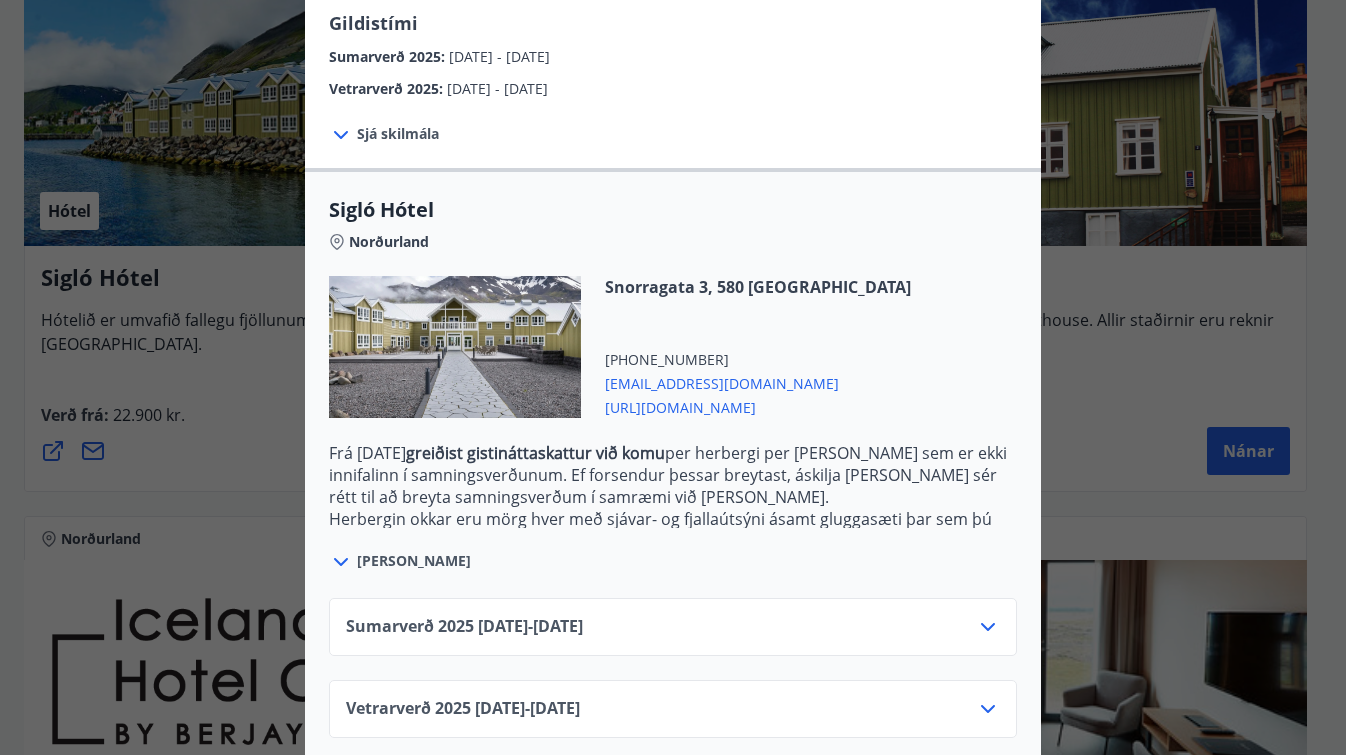 click 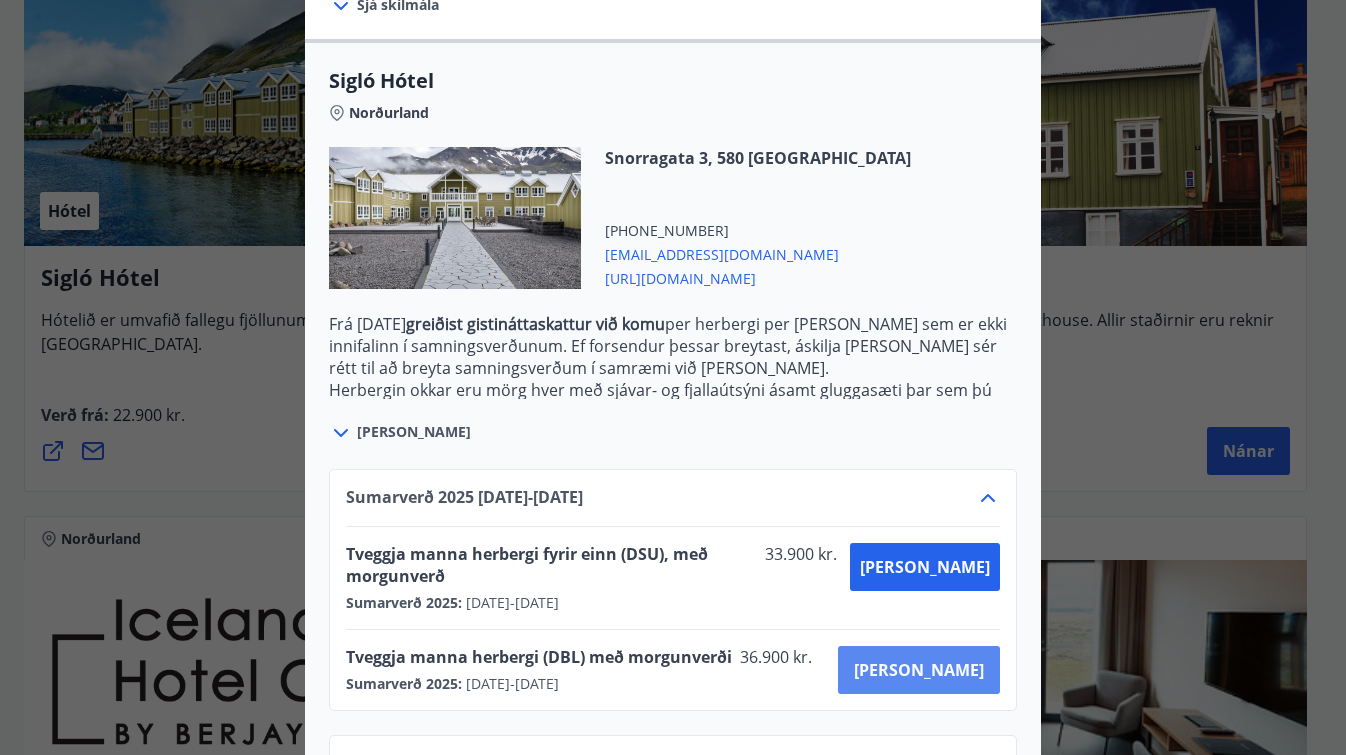 scroll, scrollTop: 519, scrollLeft: 0, axis: vertical 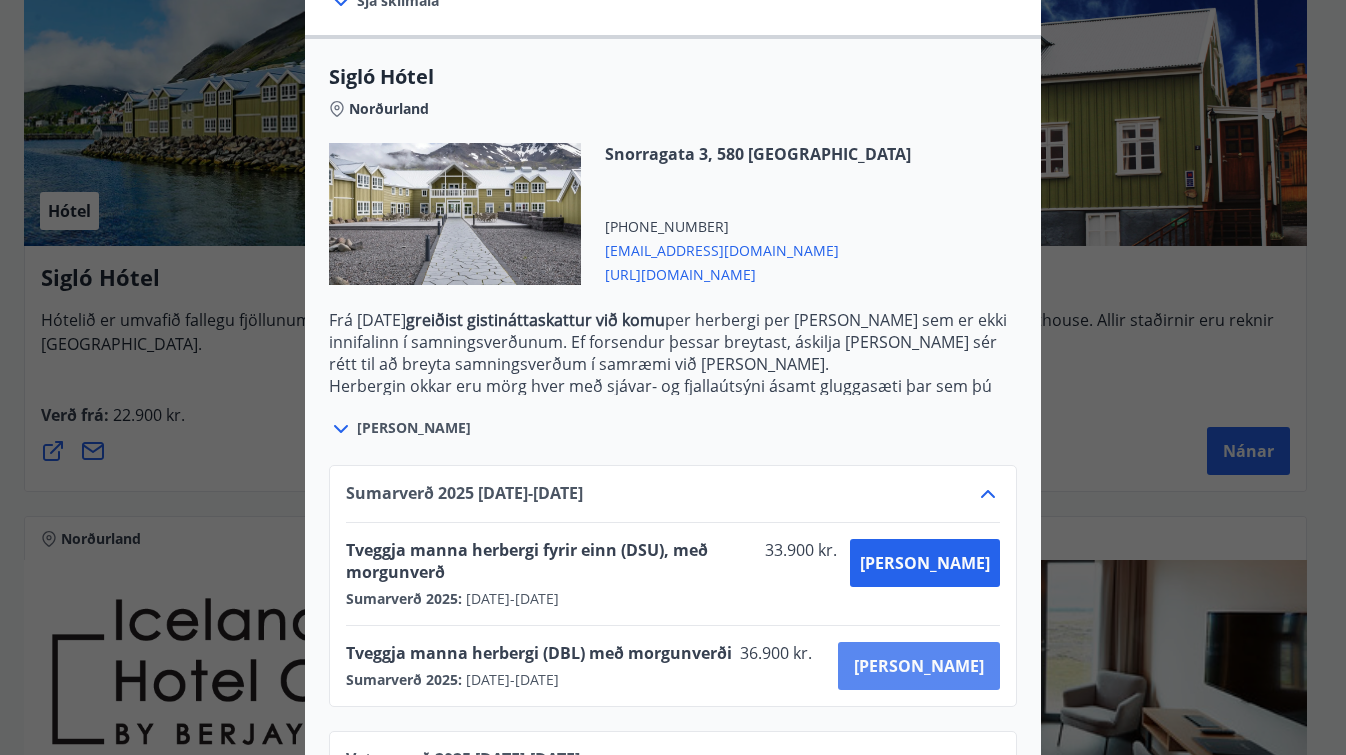 click on "[PERSON_NAME]" at bounding box center (919, 666) 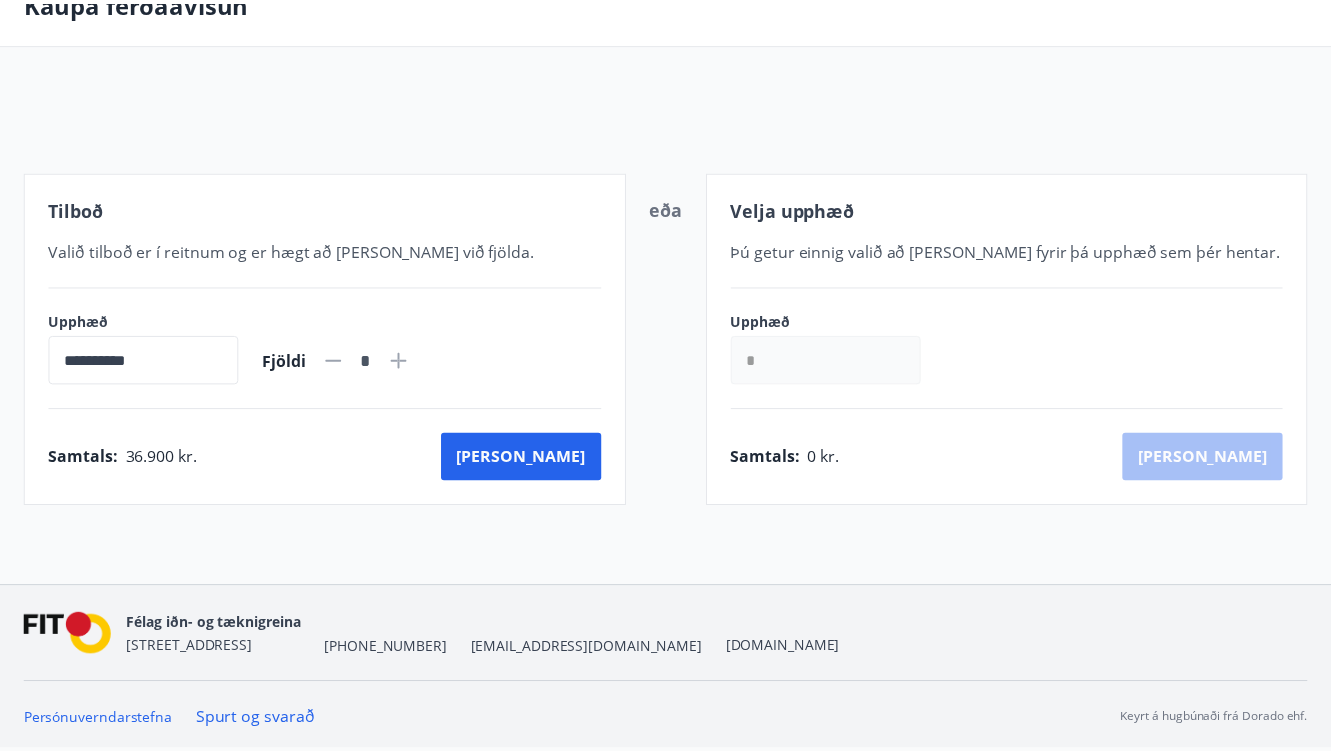 scroll, scrollTop: 120, scrollLeft: 0, axis: vertical 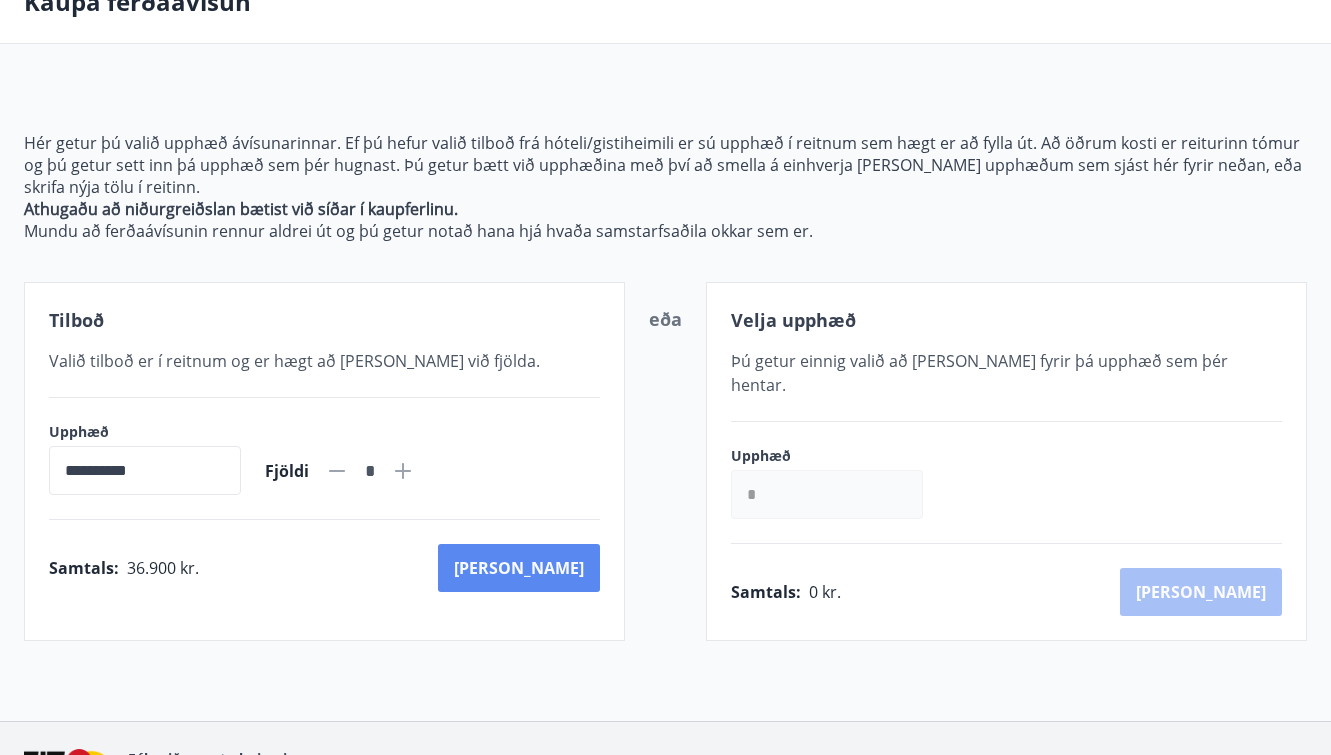 click on "[PERSON_NAME]" at bounding box center [519, 568] 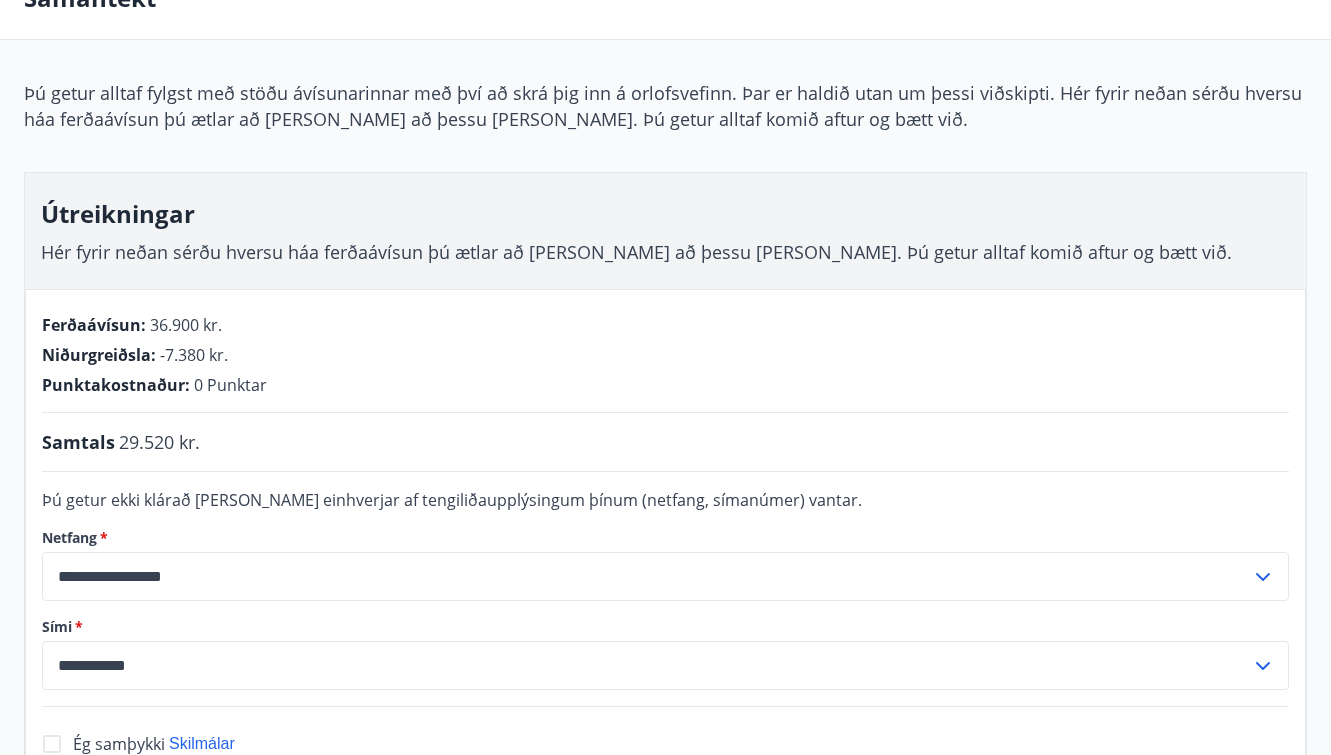 scroll, scrollTop: 255, scrollLeft: 0, axis: vertical 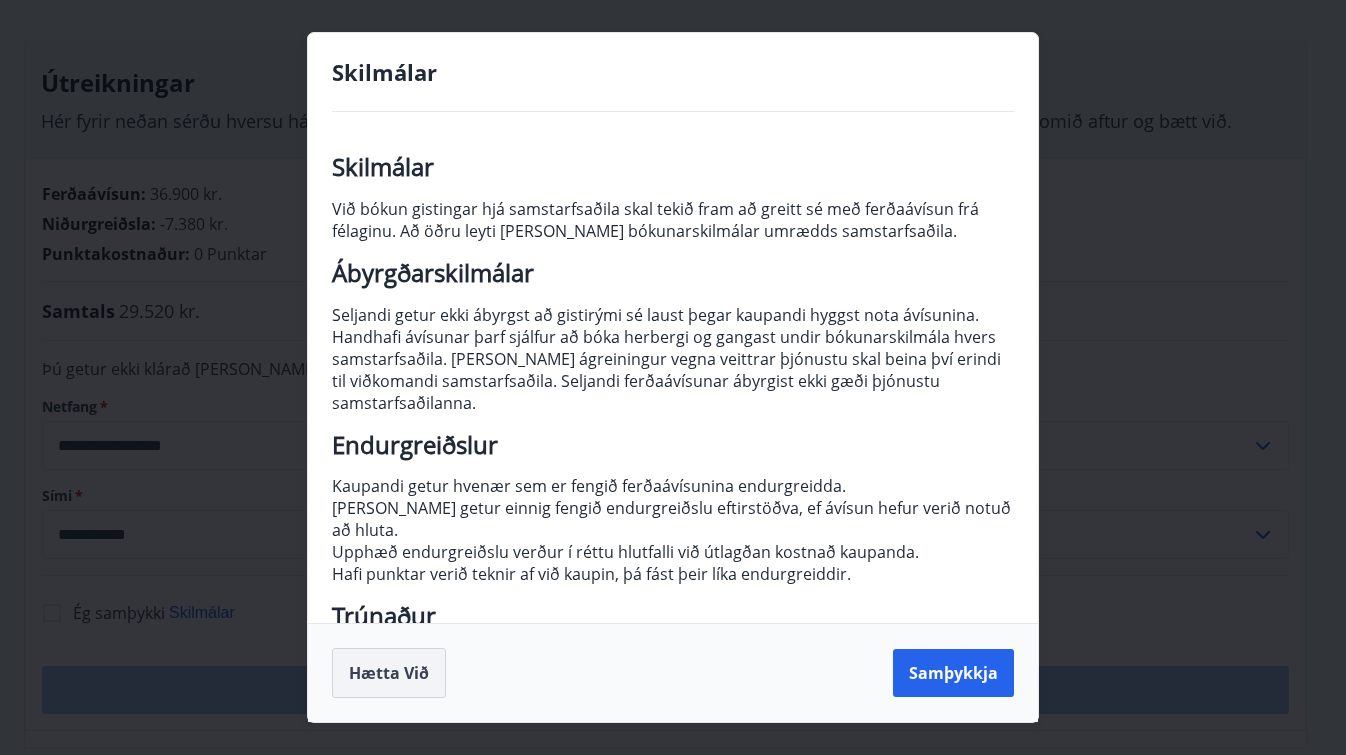 click on "Hætta við" at bounding box center [389, 673] 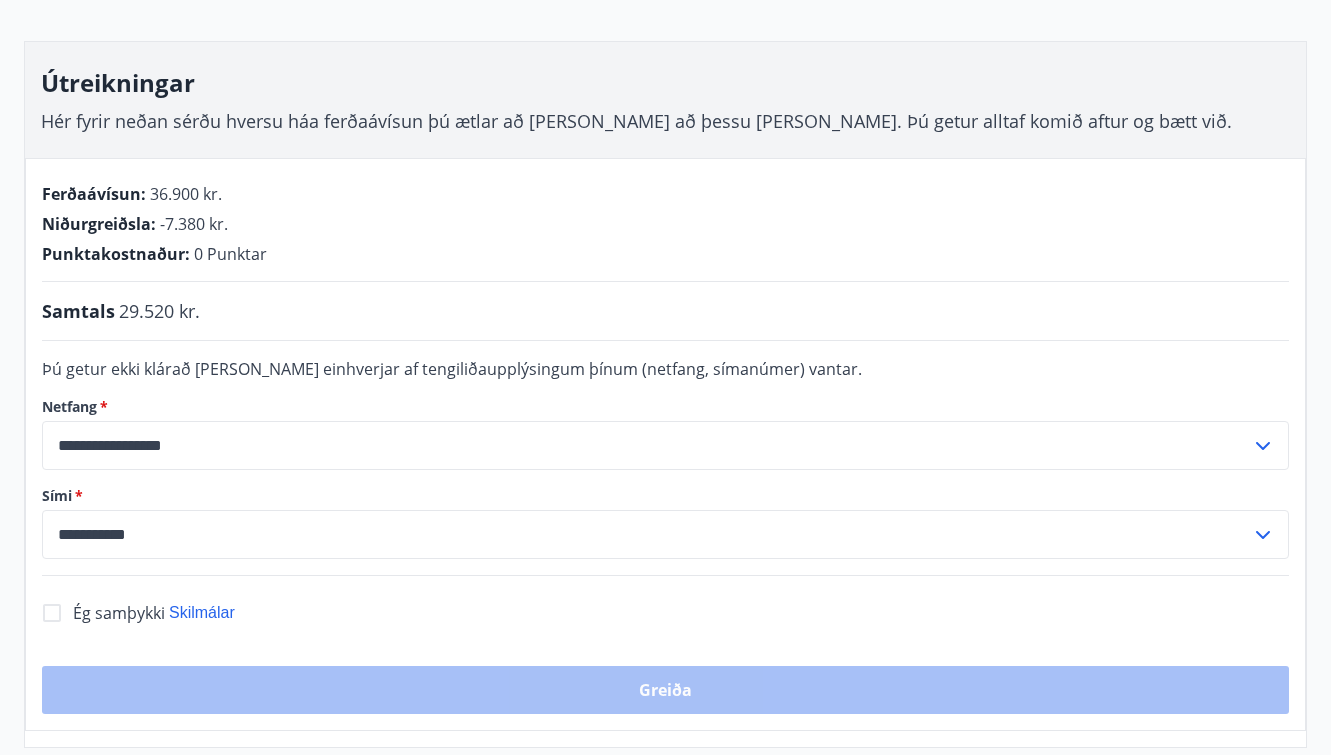 scroll, scrollTop: 120, scrollLeft: 0, axis: vertical 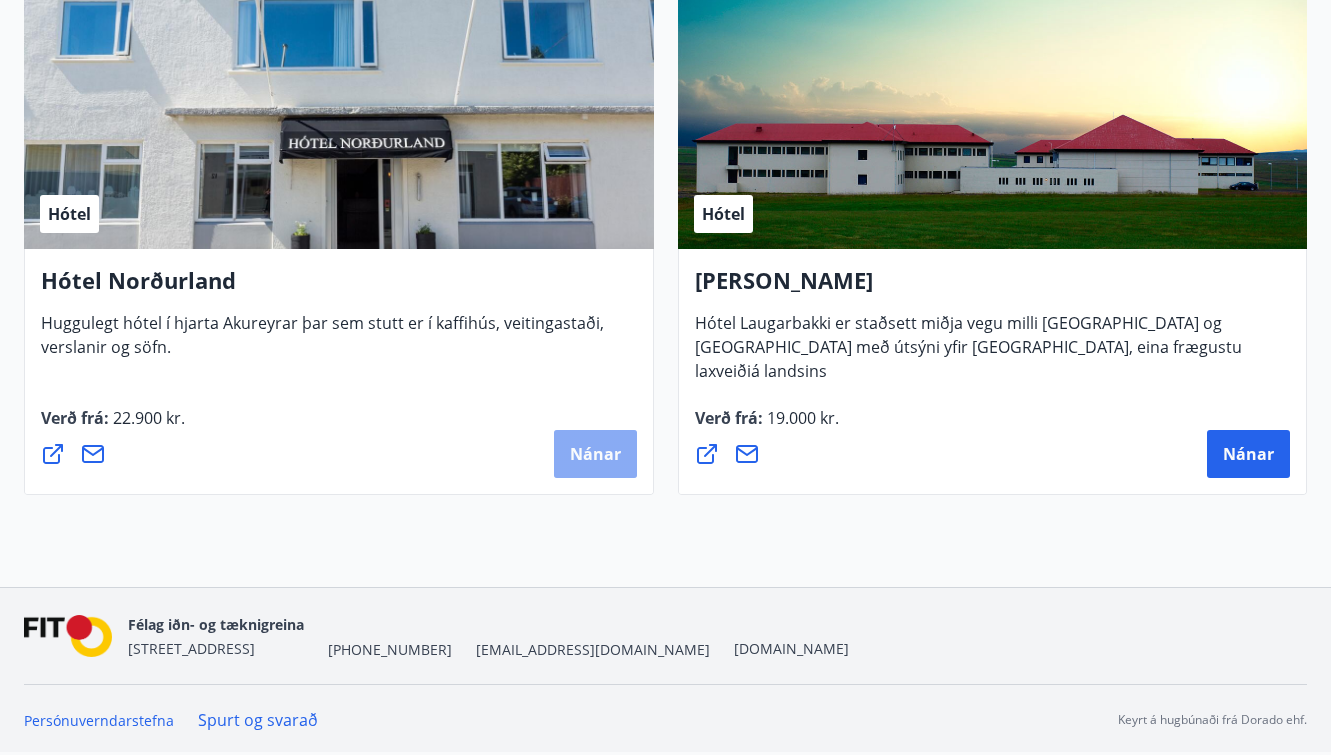 click on "Nánar" at bounding box center (595, 454) 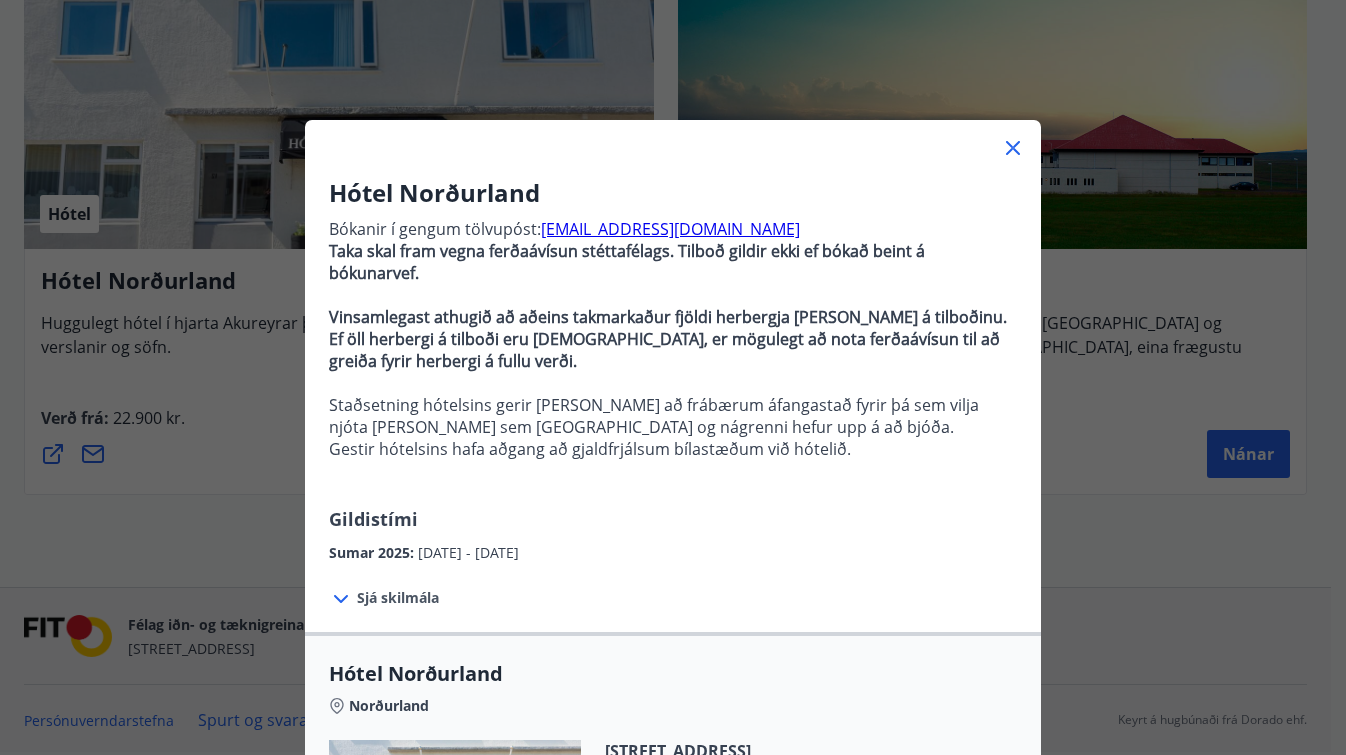 scroll, scrollTop: 645, scrollLeft: 0, axis: vertical 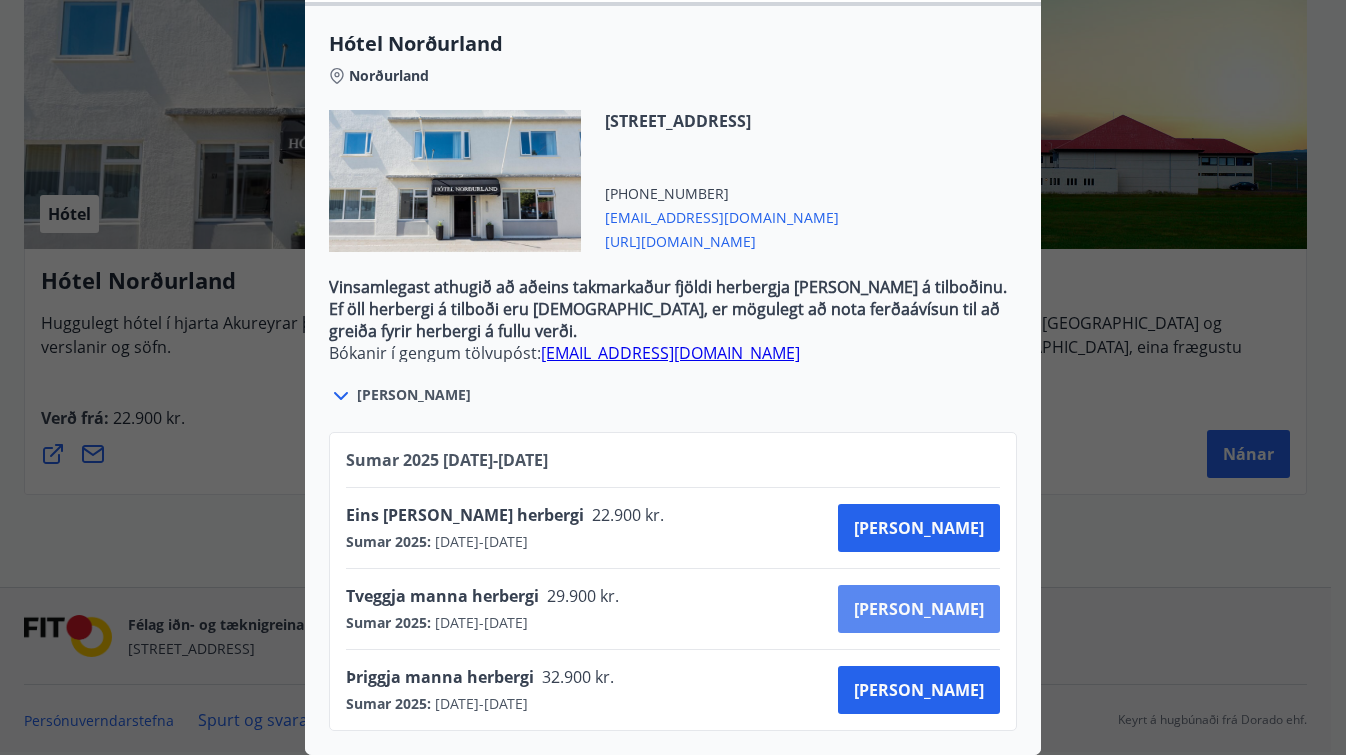 click on "[PERSON_NAME]" at bounding box center (919, 609) 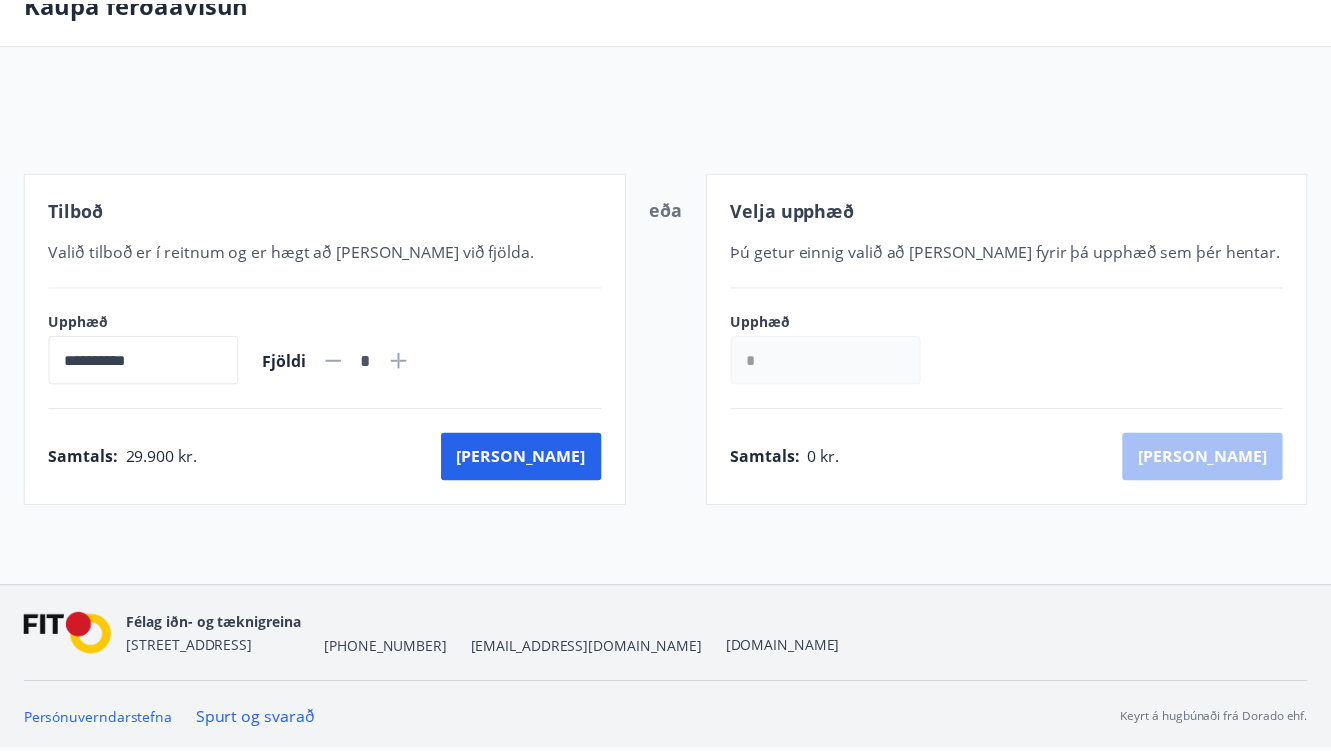 scroll, scrollTop: 120, scrollLeft: 0, axis: vertical 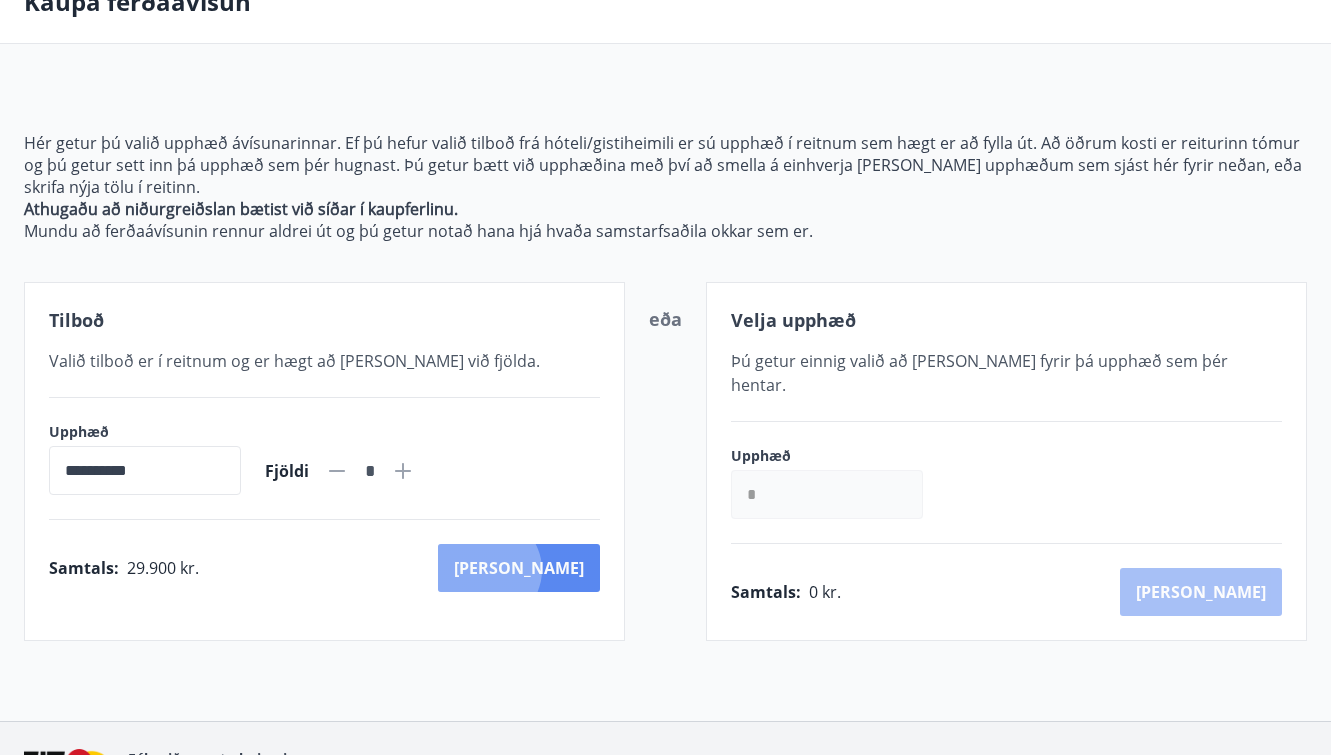 click on "[PERSON_NAME]" at bounding box center [519, 568] 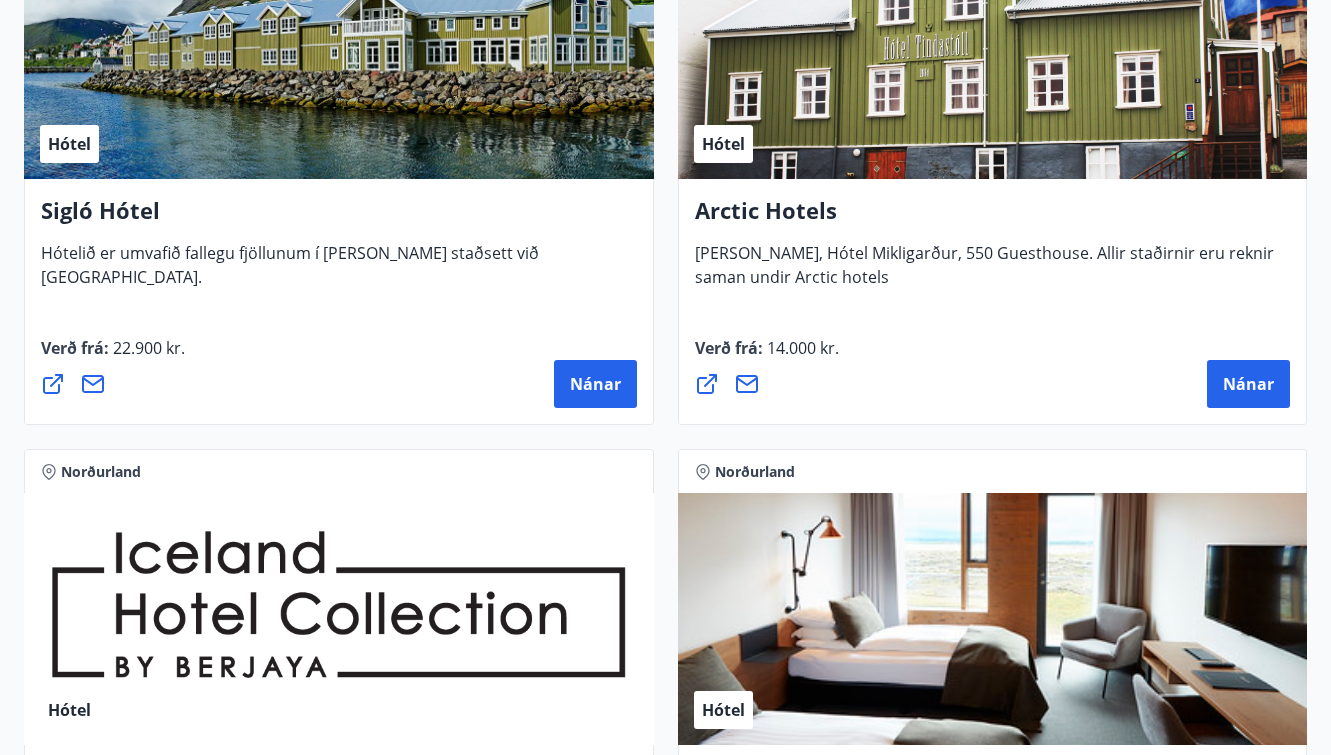 scroll, scrollTop: 0, scrollLeft: 0, axis: both 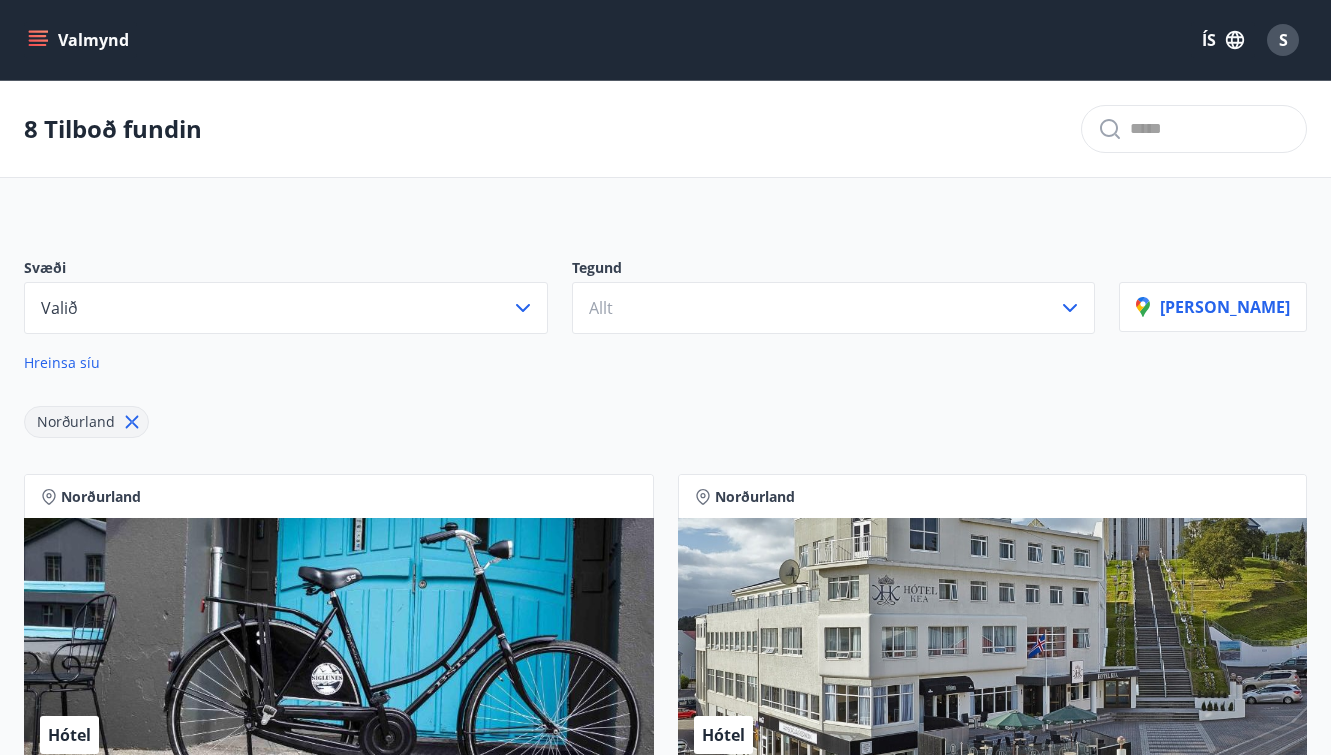 click 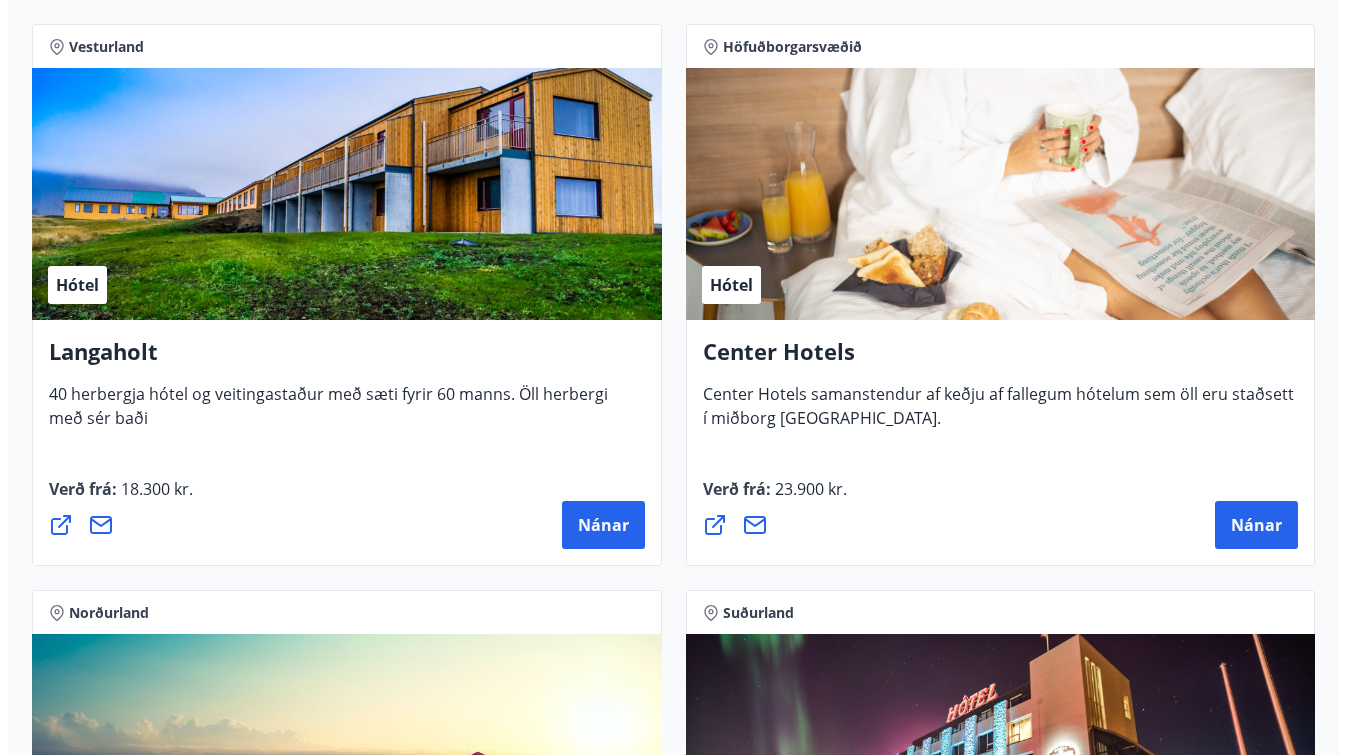 scroll, scrollTop: 6576, scrollLeft: 0, axis: vertical 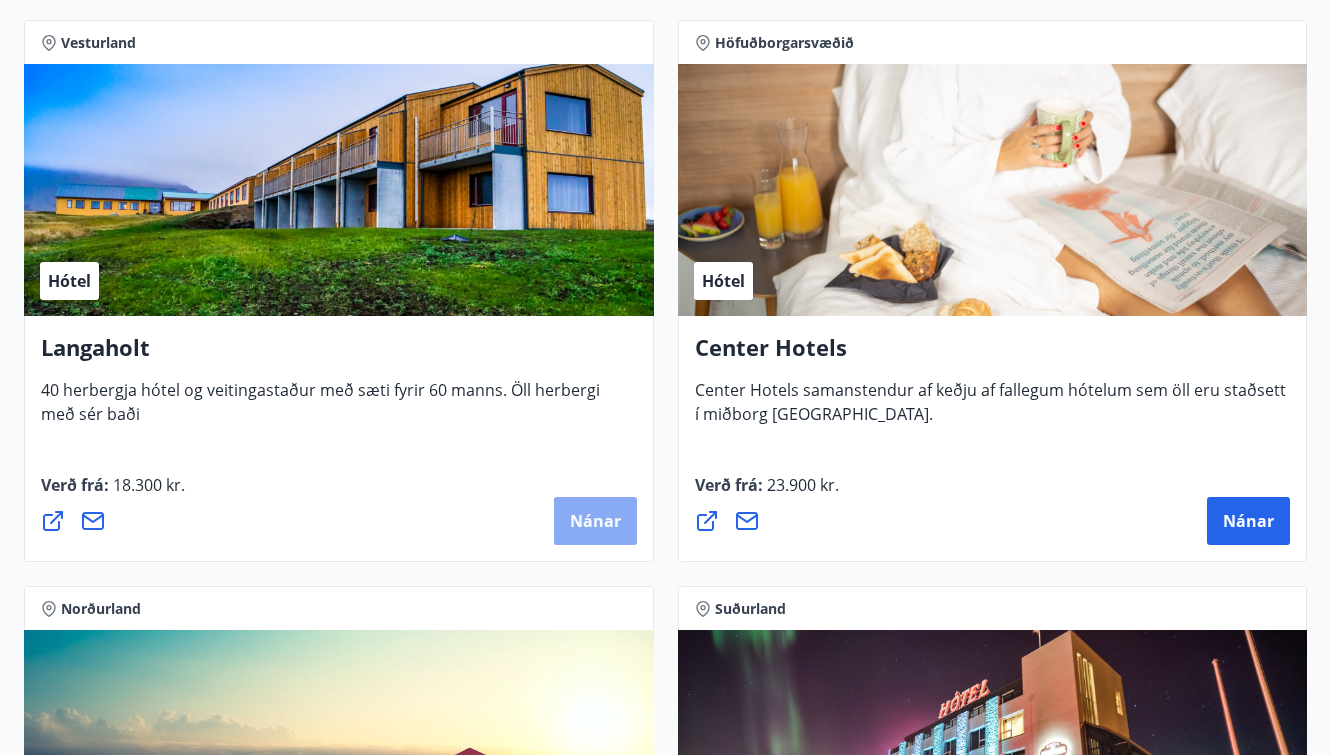 click on "Nánar" at bounding box center [595, 521] 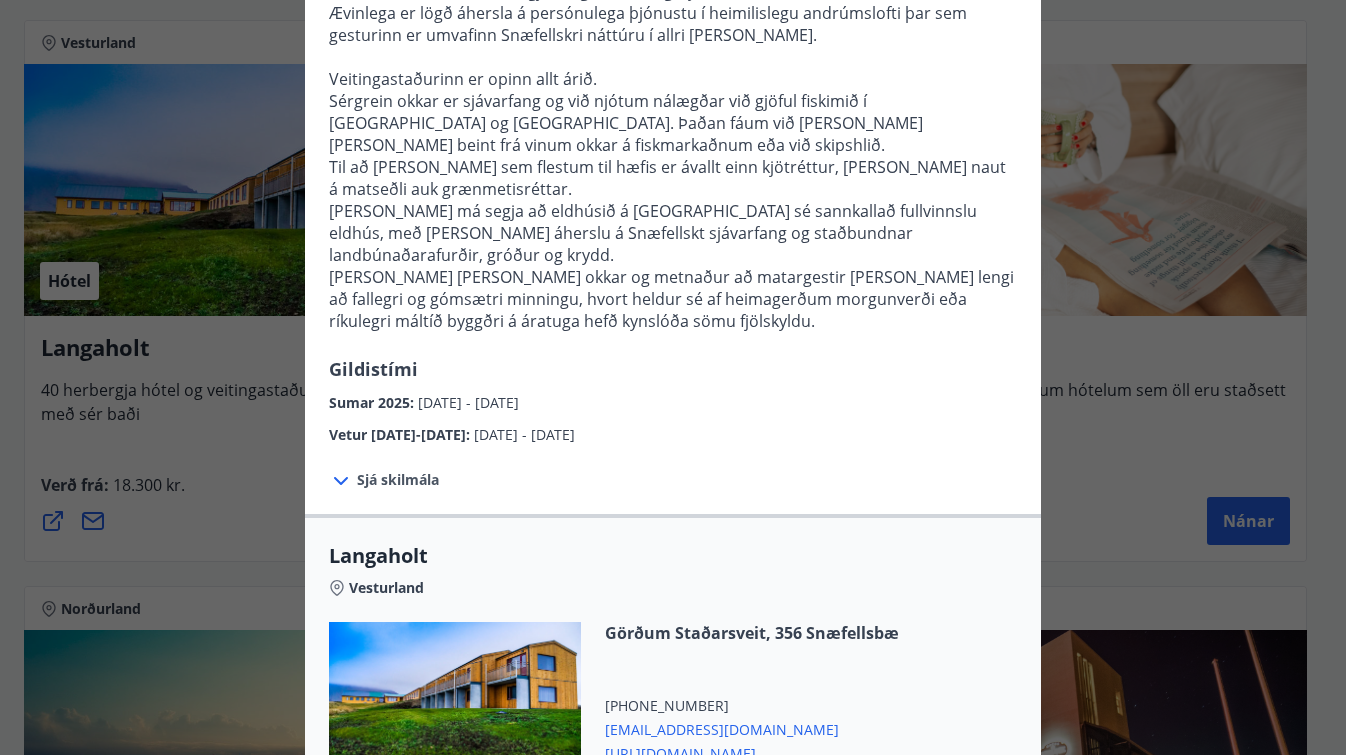 scroll, scrollTop: 584, scrollLeft: 0, axis: vertical 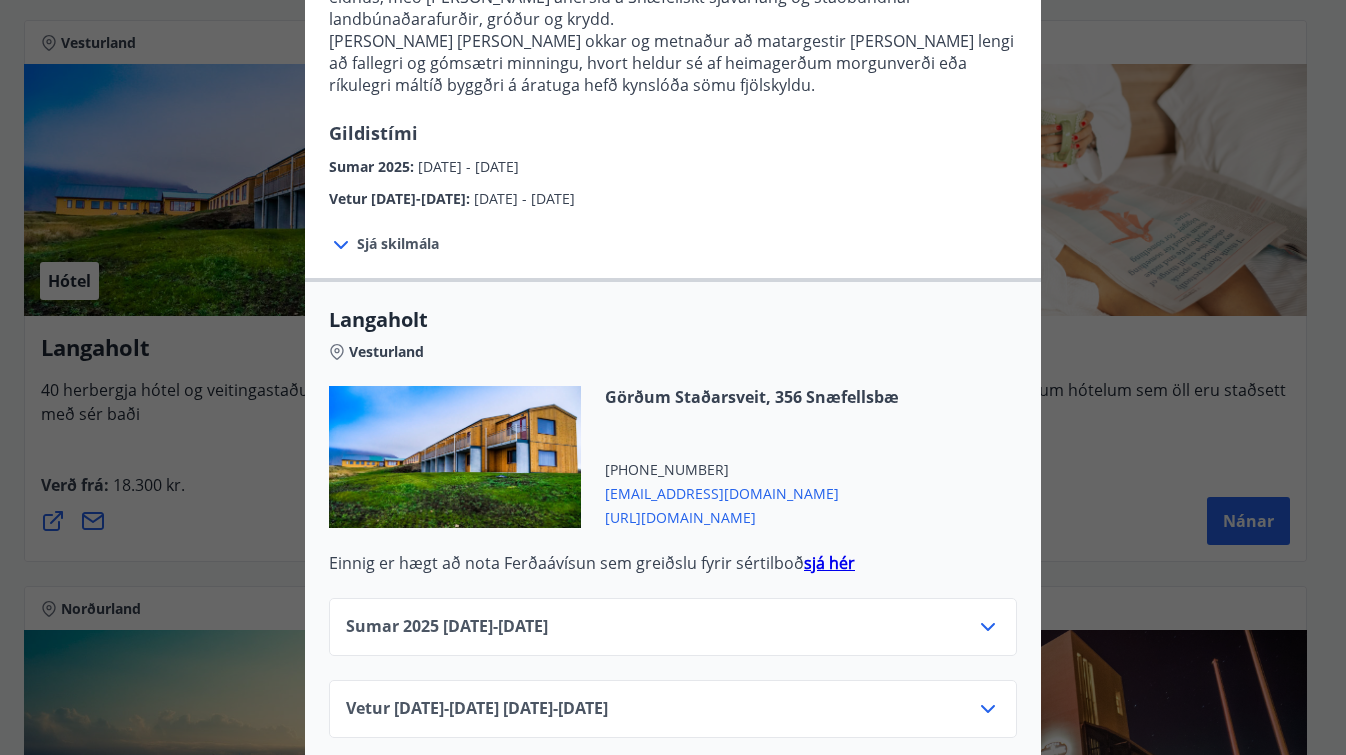 click 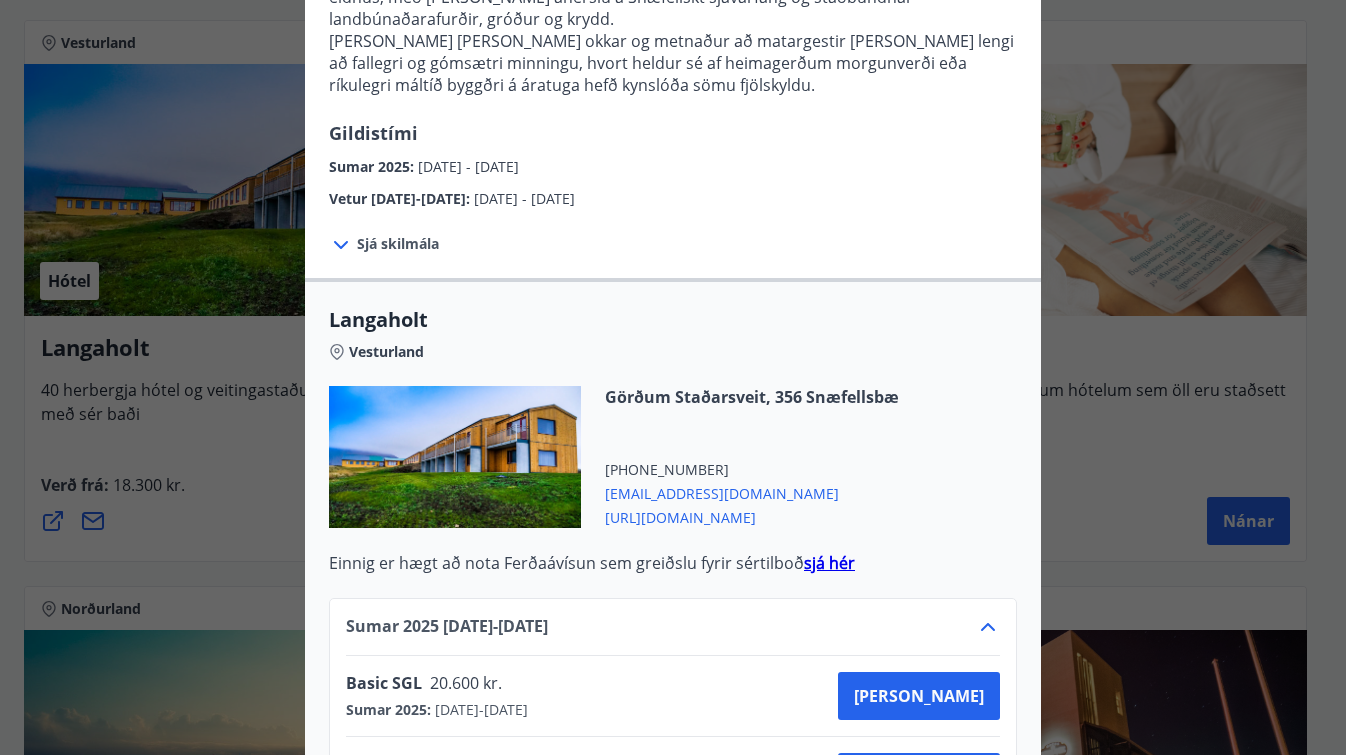 scroll, scrollTop: 734, scrollLeft: 0, axis: vertical 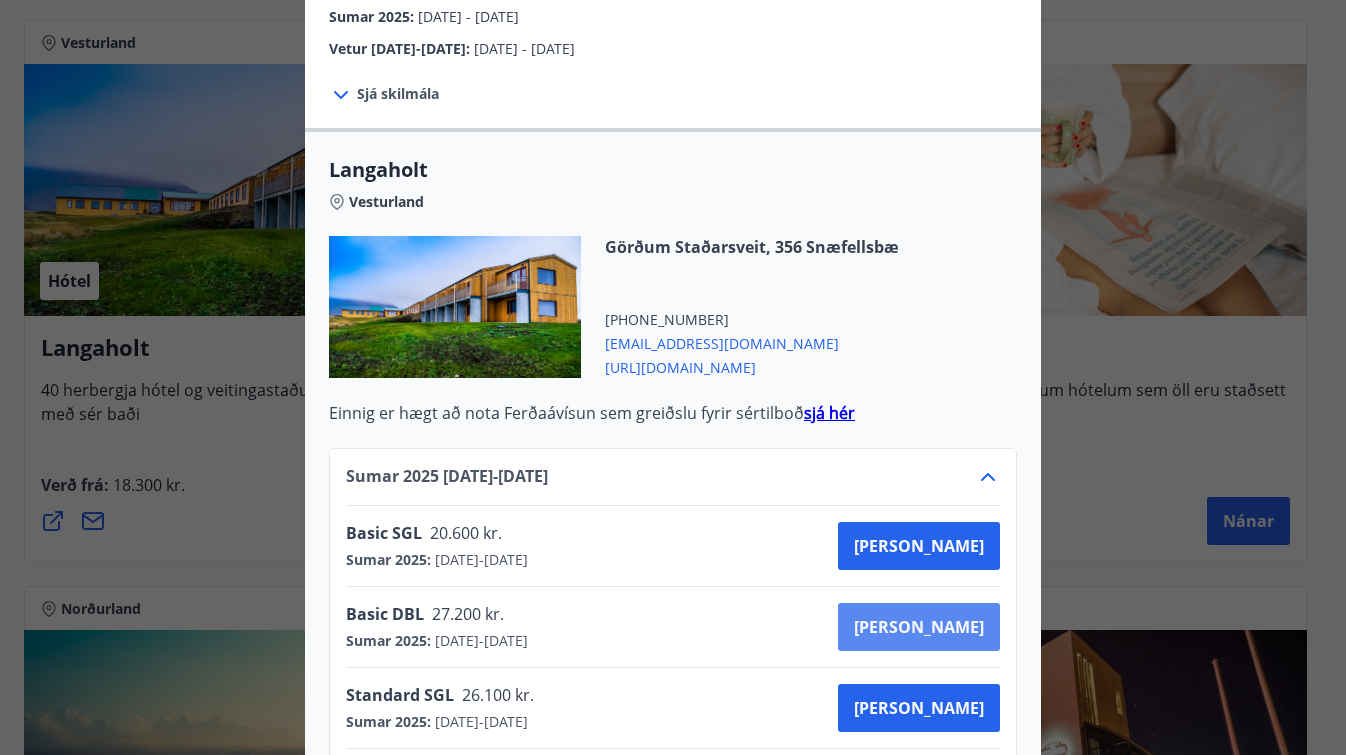 click on "[PERSON_NAME]" at bounding box center (919, 627) 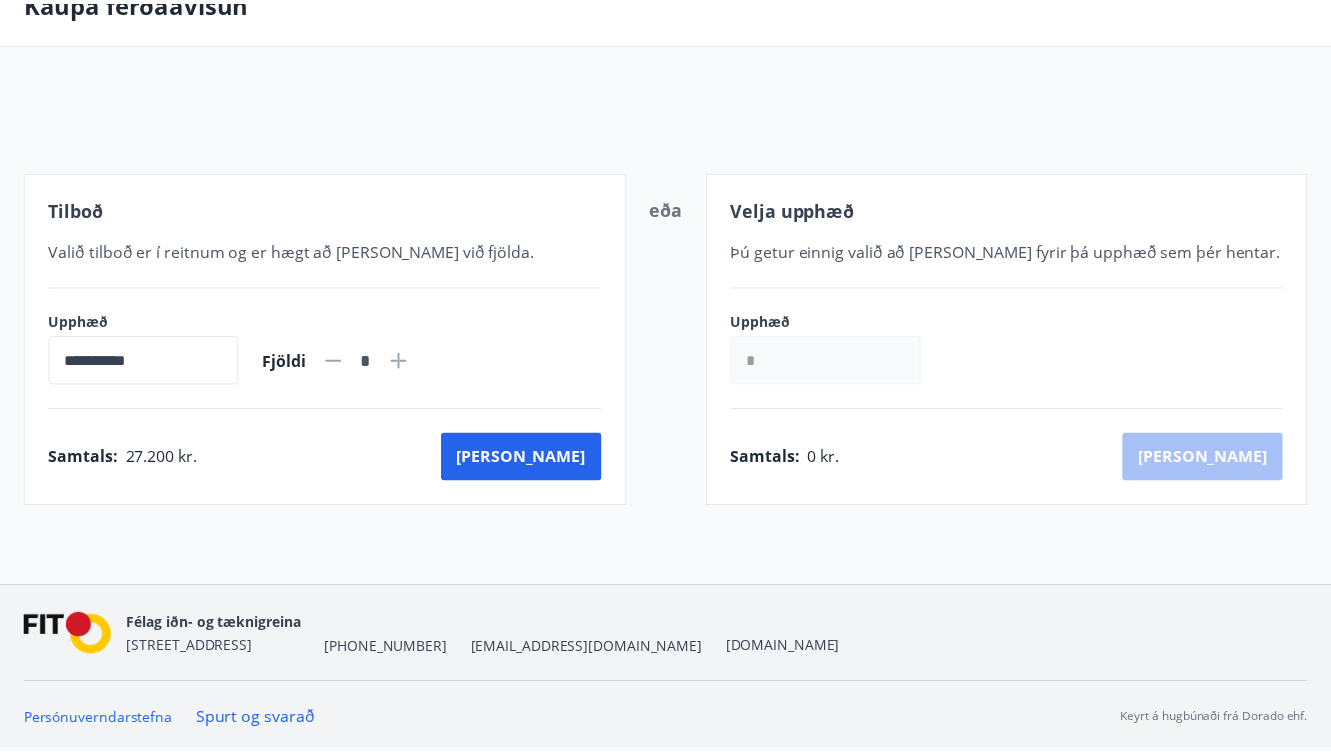 scroll, scrollTop: 120, scrollLeft: 0, axis: vertical 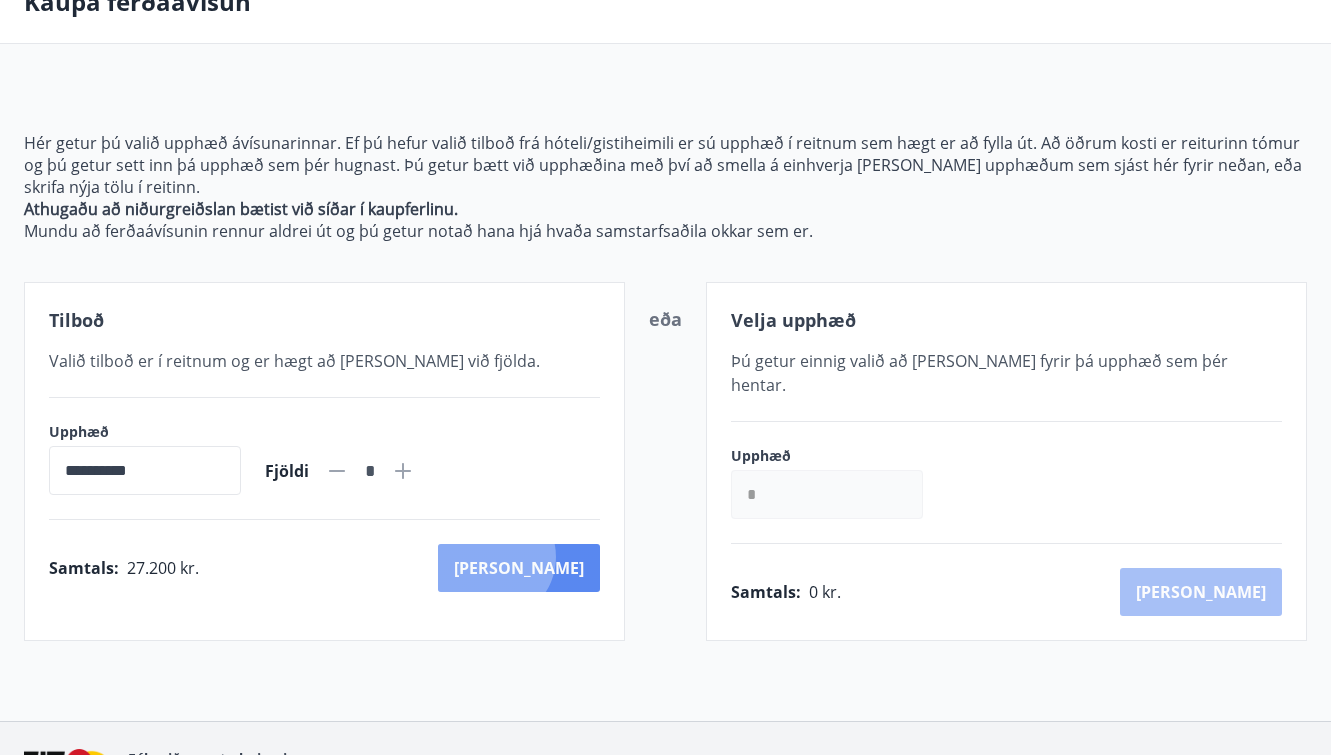 click on "[PERSON_NAME]" at bounding box center [519, 568] 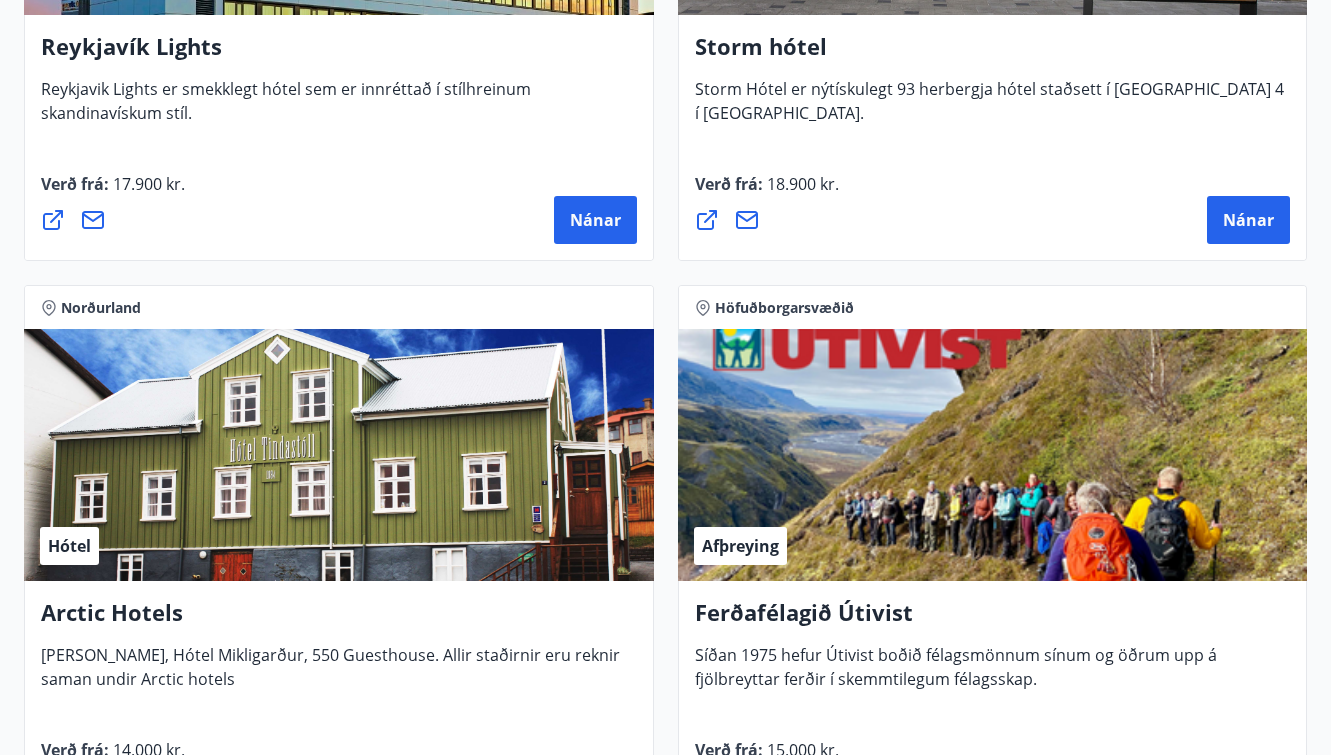 scroll, scrollTop: 0, scrollLeft: 0, axis: both 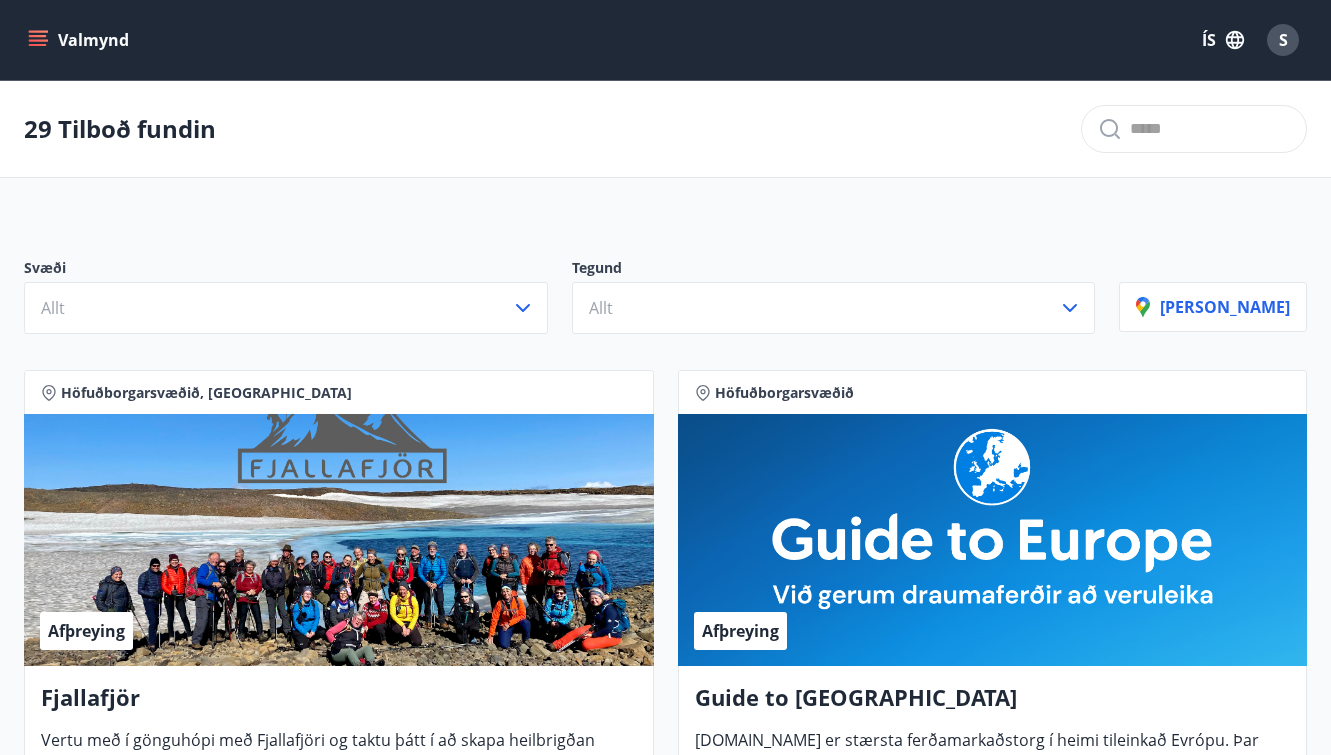click on "Valmynd" at bounding box center [80, 40] 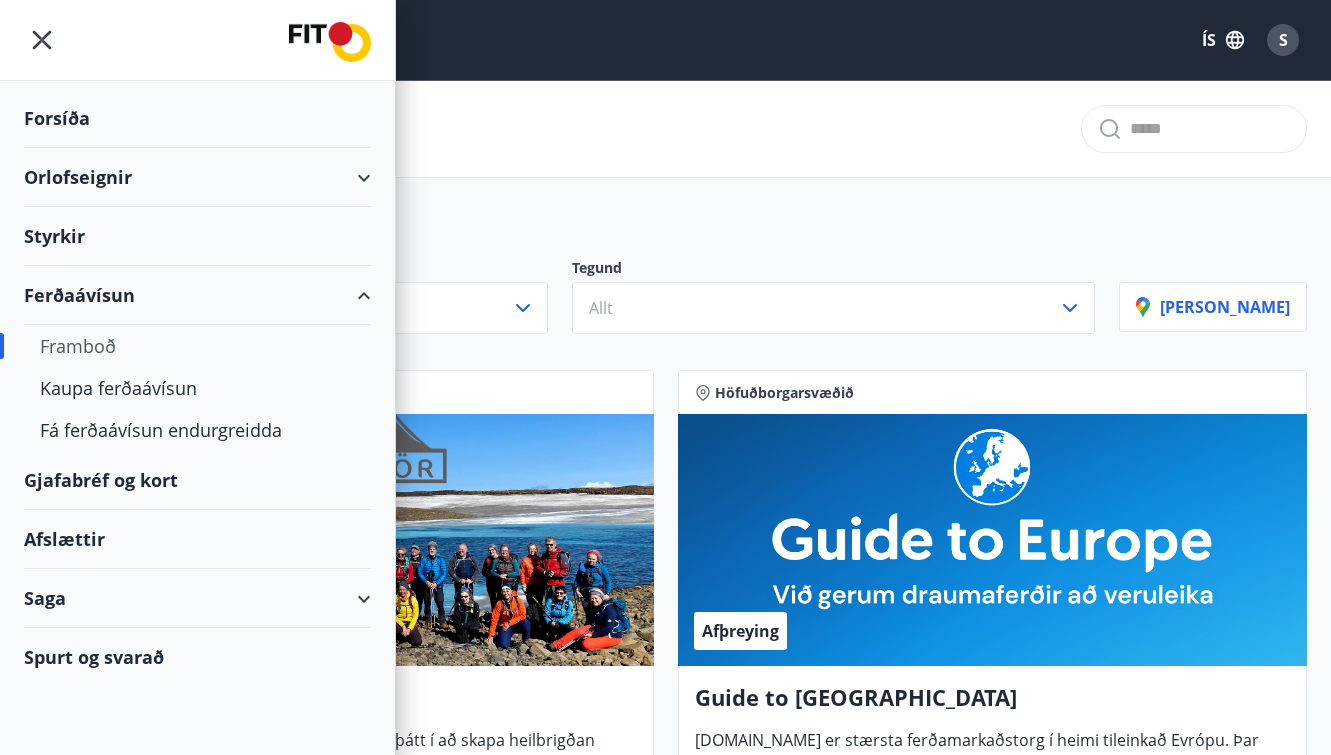 click on "Orlofseignir" at bounding box center [197, 177] 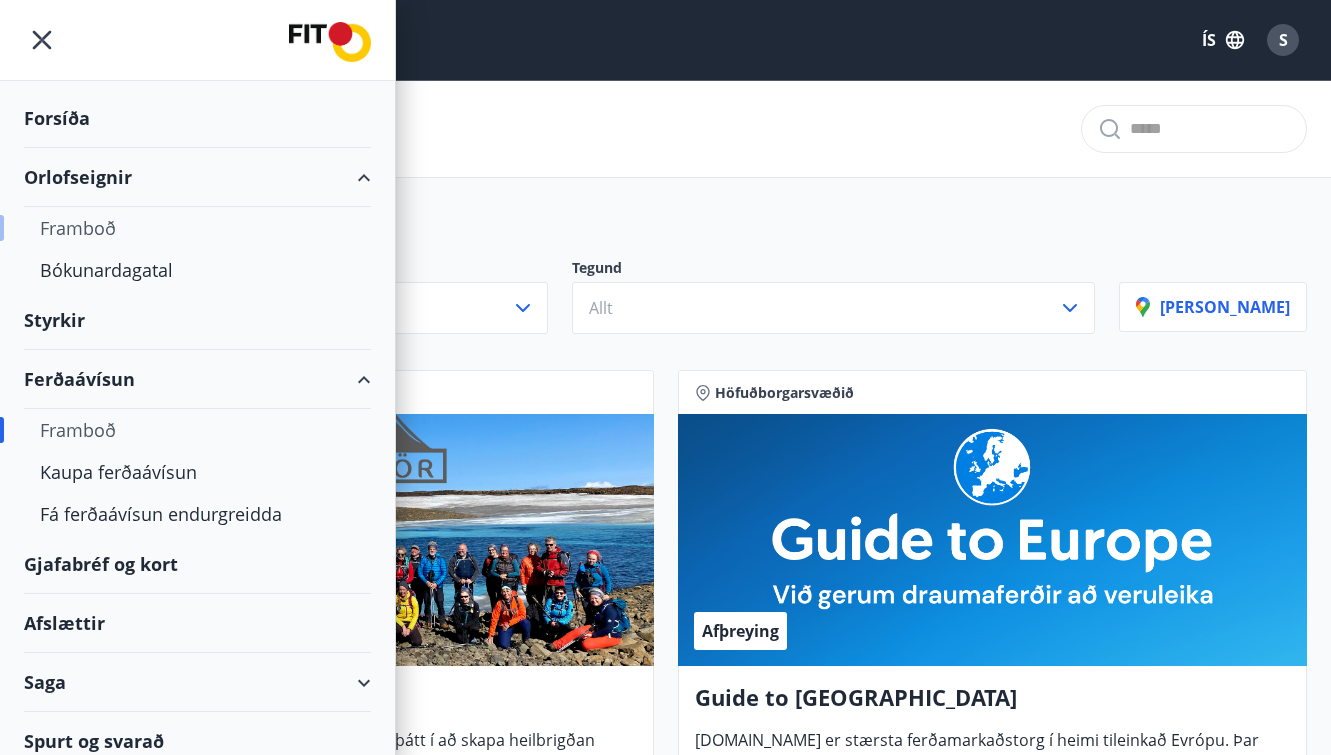 click on "Framboð" at bounding box center (197, 228) 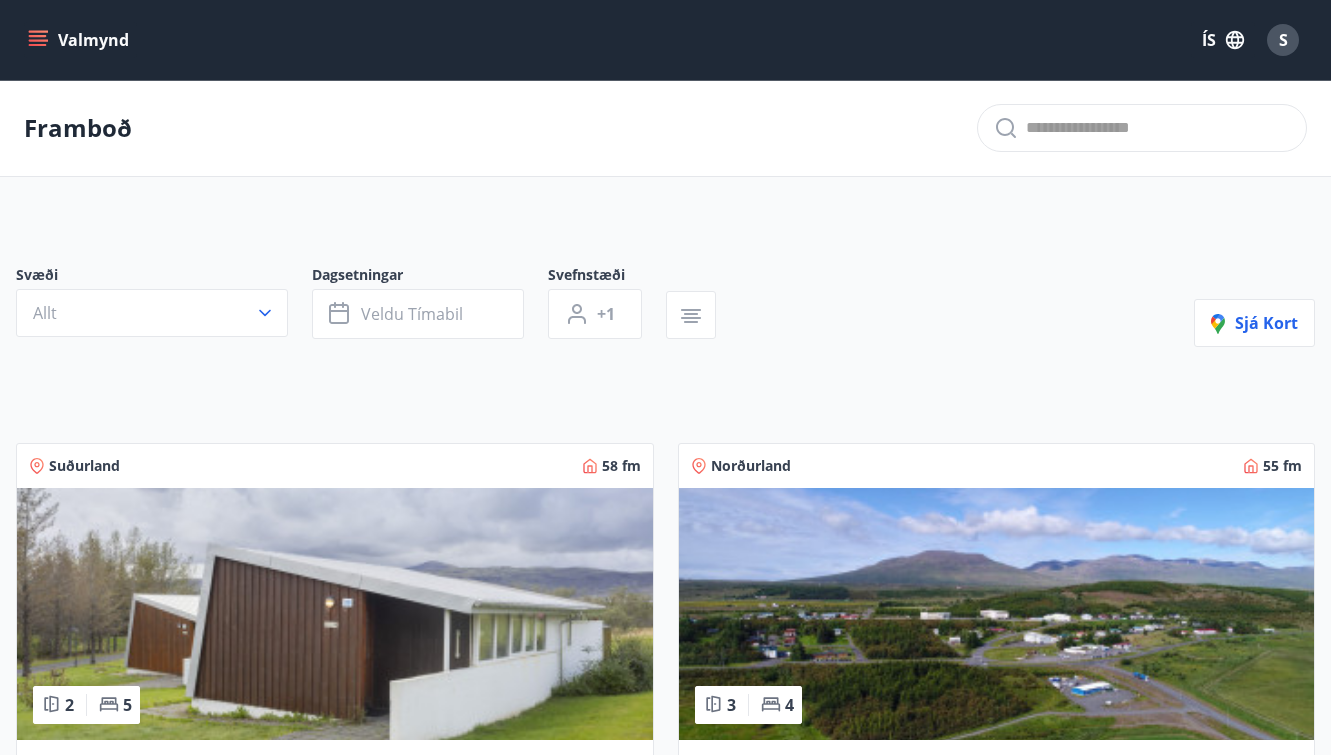 click on "Valmynd" at bounding box center (80, 40) 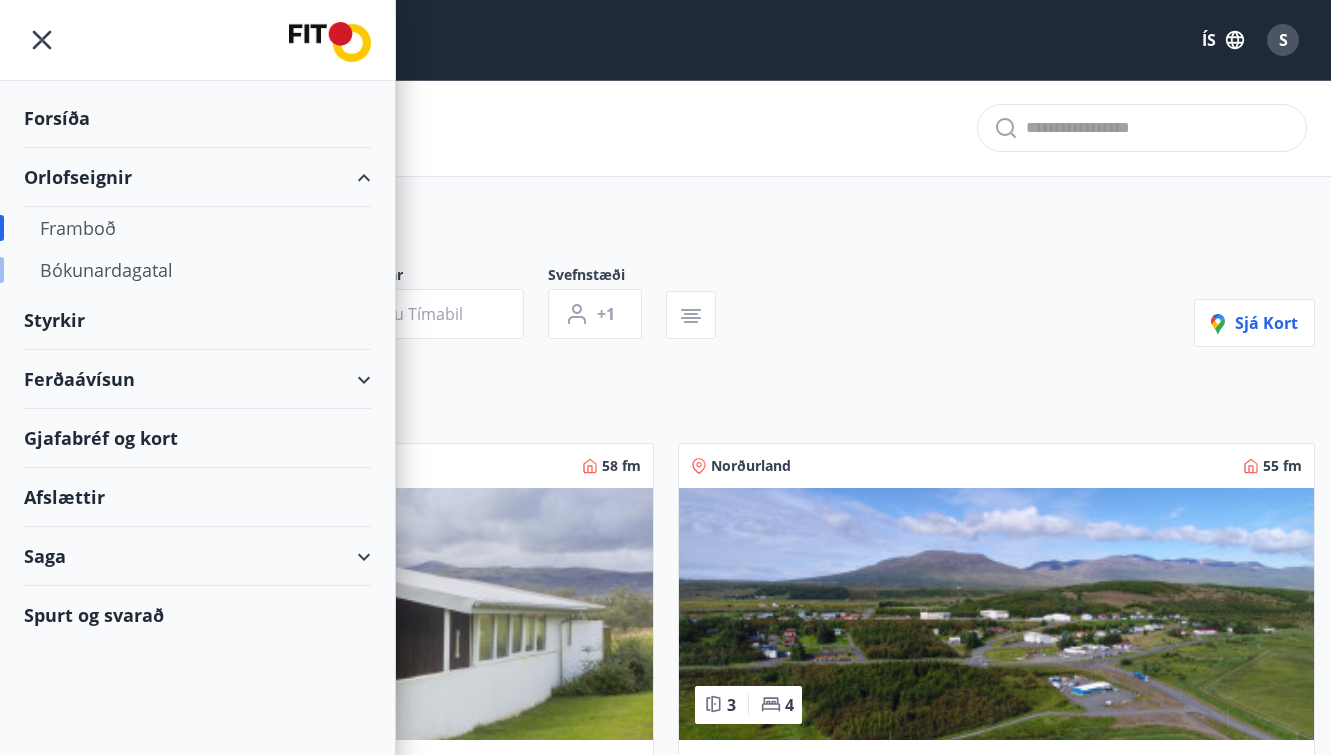 click on "Bókunardagatal" at bounding box center (197, 270) 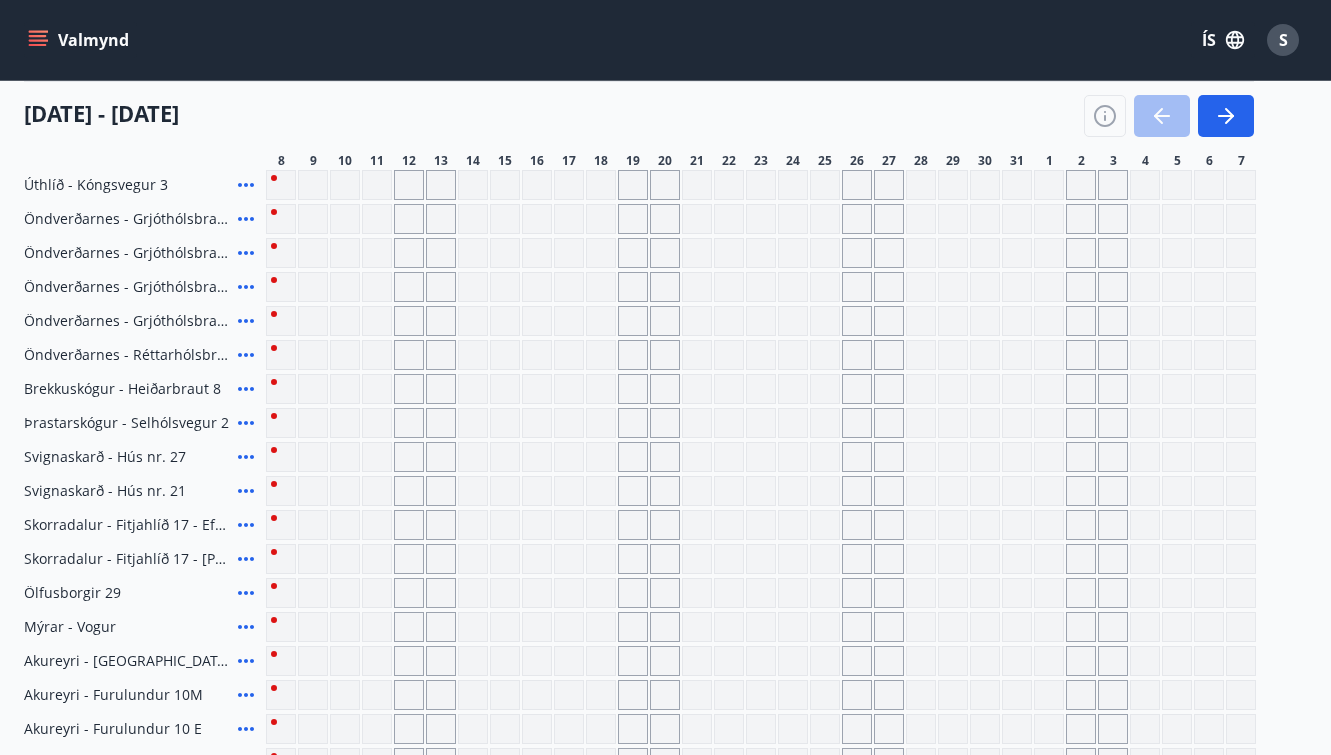 scroll, scrollTop: 194, scrollLeft: 0, axis: vertical 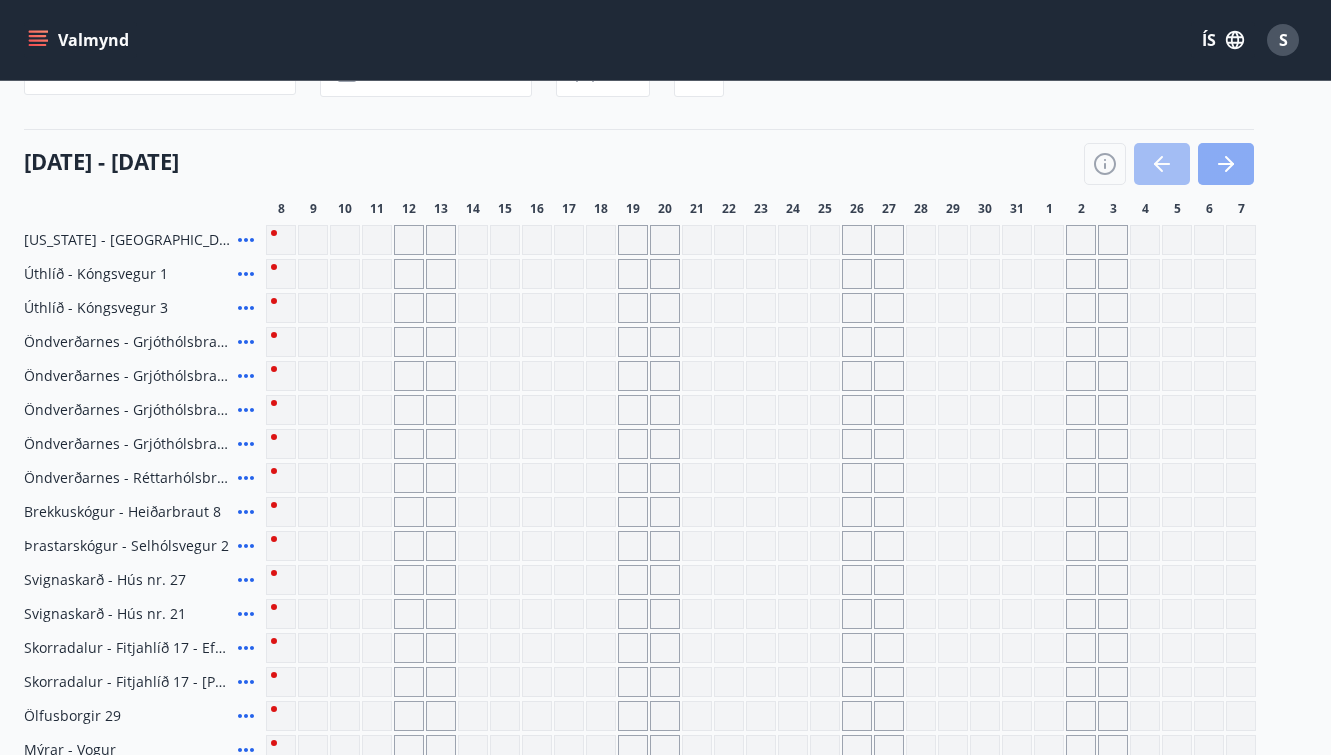 click at bounding box center [1226, 164] 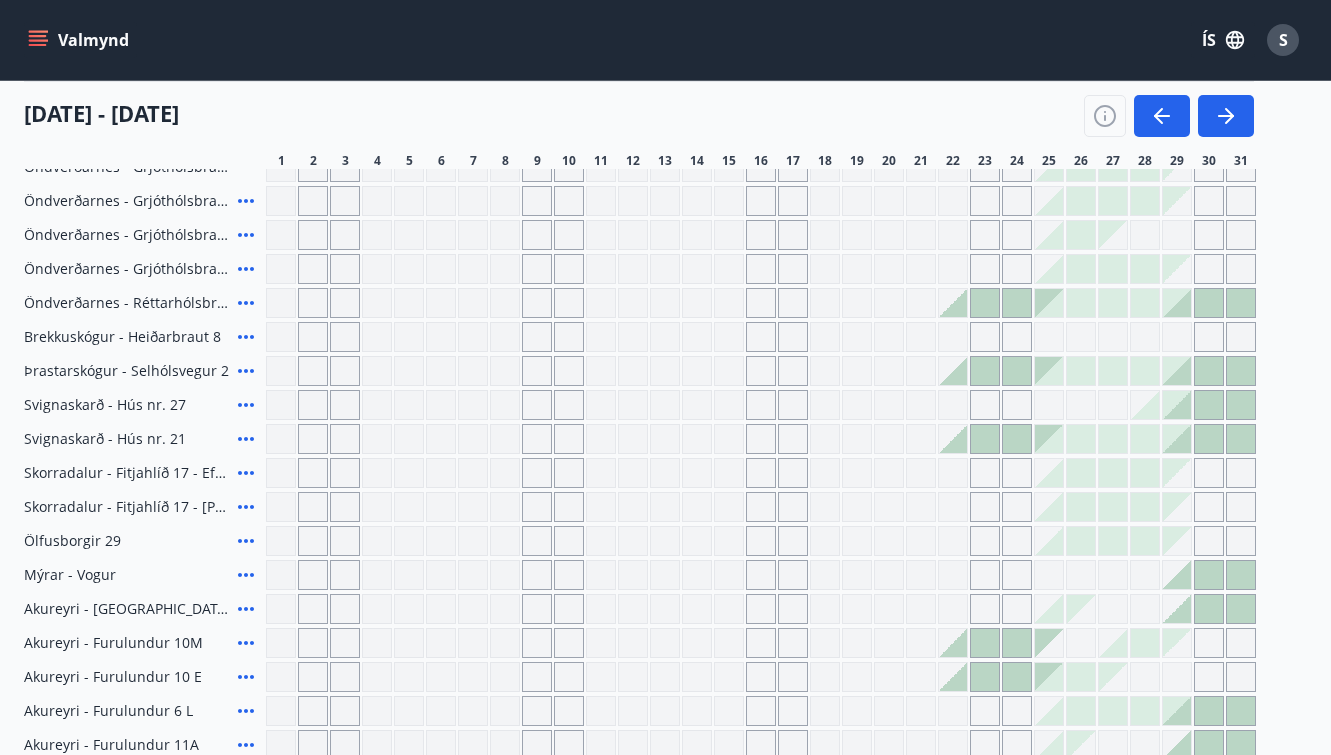 scroll, scrollTop: 0, scrollLeft: 0, axis: both 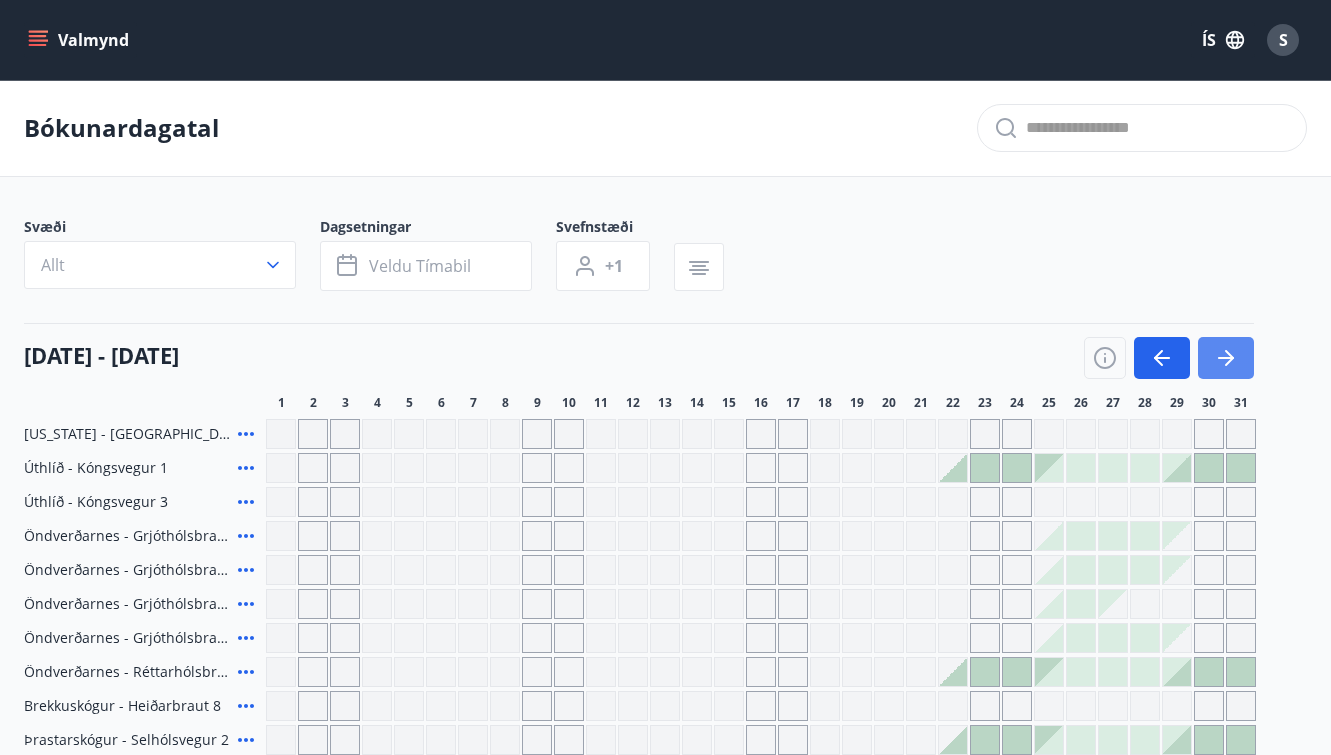 click 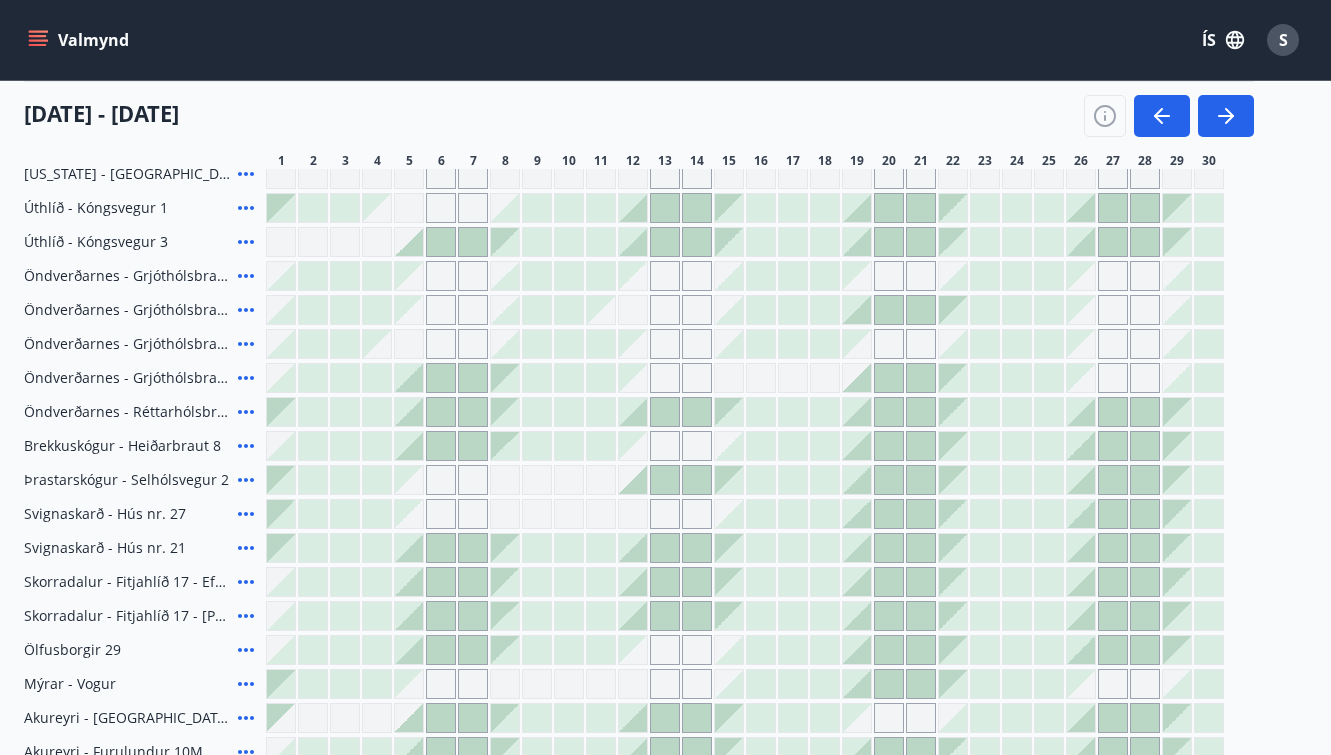 scroll, scrollTop: 0, scrollLeft: 0, axis: both 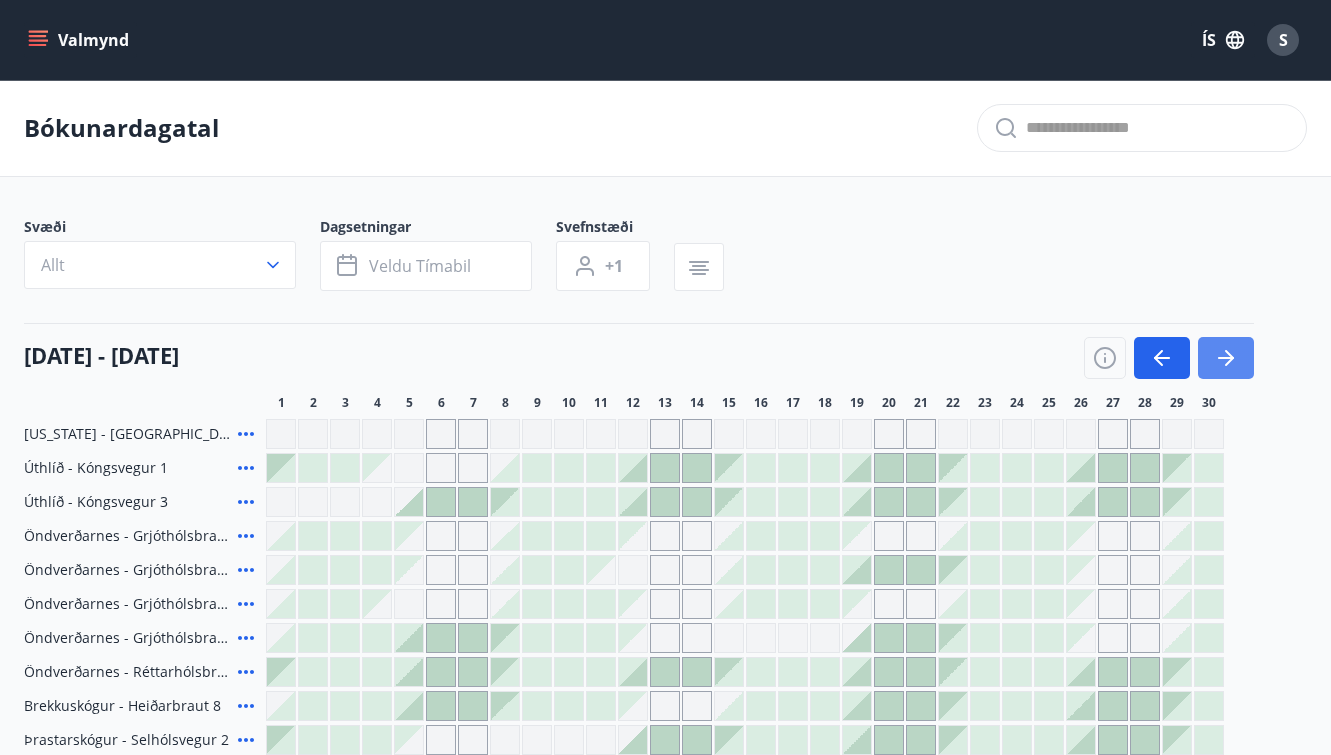 click 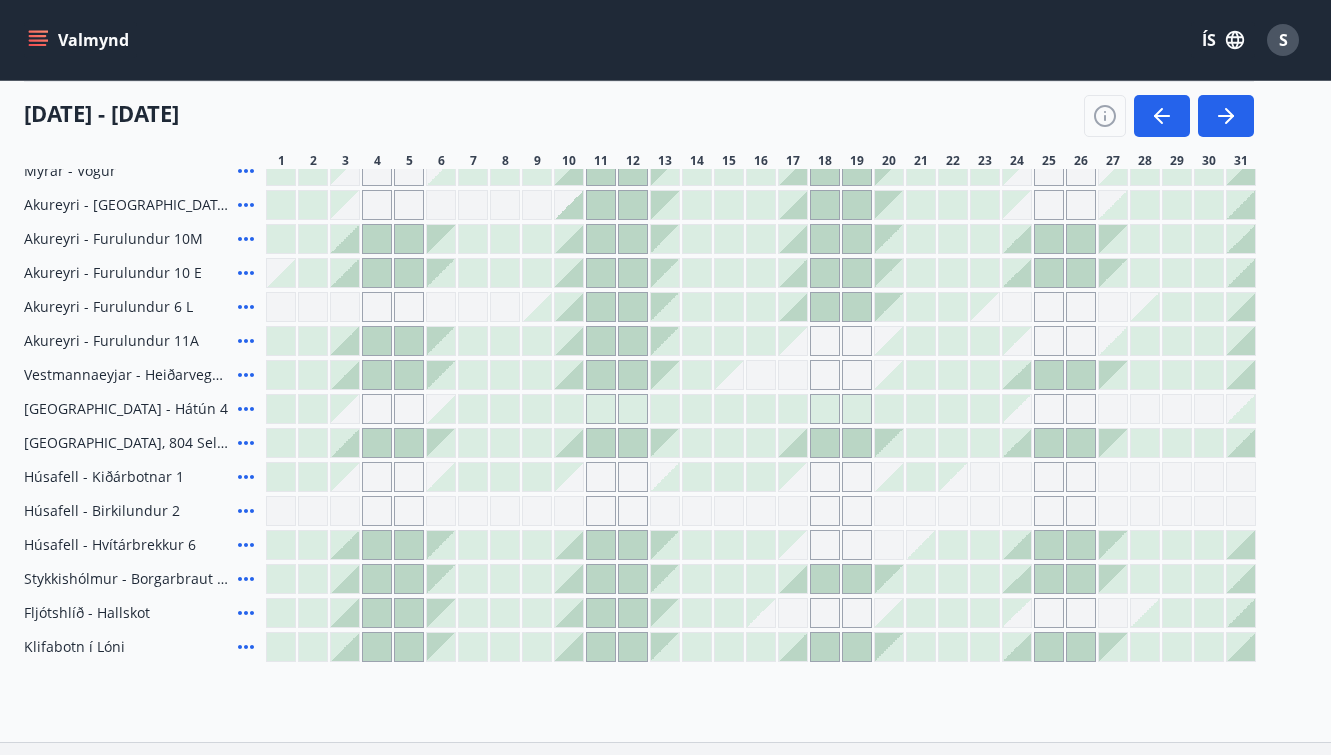 scroll, scrollTop: 610, scrollLeft: 0, axis: vertical 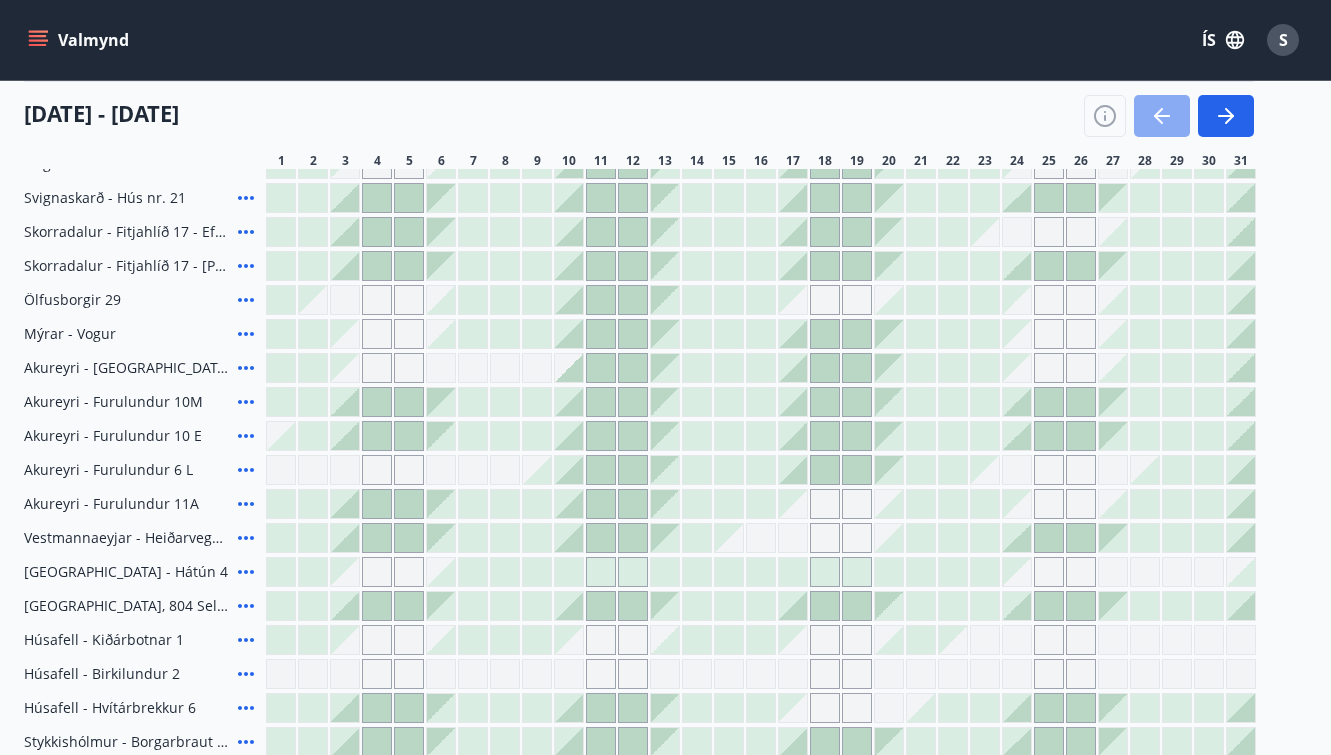 click 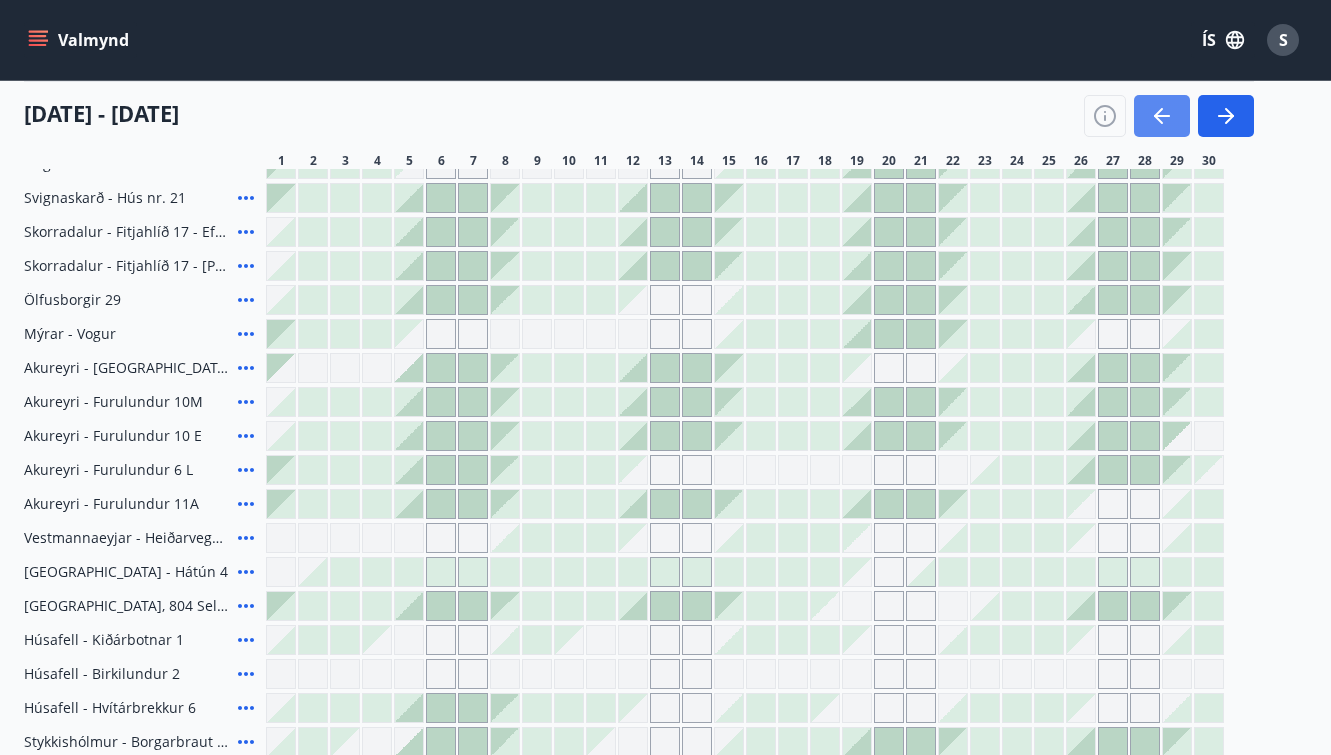 click 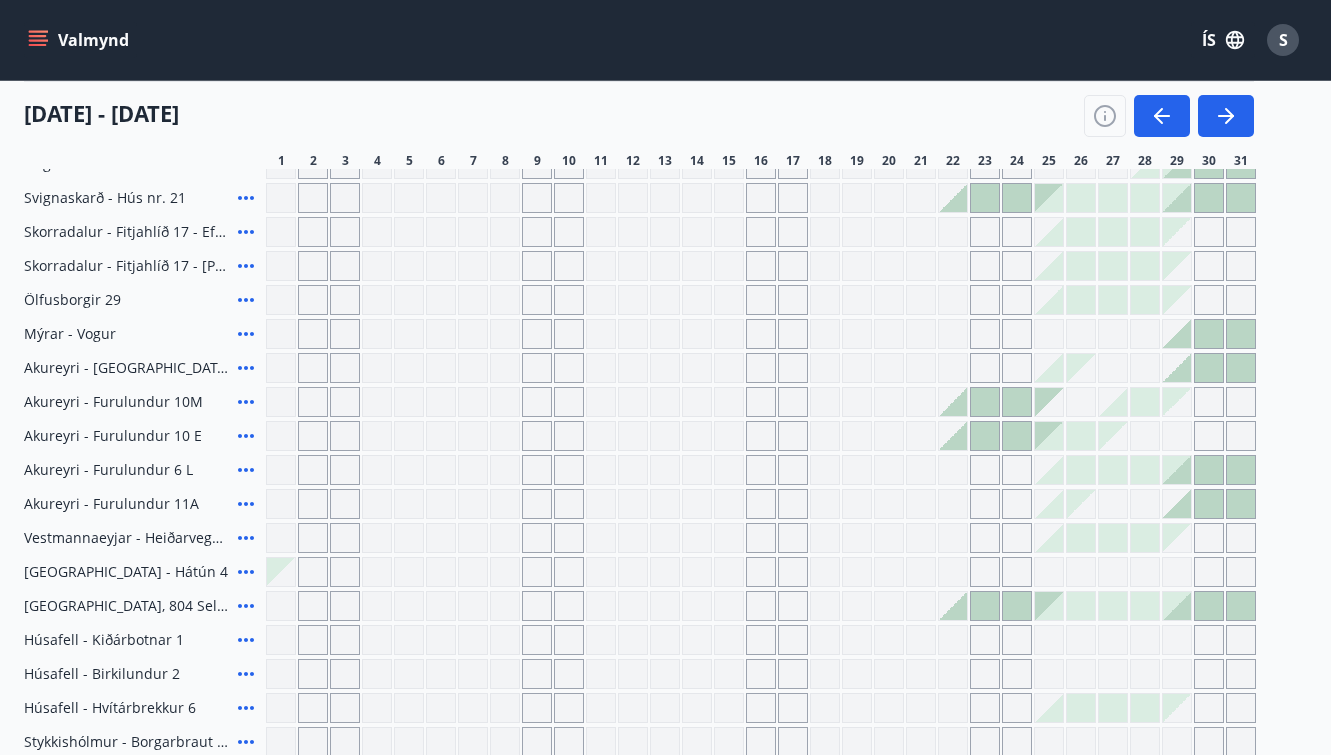 scroll, scrollTop: 928, scrollLeft: 0, axis: vertical 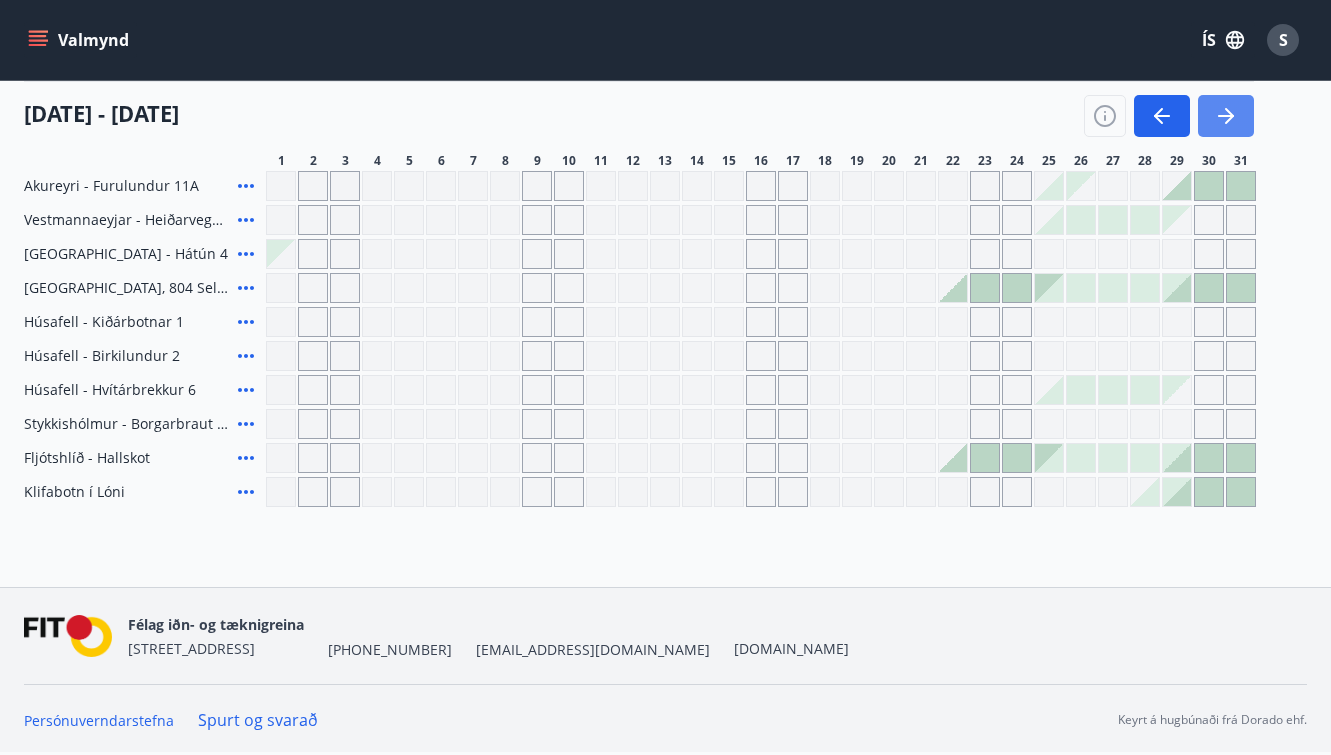 click 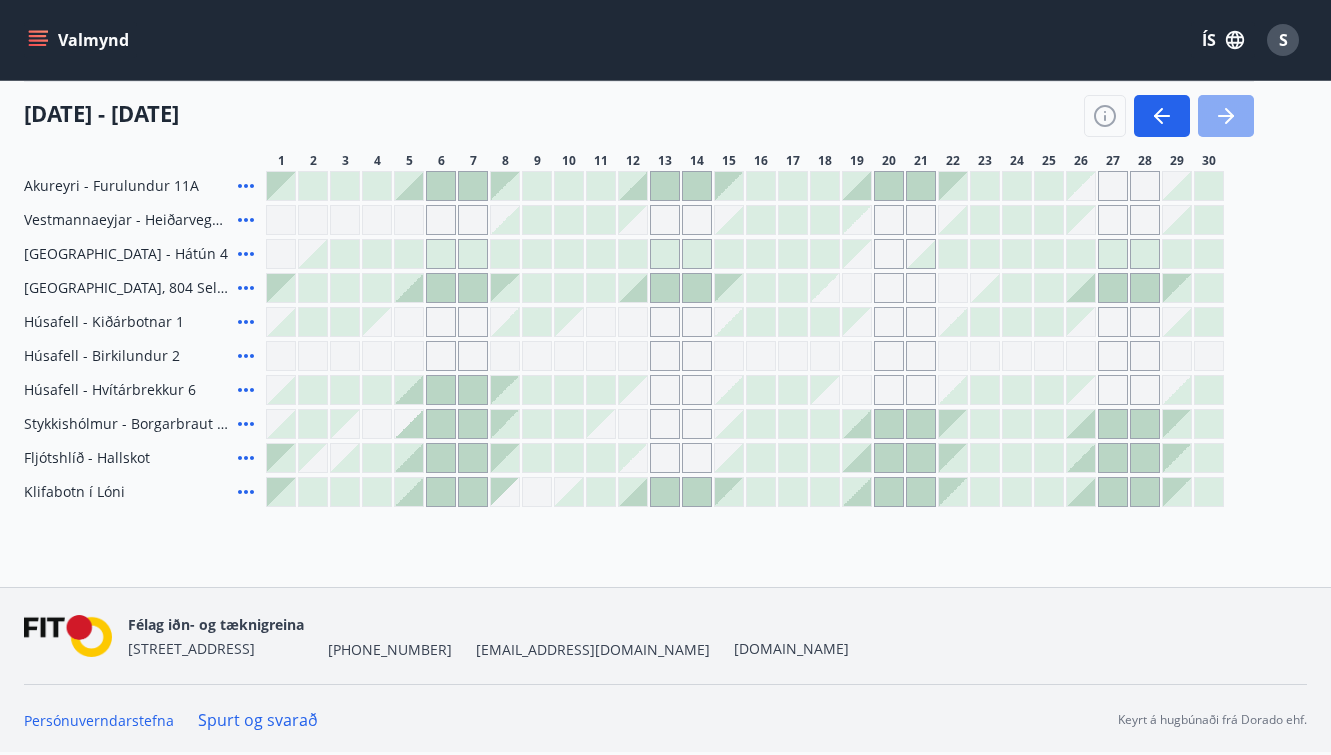 click 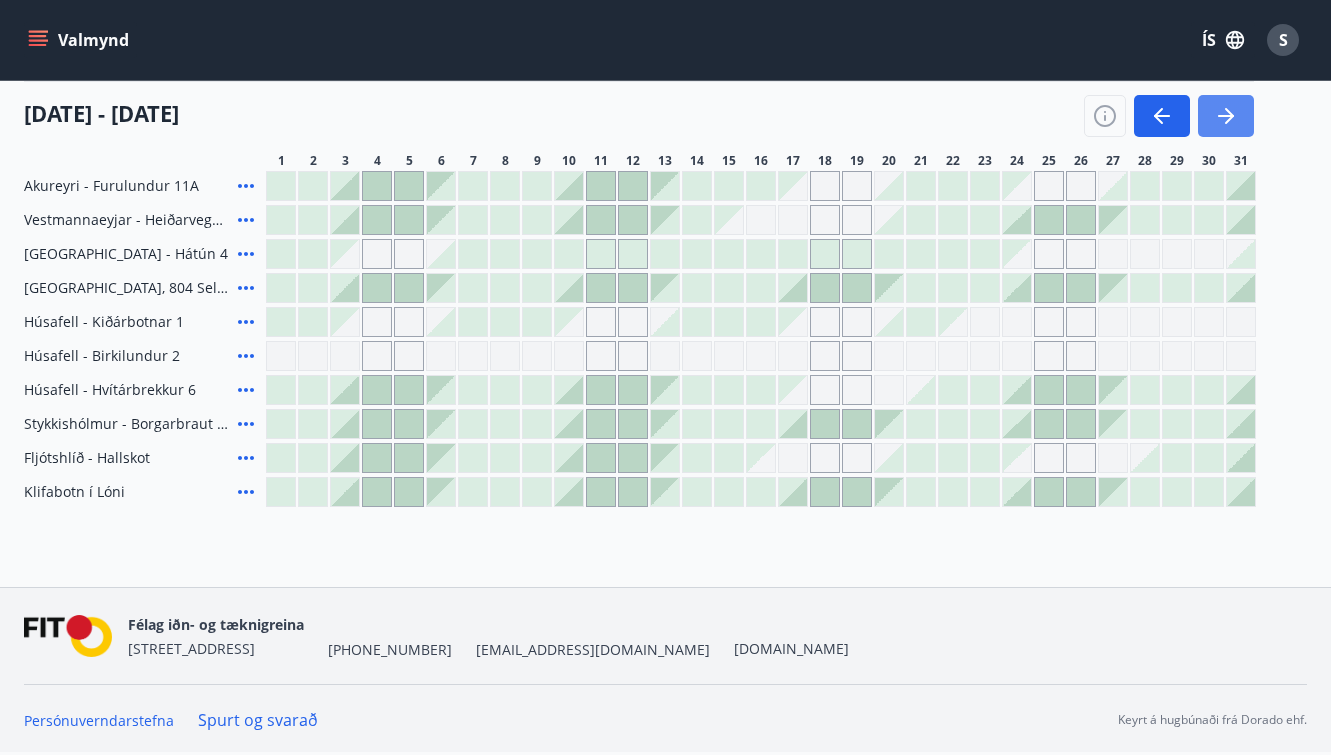 click 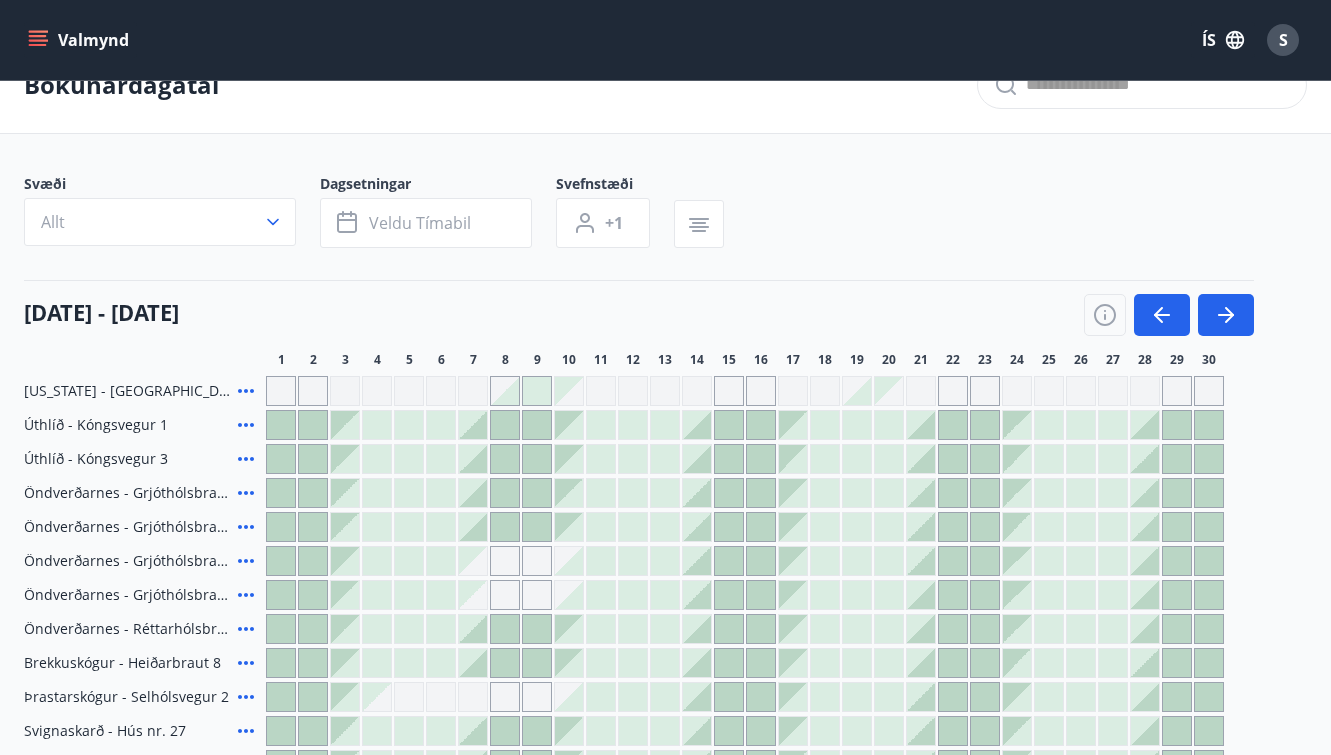 scroll, scrollTop: 47, scrollLeft: 0, axis: vertical 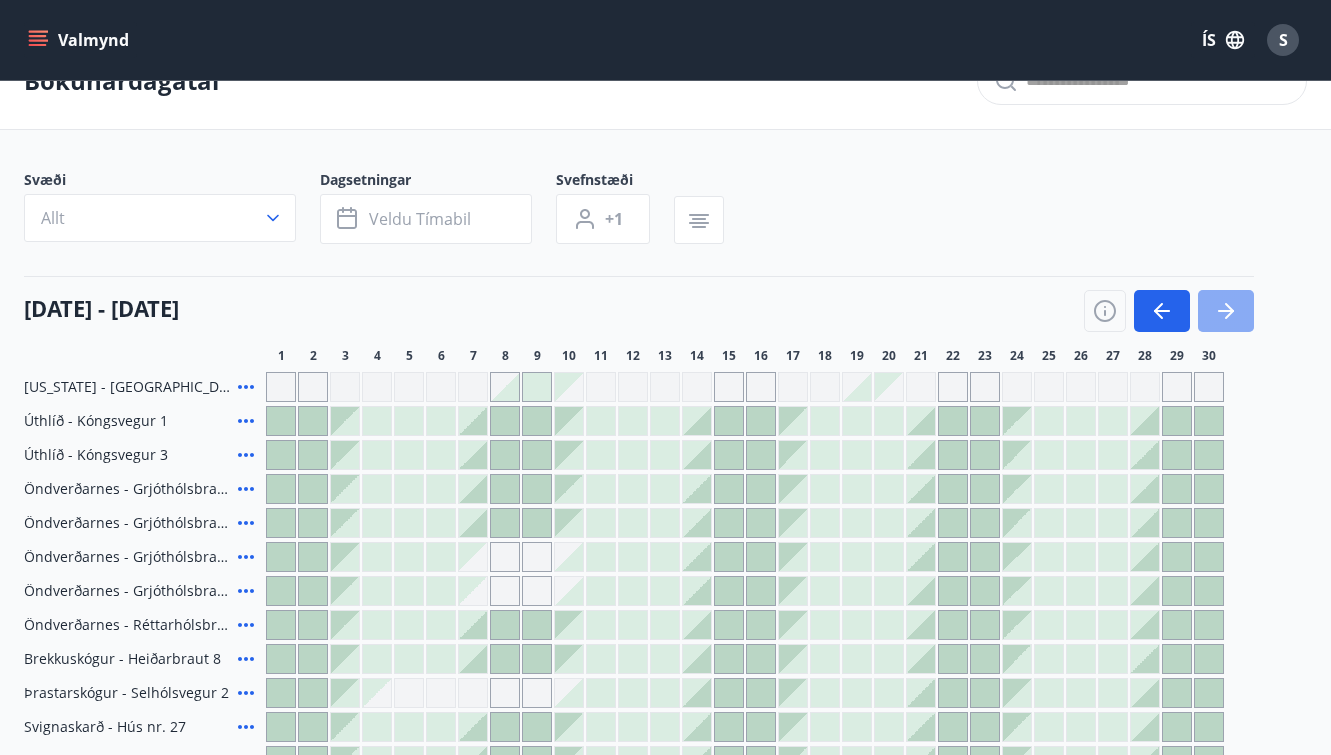 click 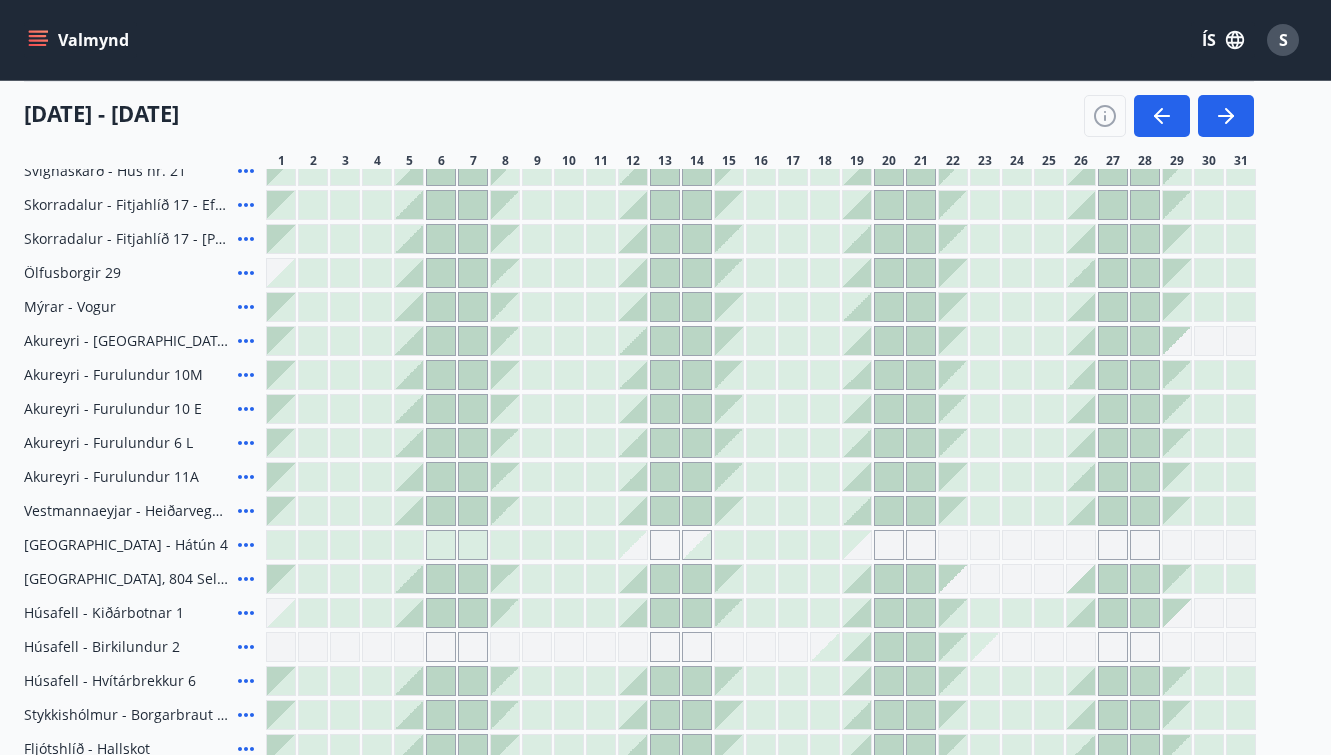 scroll, scrollTop: 236, scrollLeft: 0, axis: vertical 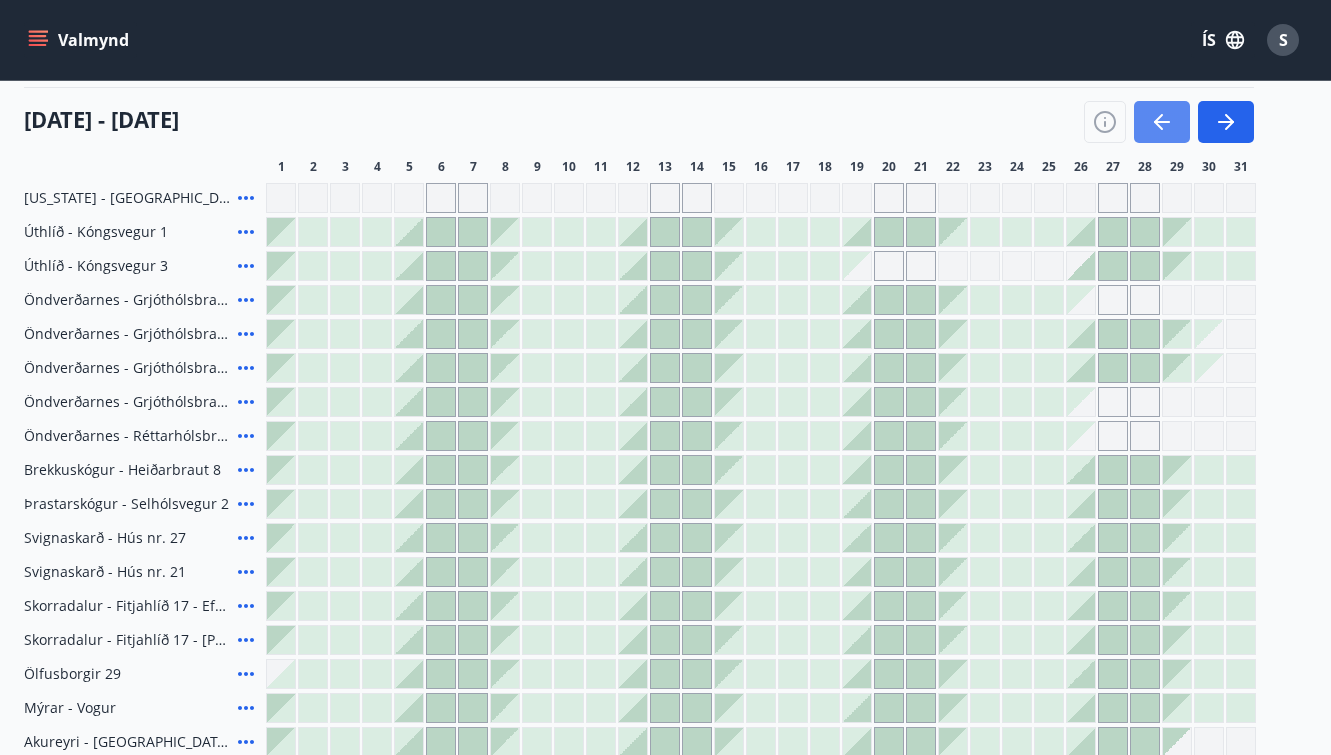 click 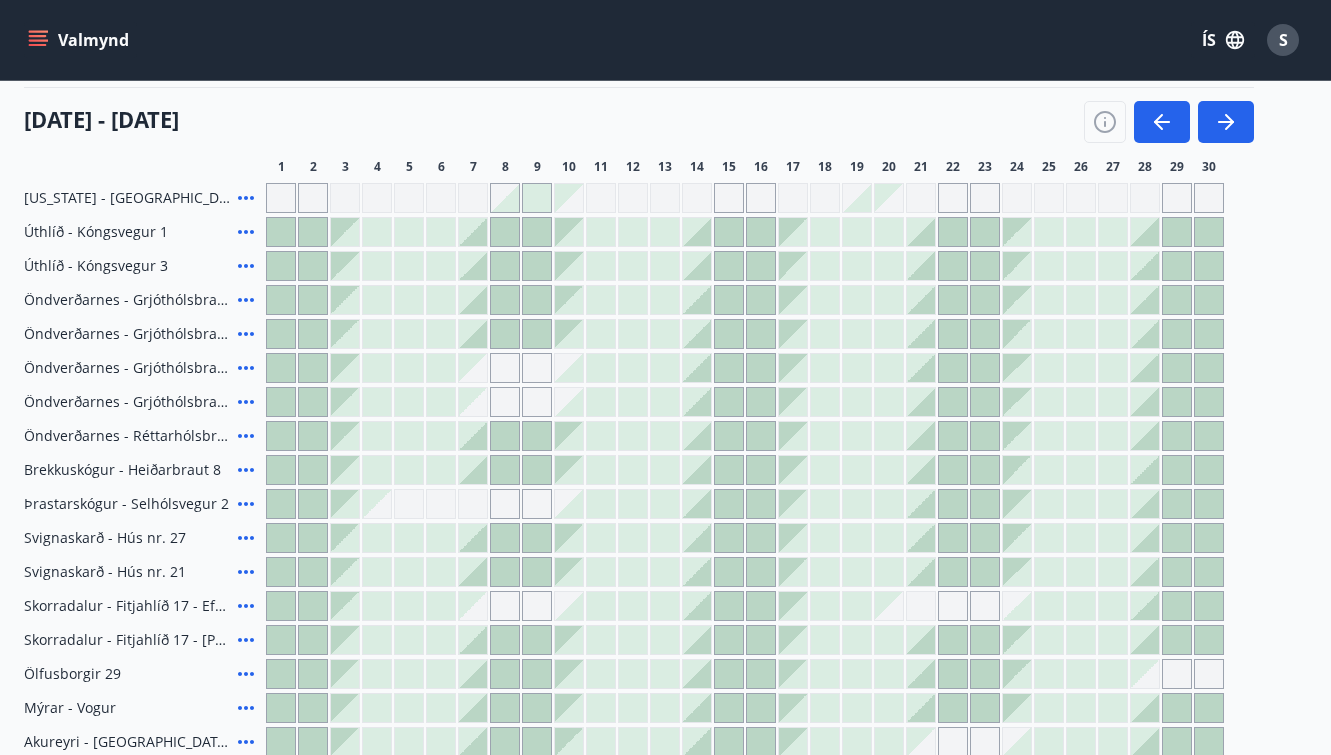 scroll, scrollTop: 928, scrollLeft: 0, axis: vertical 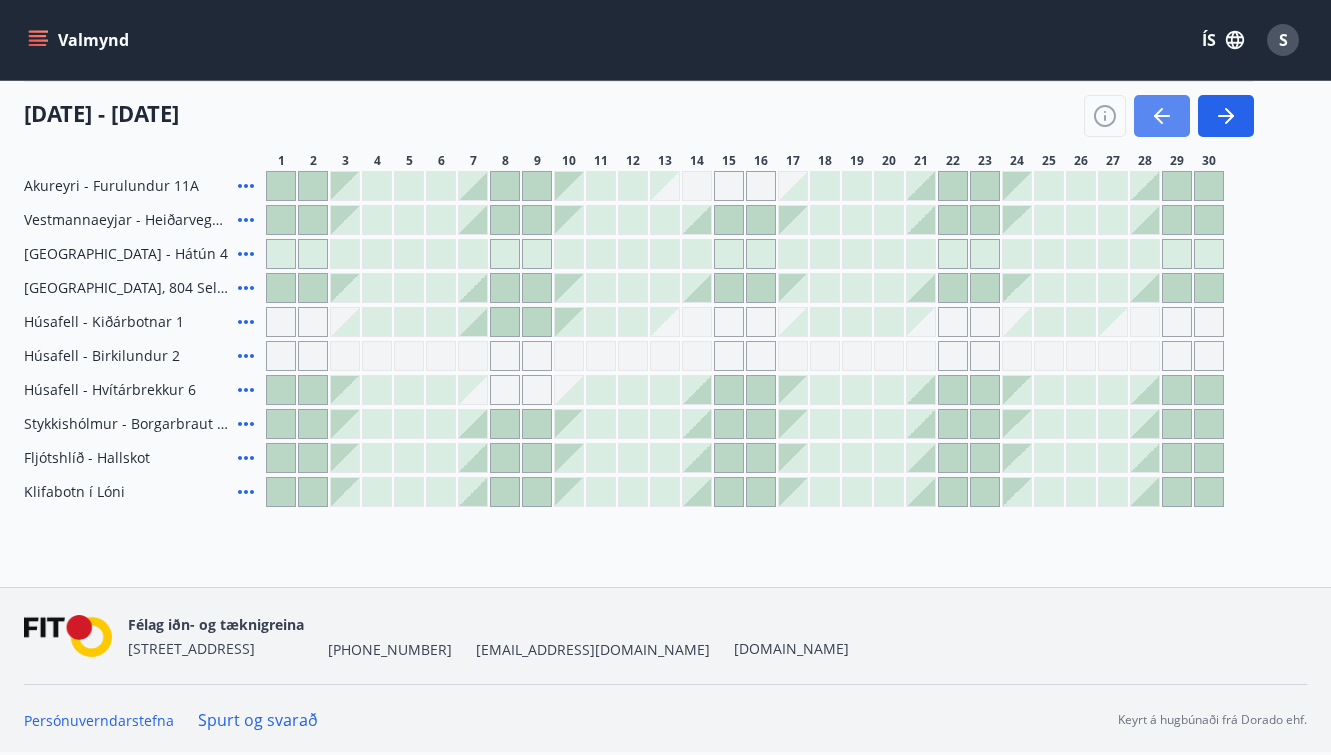 click 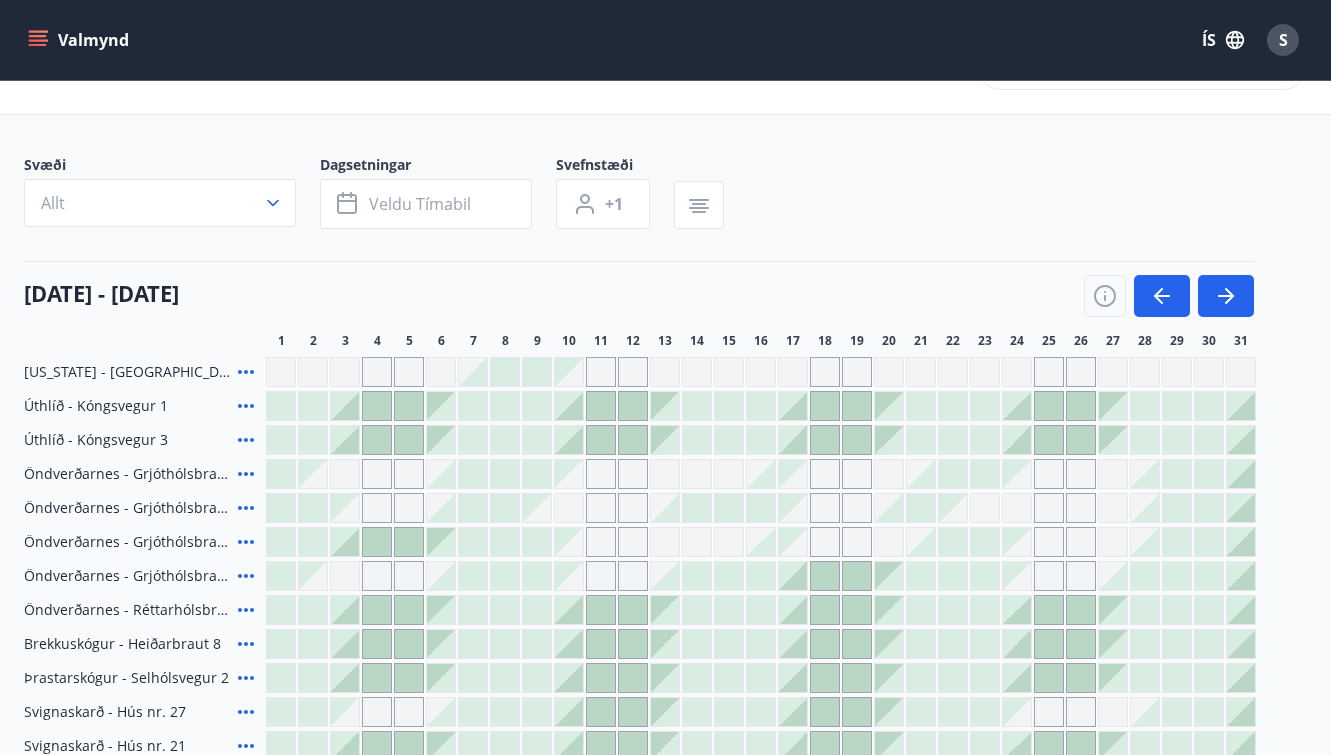 scroll, scrollTop: 0, scrollLeft: 0, axis: both 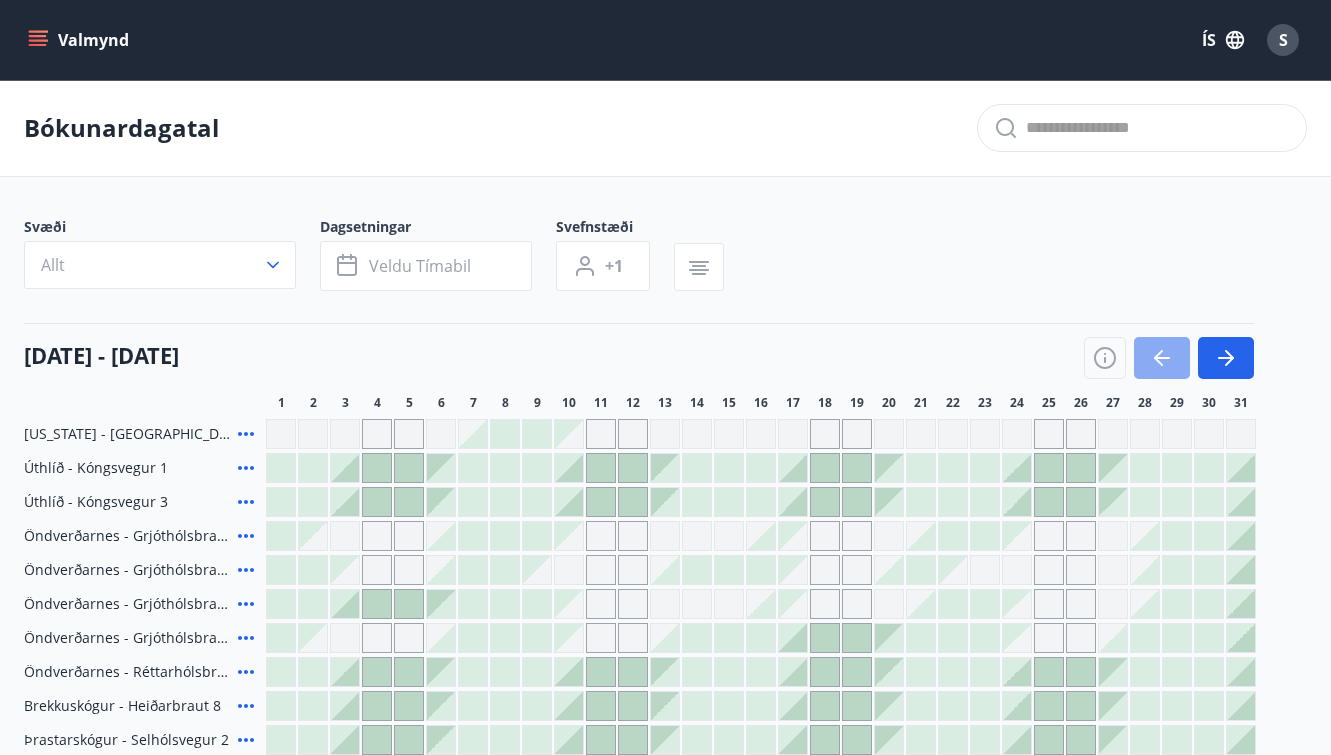 click at bounding box center (1162, 358) 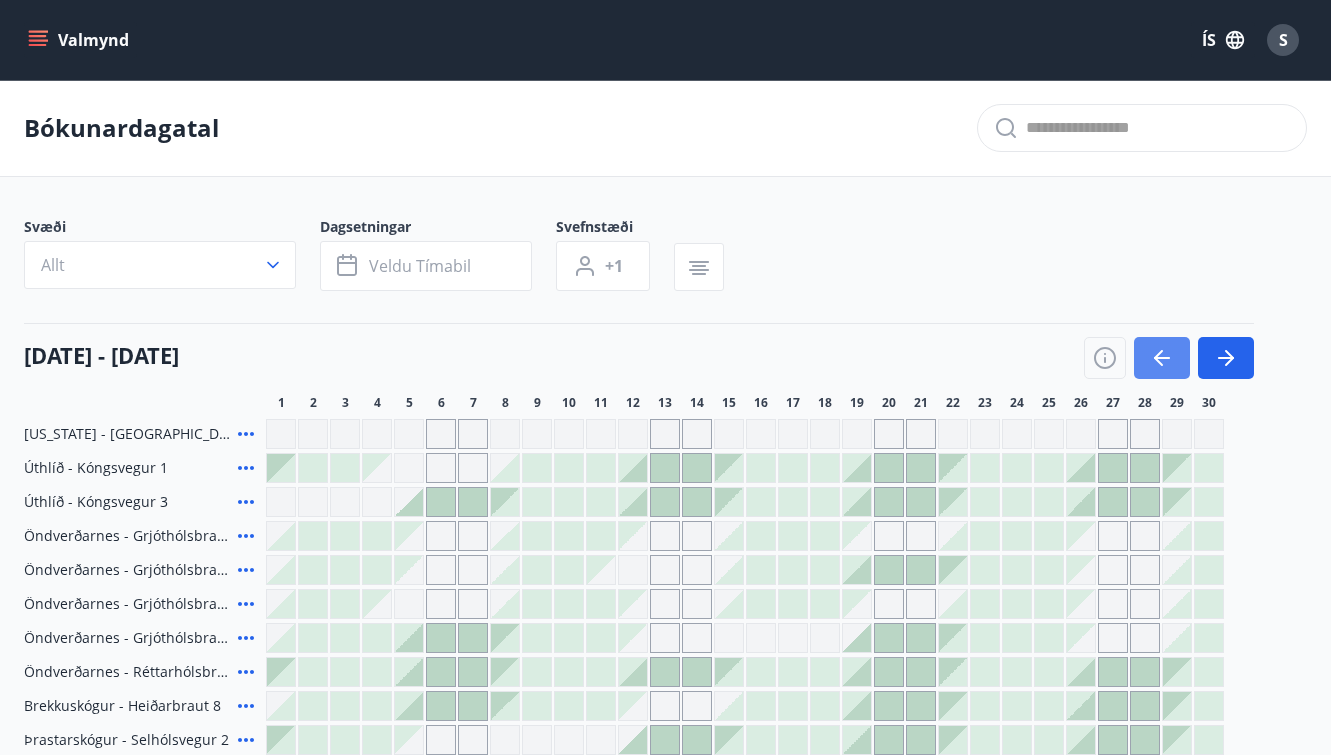 click at bounding box center (1162, 358) 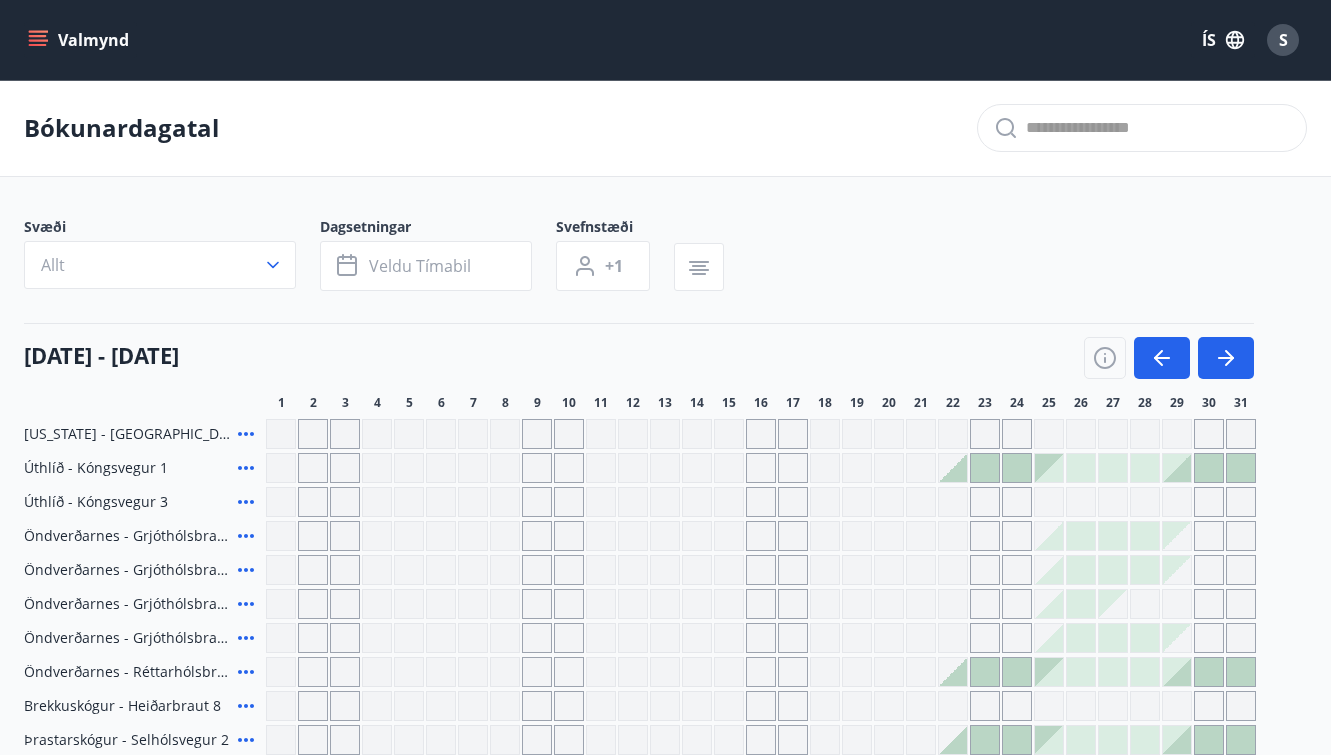click on "S" at bounding box center (1283, 40) 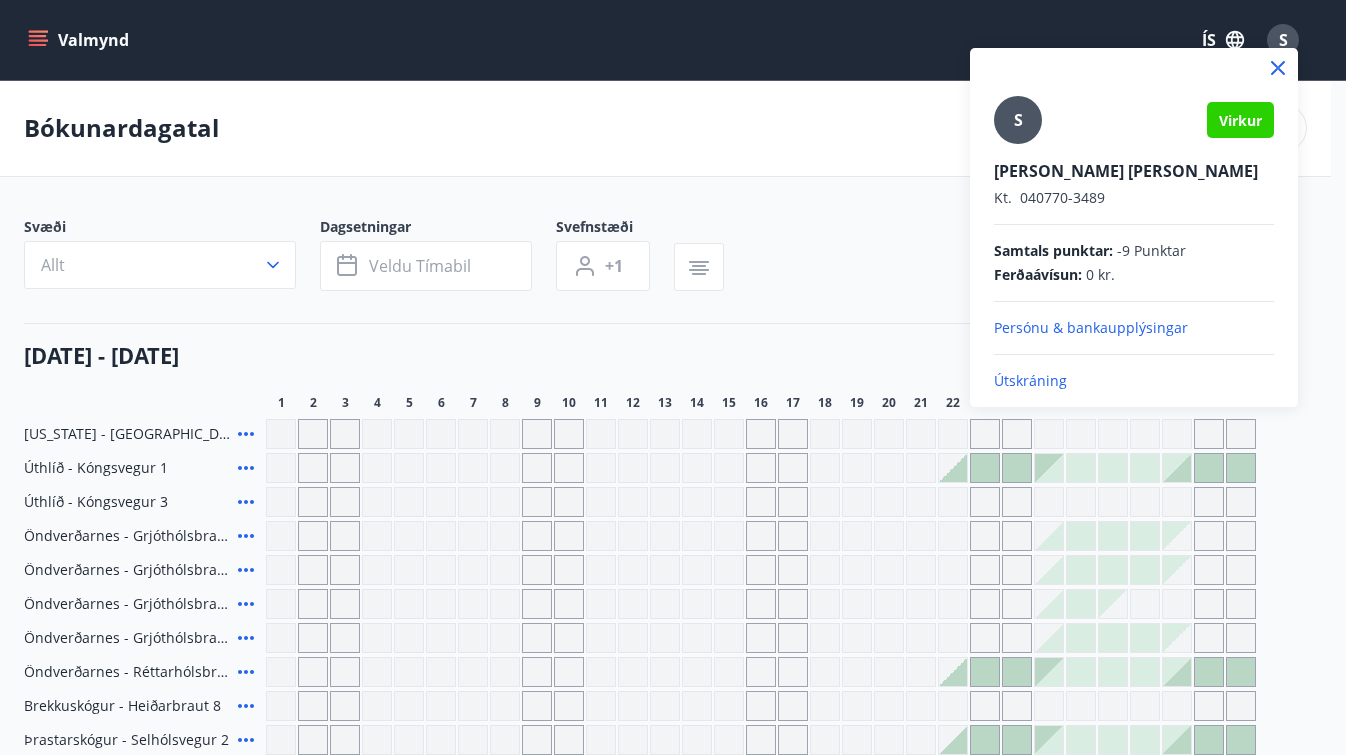 click at bounding box center (673, 377) 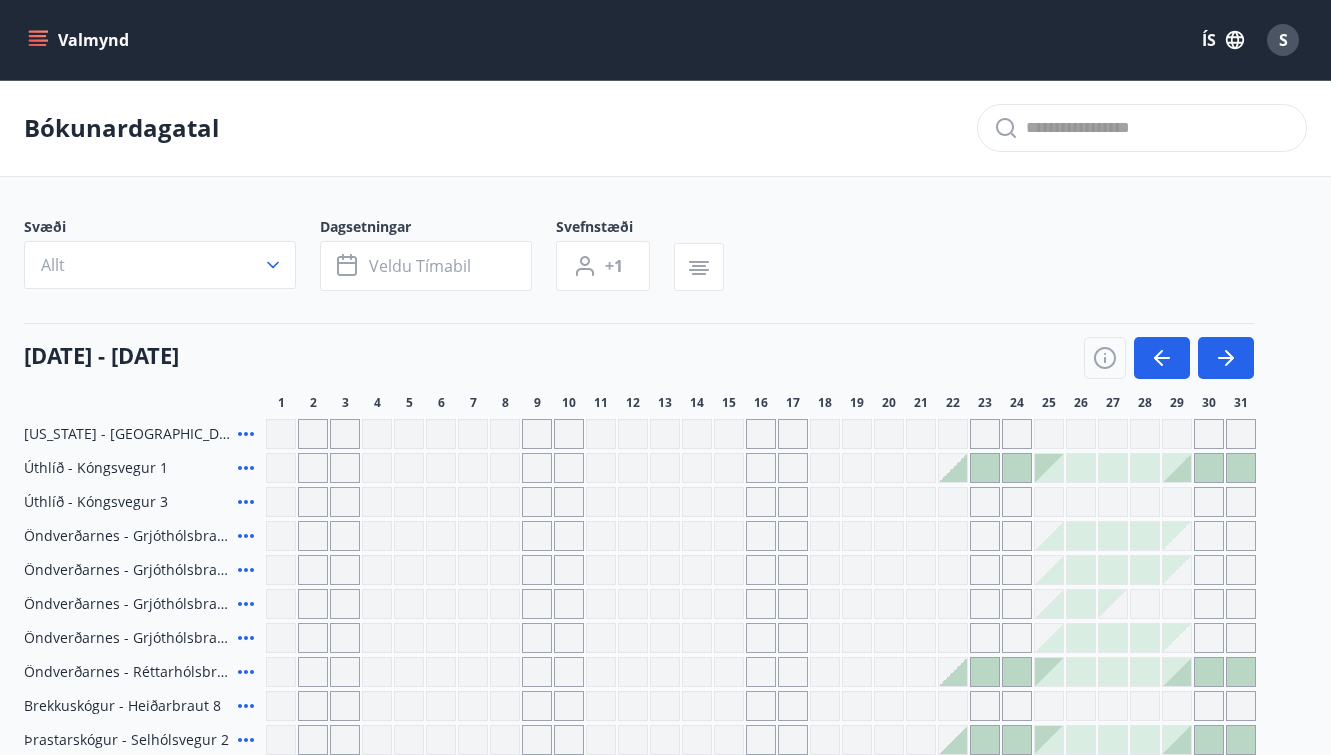 click 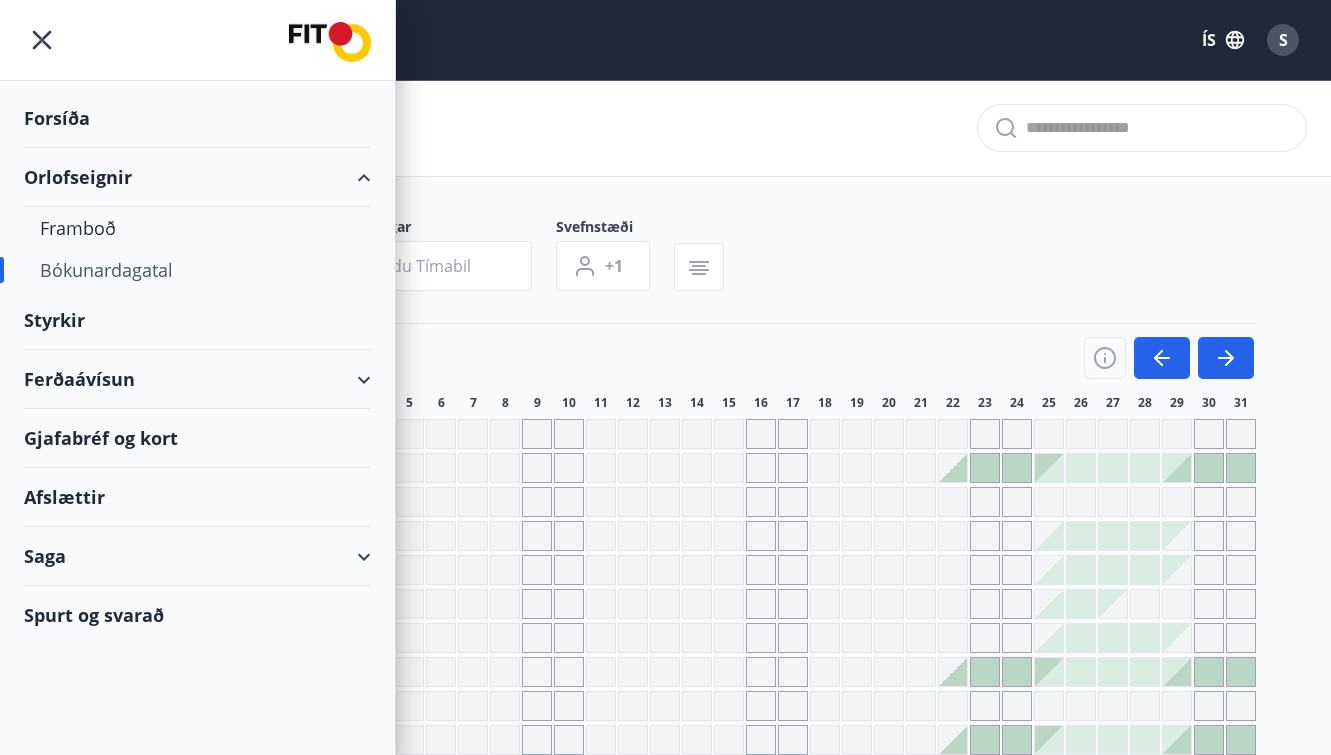 click on "Saga" at bounding box center (197, 556) 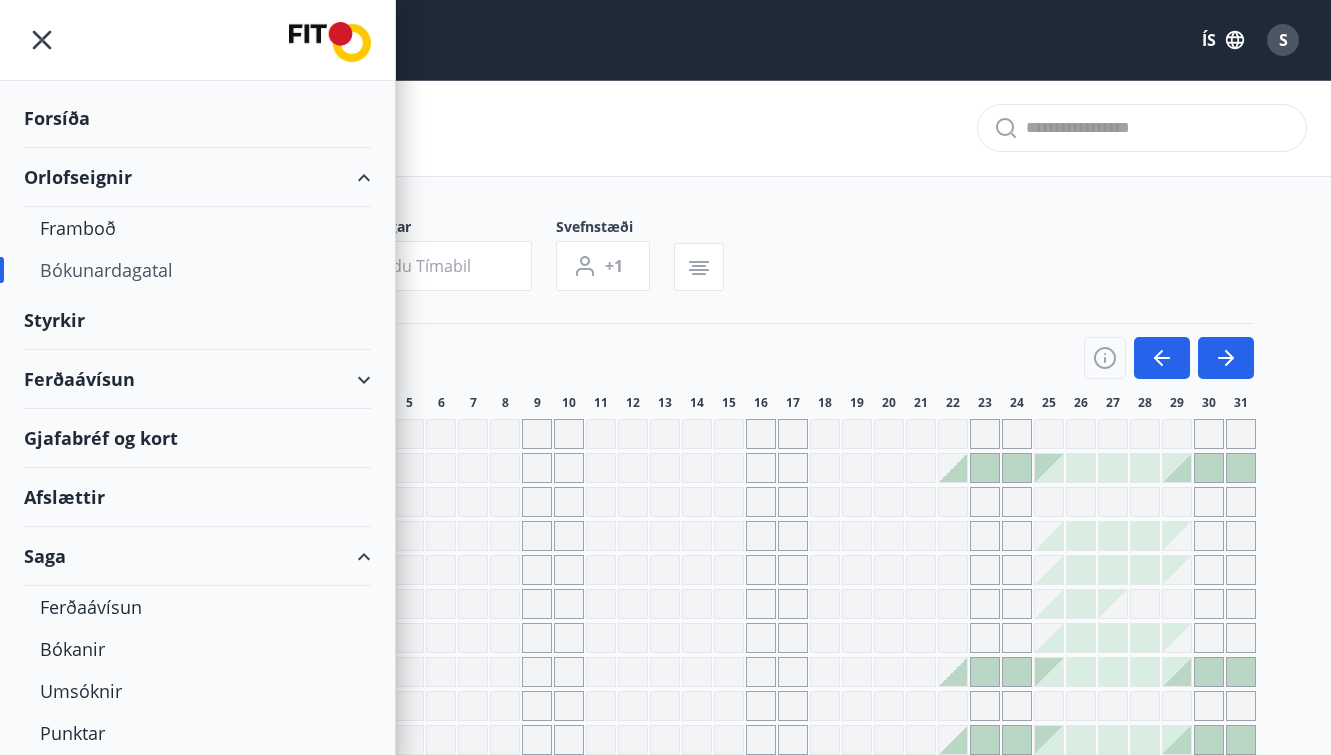 scroll, scrollTop: 183, scrollLeft: 0, axis: vertical 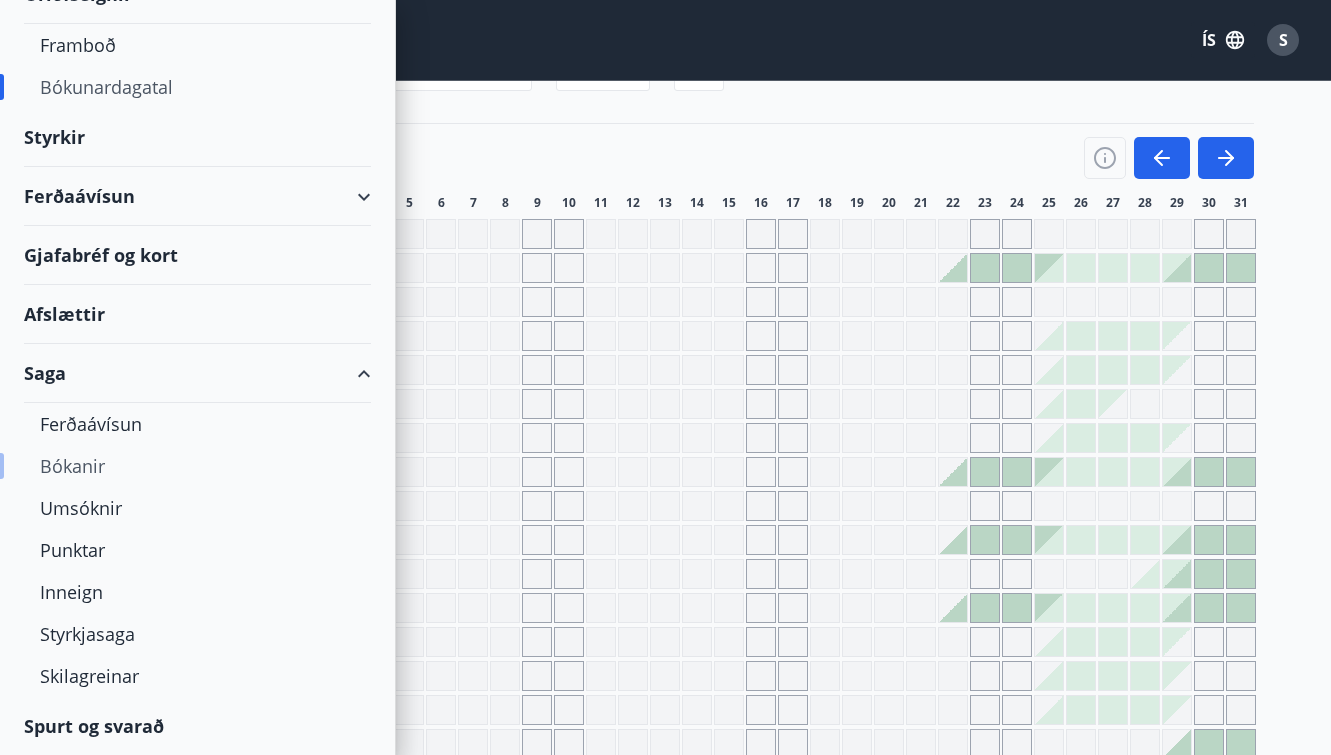 click on "Bókanir" at bounding box center [197, 466] 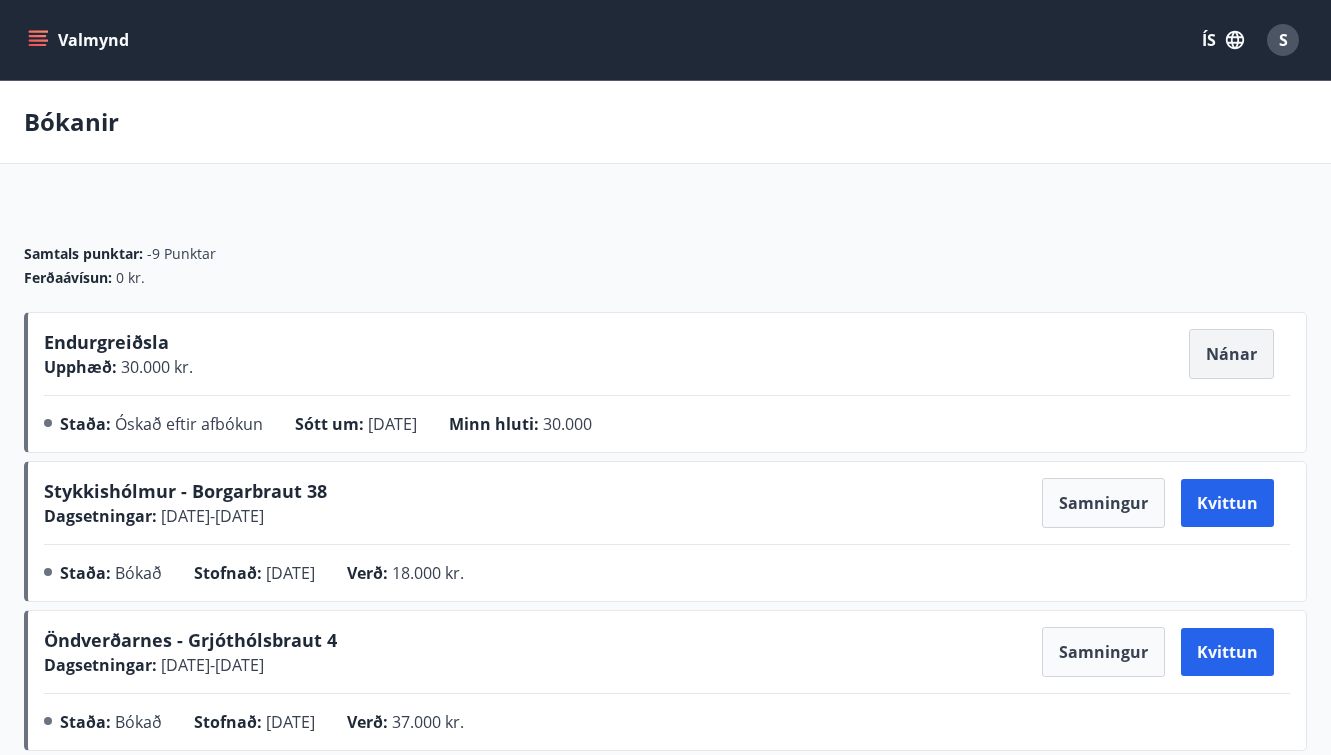 click on "Nánar" at bounding box center [1231, 354] 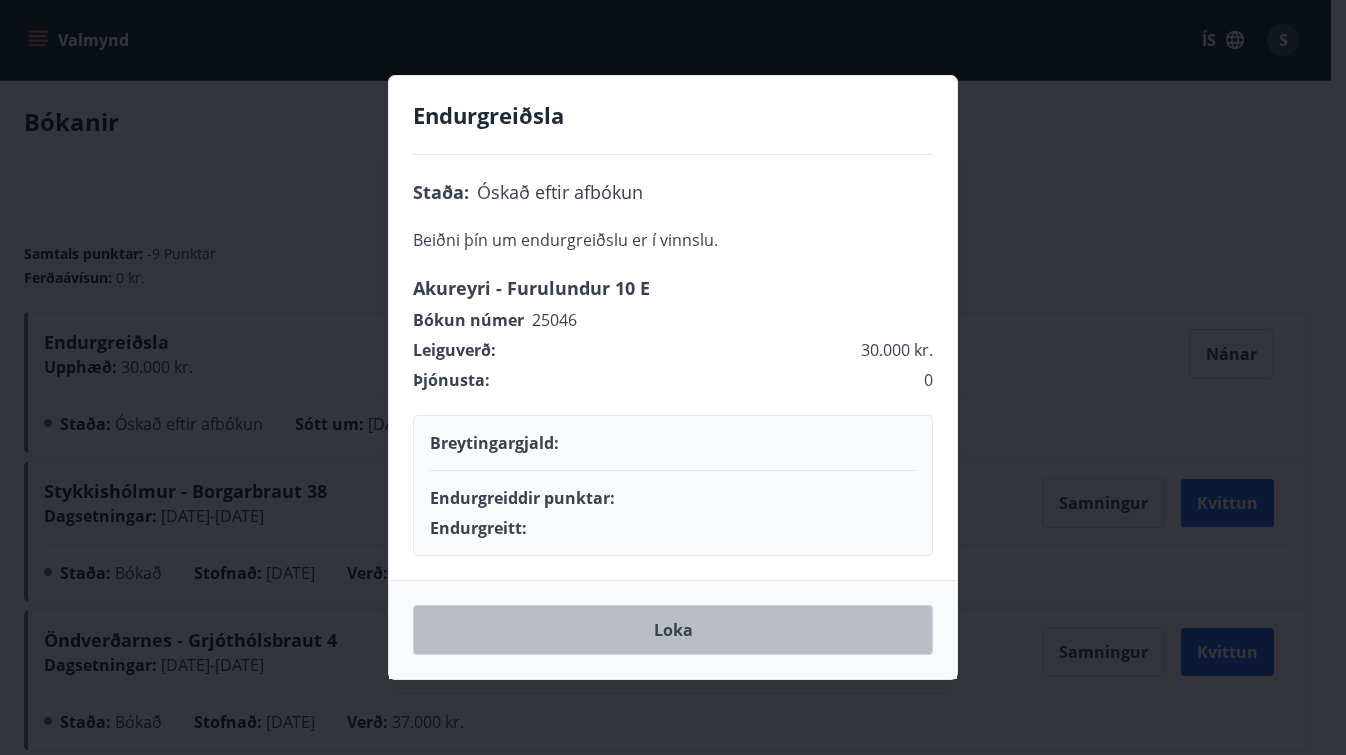 click on "Loka" at bounding box center (673, 630) 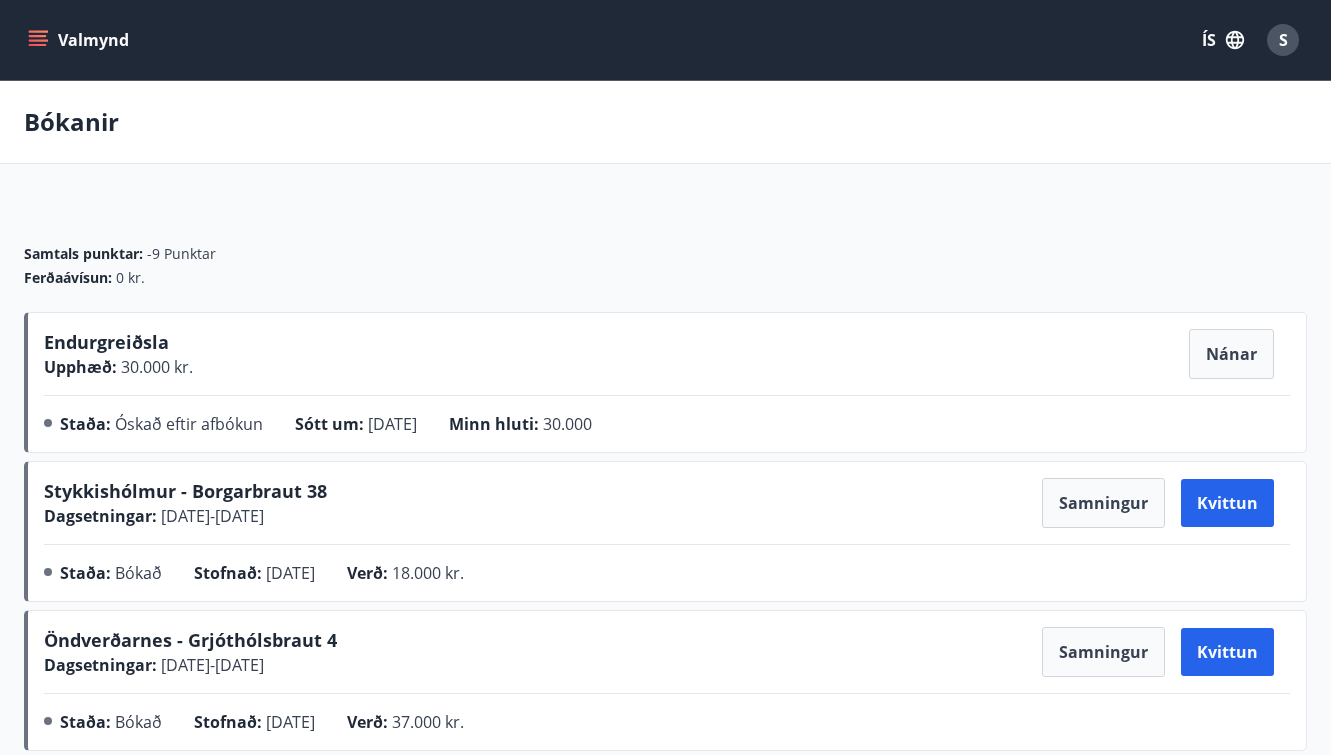 scroll, scrollTop: 4, scrollLeft: 0, axis: vertical 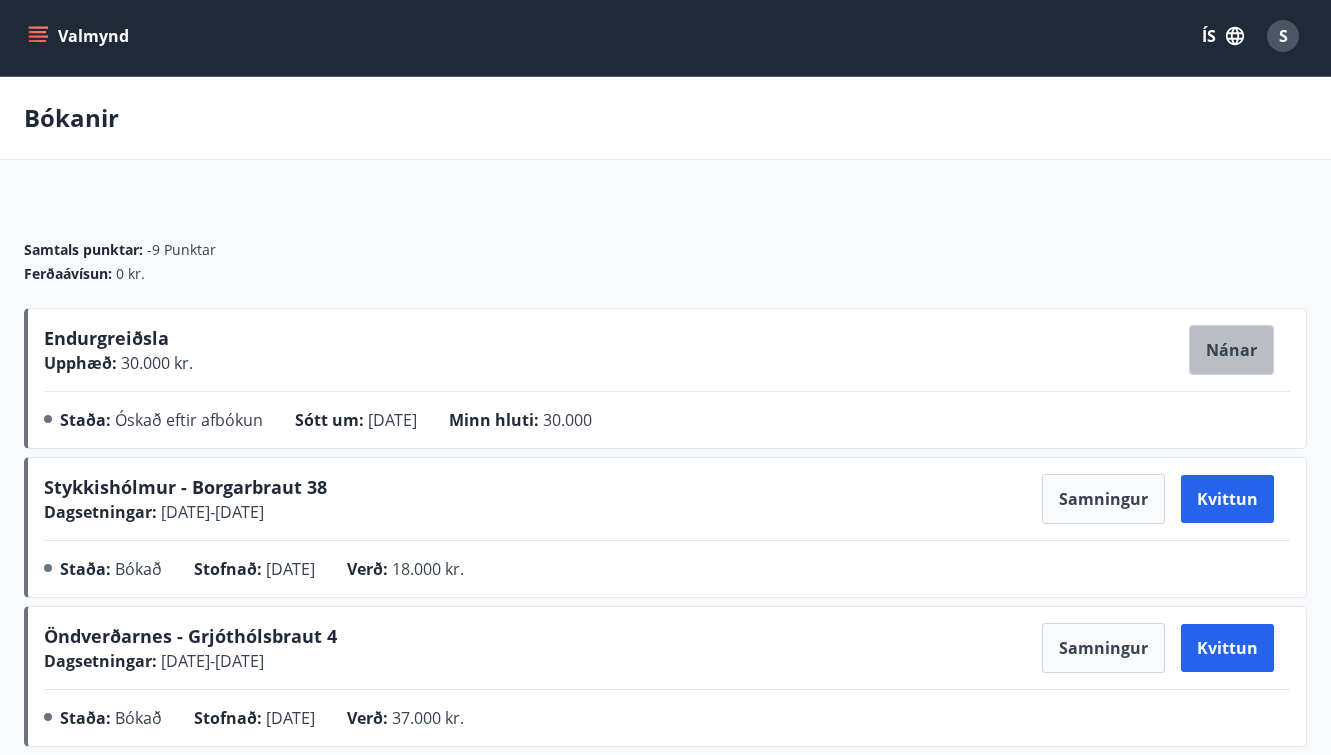 click on "Nánar" at bounding box center (1231, 350) 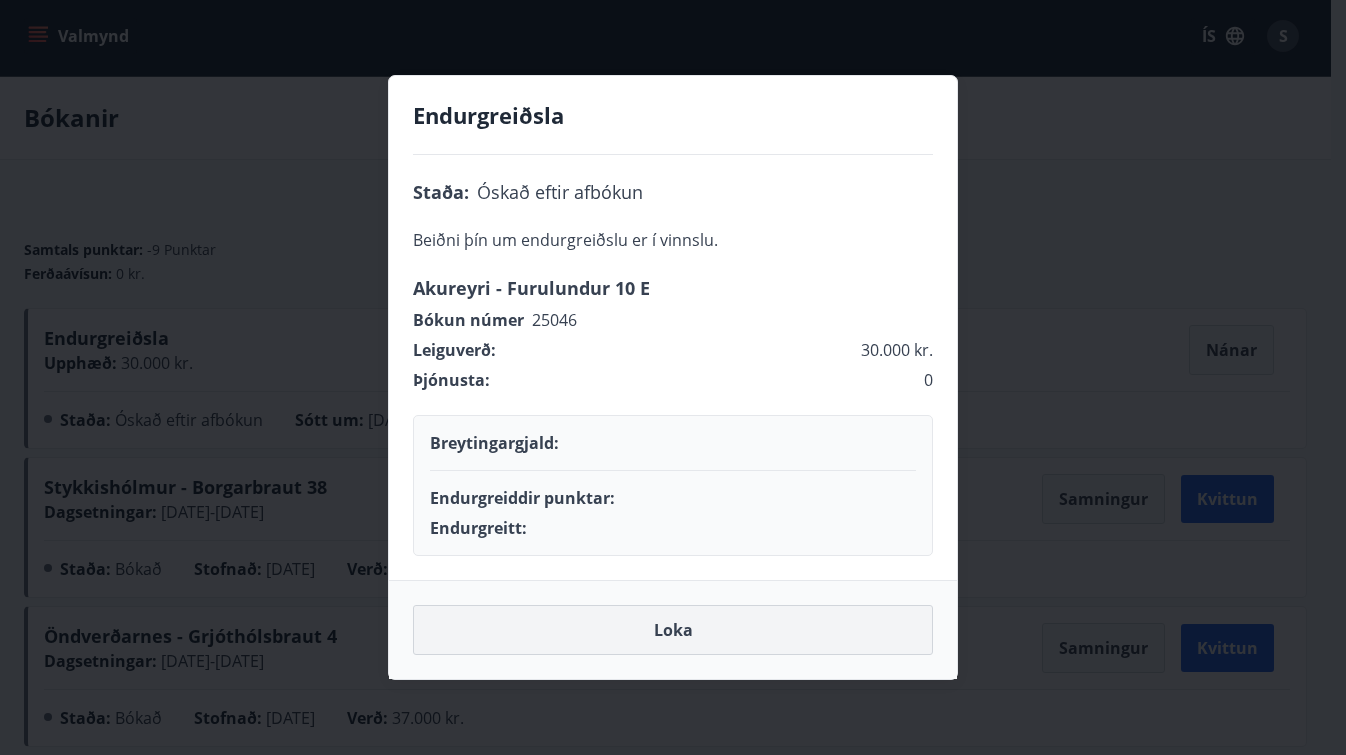 click on "Loka" at bounding box center [673, 630] 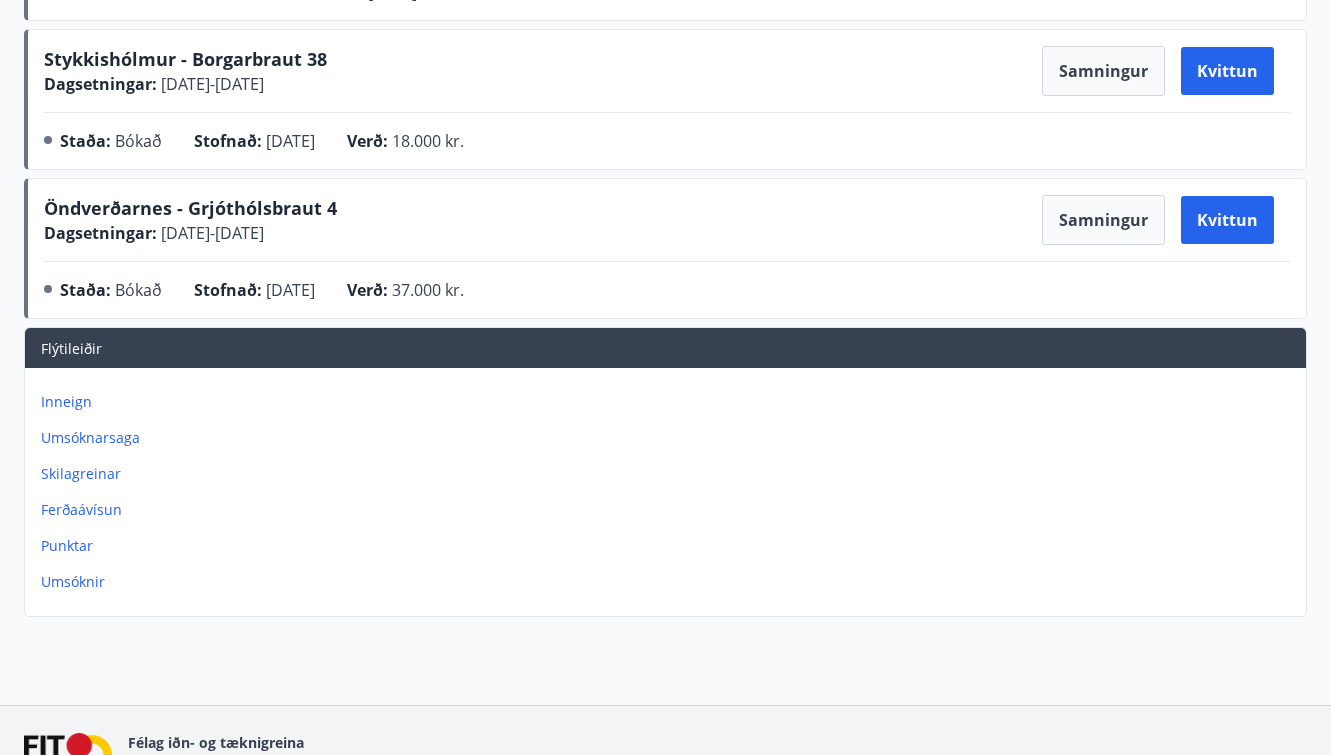 scroll, scrollTop: 436, scrollLeft: 0, axis: vertical 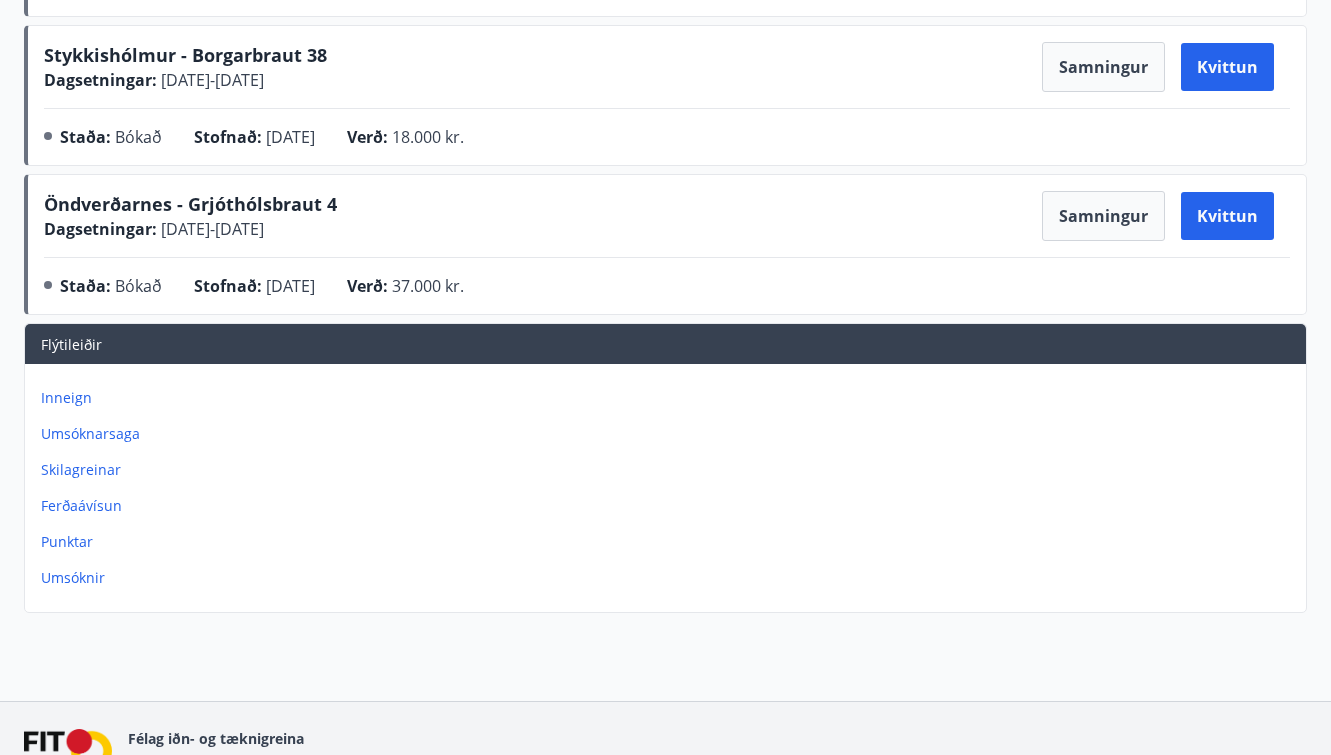 click on "Ferðaávísun" at bounding box center (669, 506) 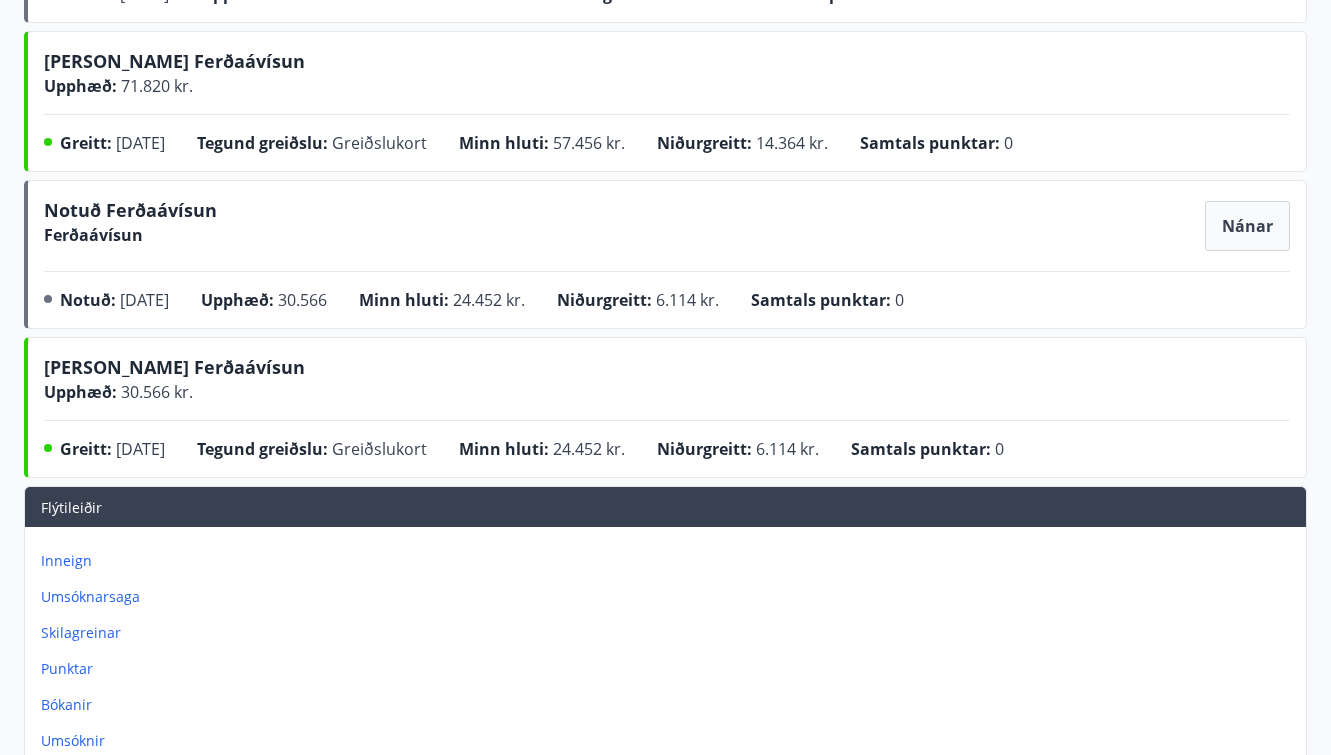 scroll, scrollTop: 468, scrollLeft: 0, axis: vertical 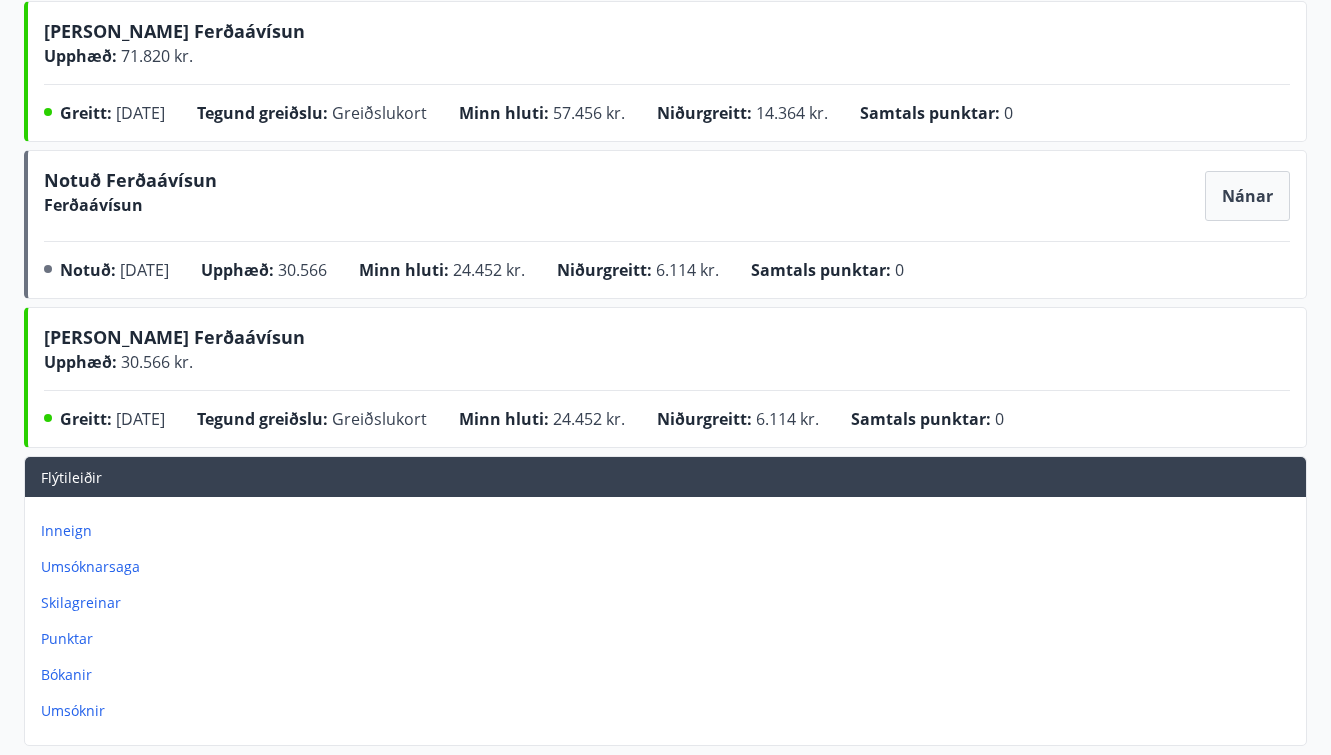 click on "Punktar" at bounding box center (669, 639) 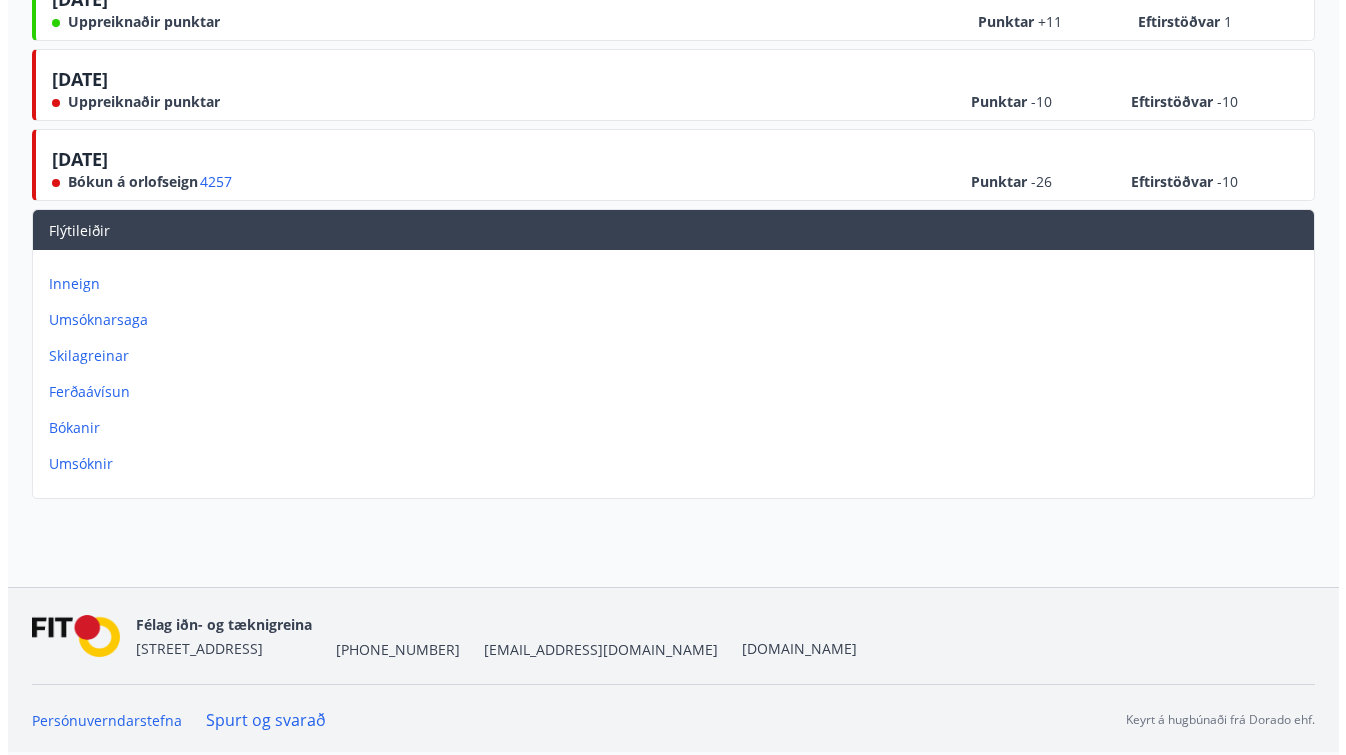 scroll, scrollTop: 0, scrollLeft: 0, axis: both 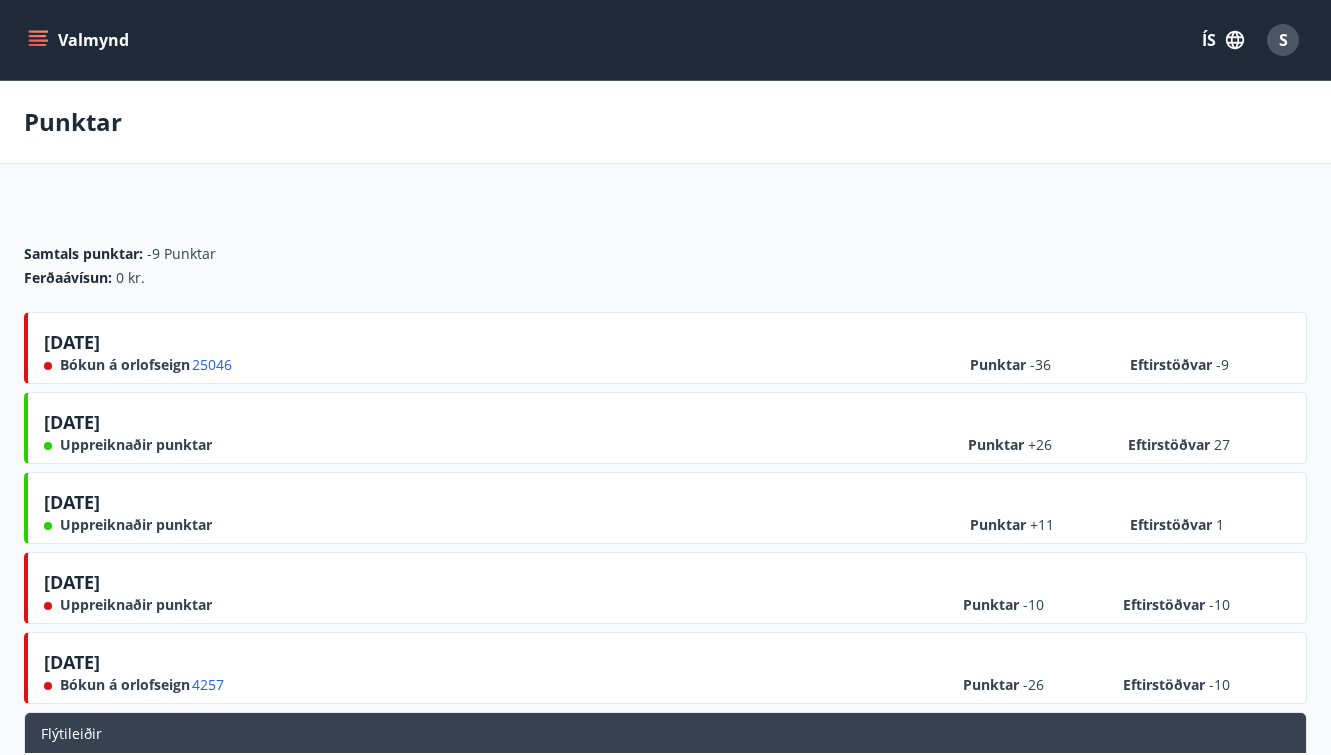 click on "S" at bounding box center (1283, 40) 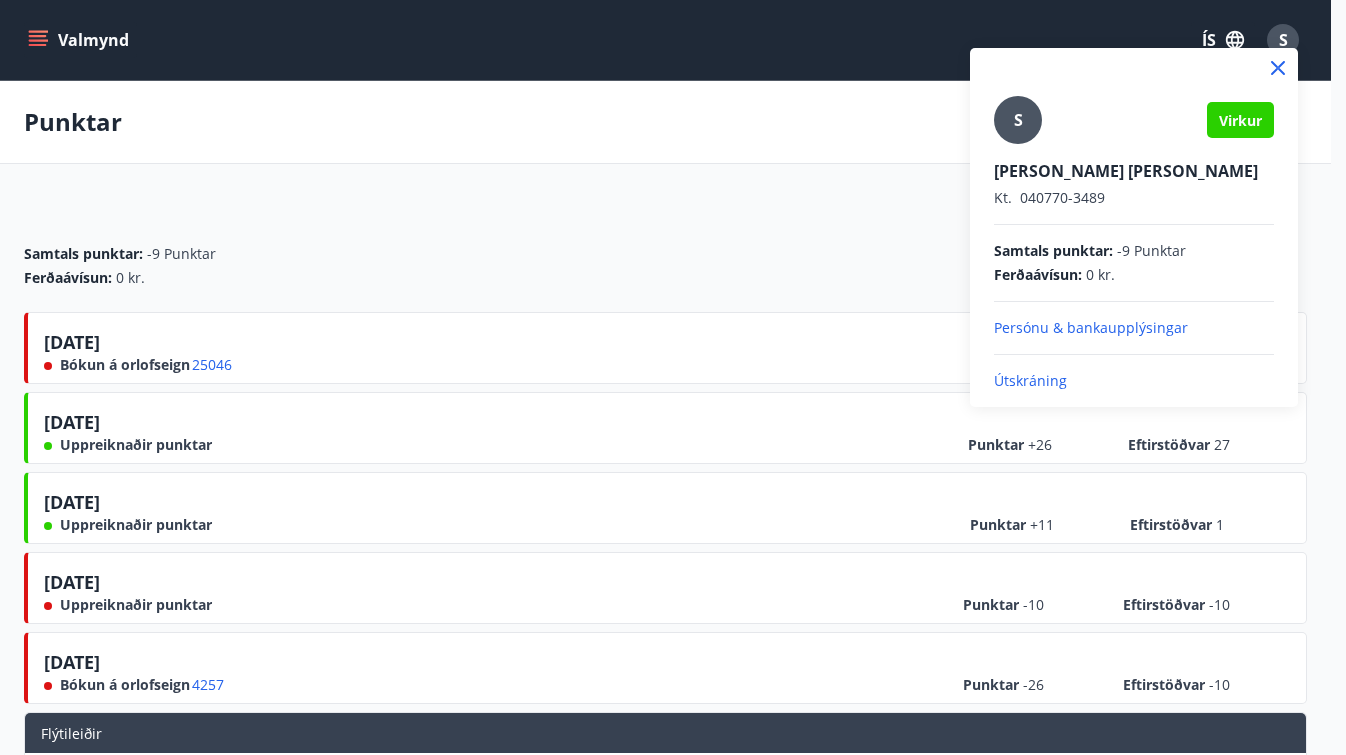 click on "Útskráning" at bounding box center (1134, 381) 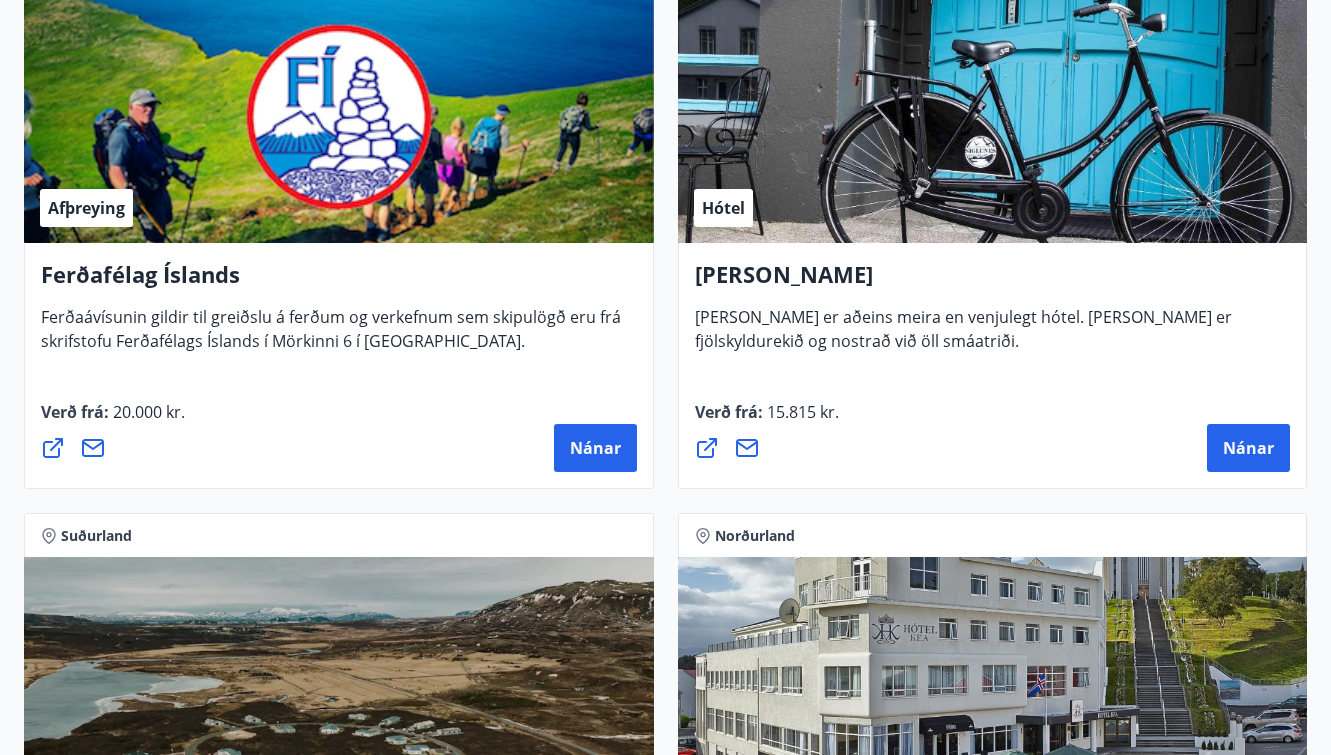scroll, scrollTop: 175, scrollLeft: 0, axis: vertical 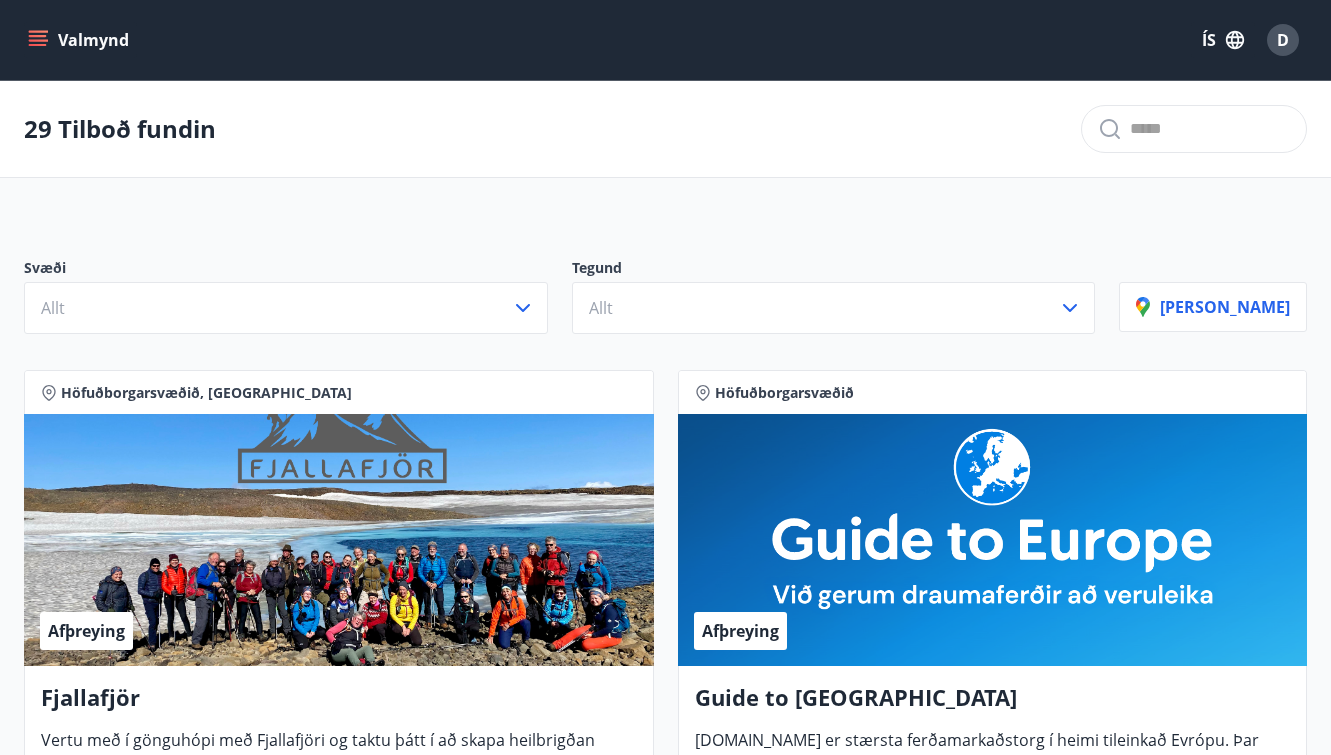 click 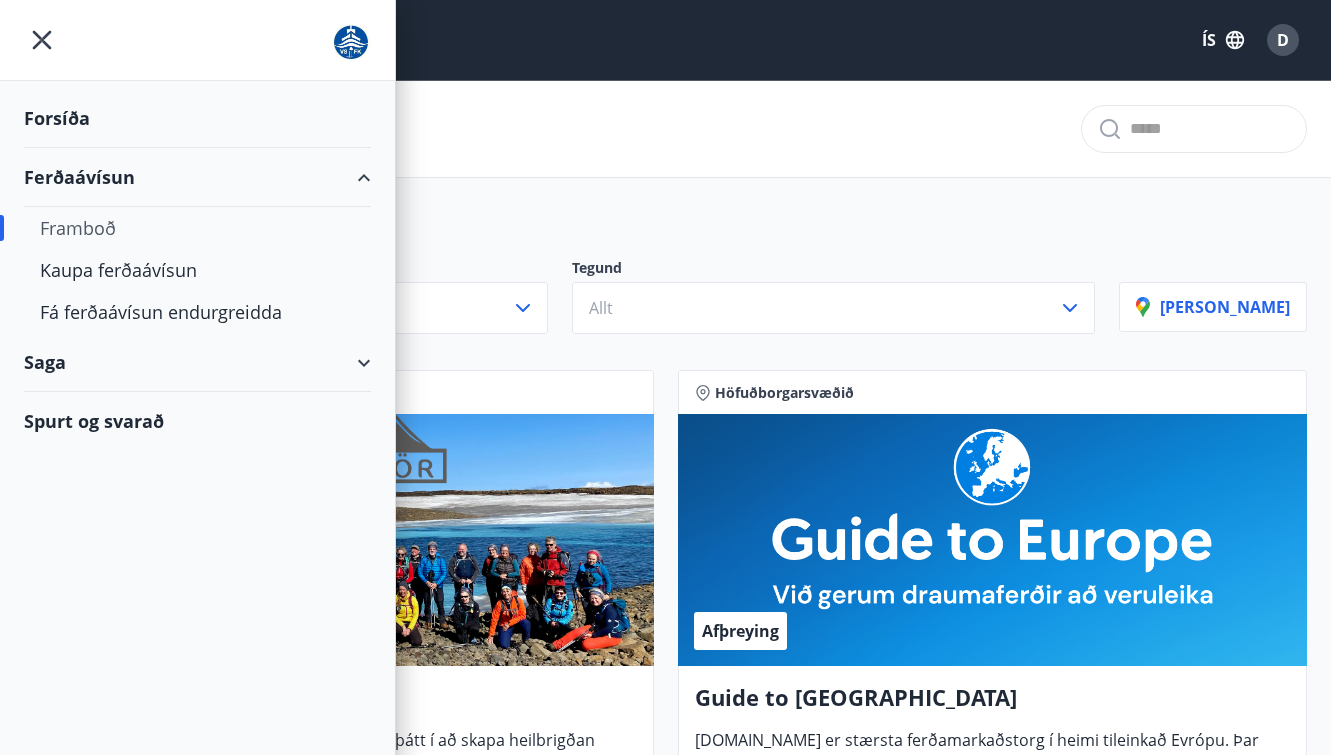 click on "Saga" at bounding box center (197, 362) 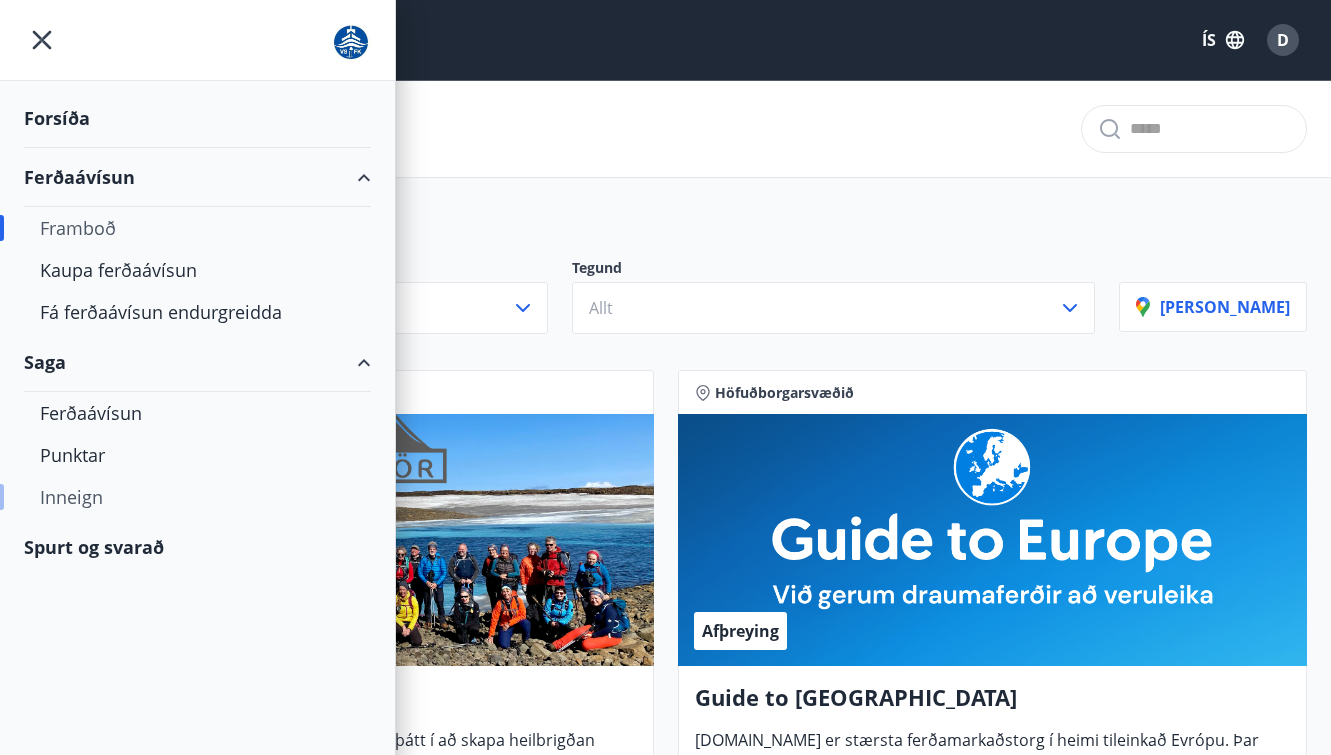 click on "Inneign" at bounding box center (197, 497) 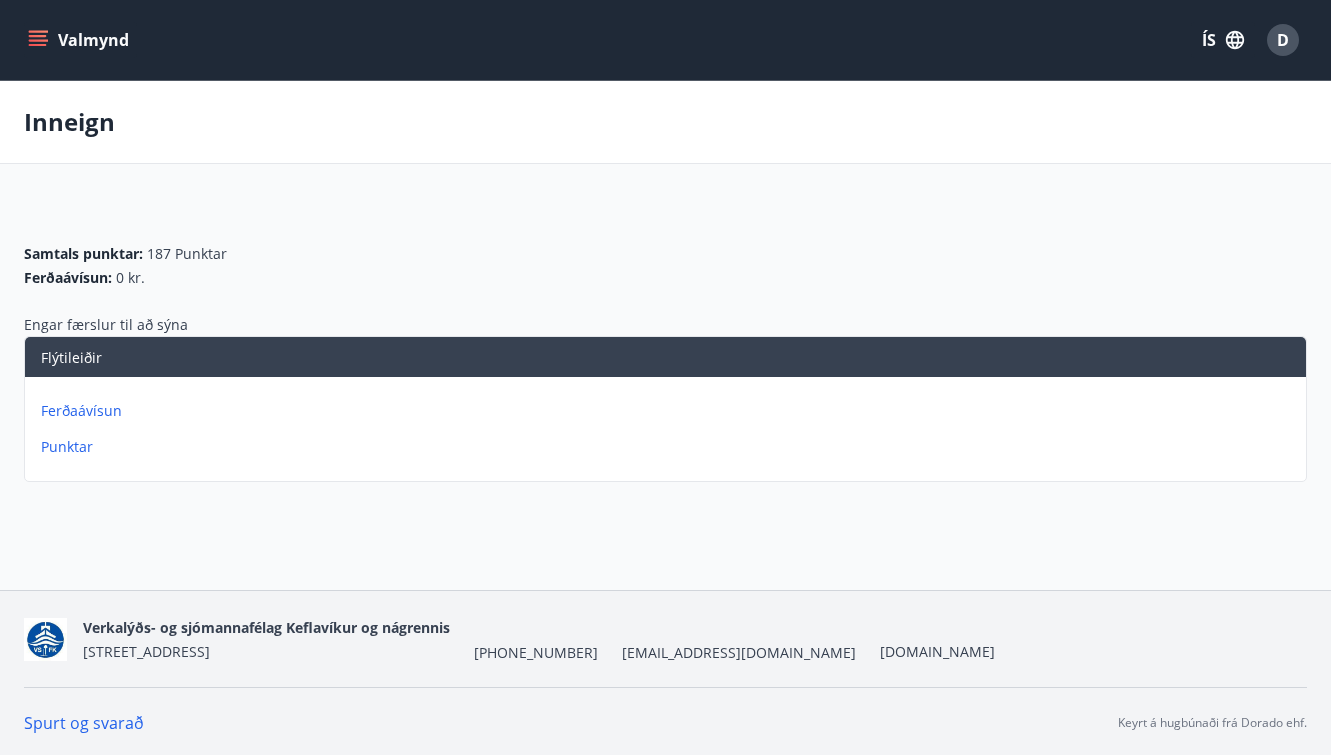 click on "Ferðaávísun" at bounding box center [669, 411] 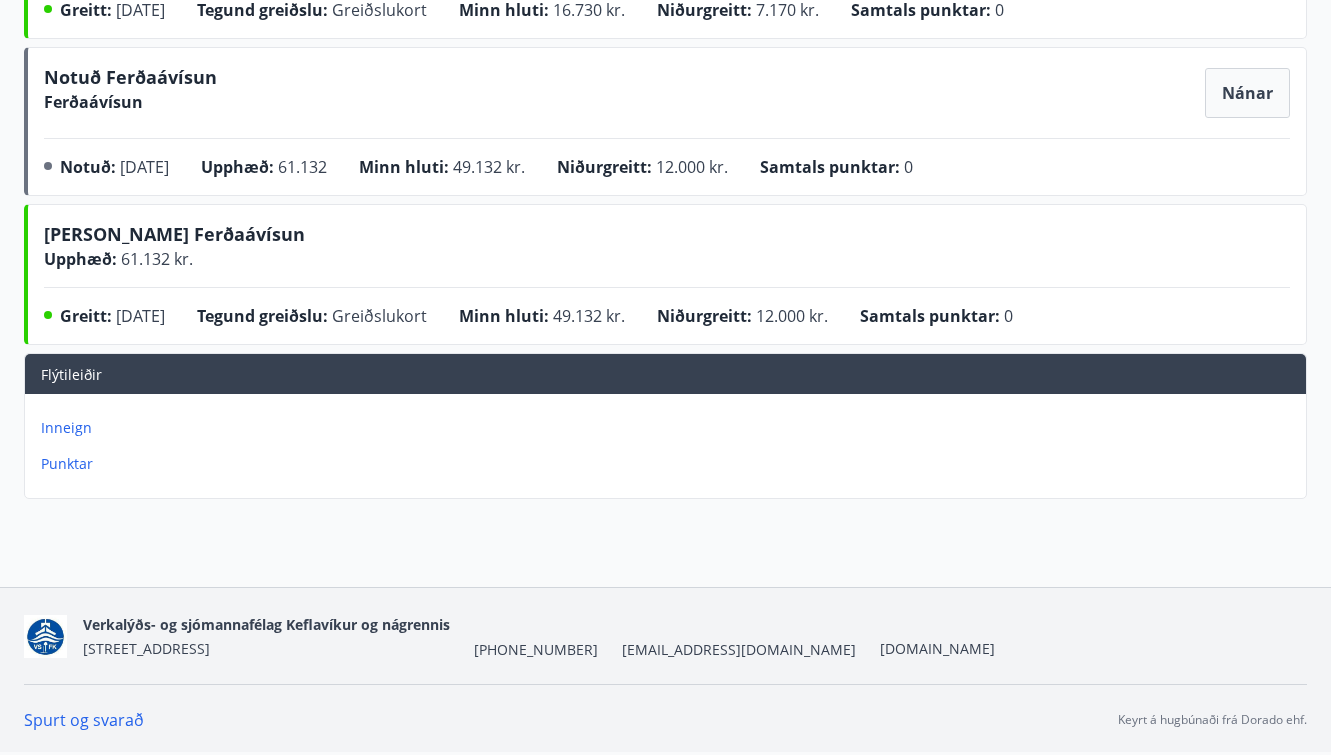 scroll, scrollTop: 0, scrollLeft: 0, axis: both 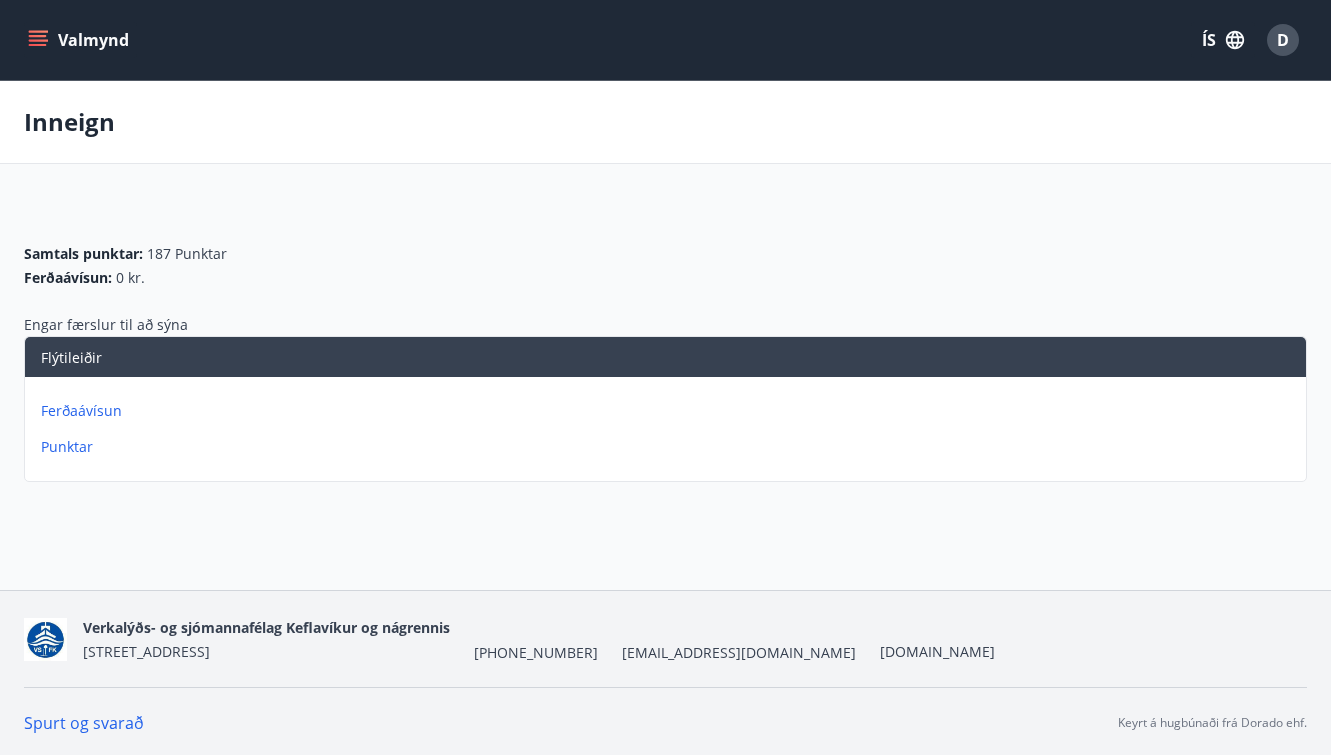 click on "Valmynd" at bounding box center (80, 40) 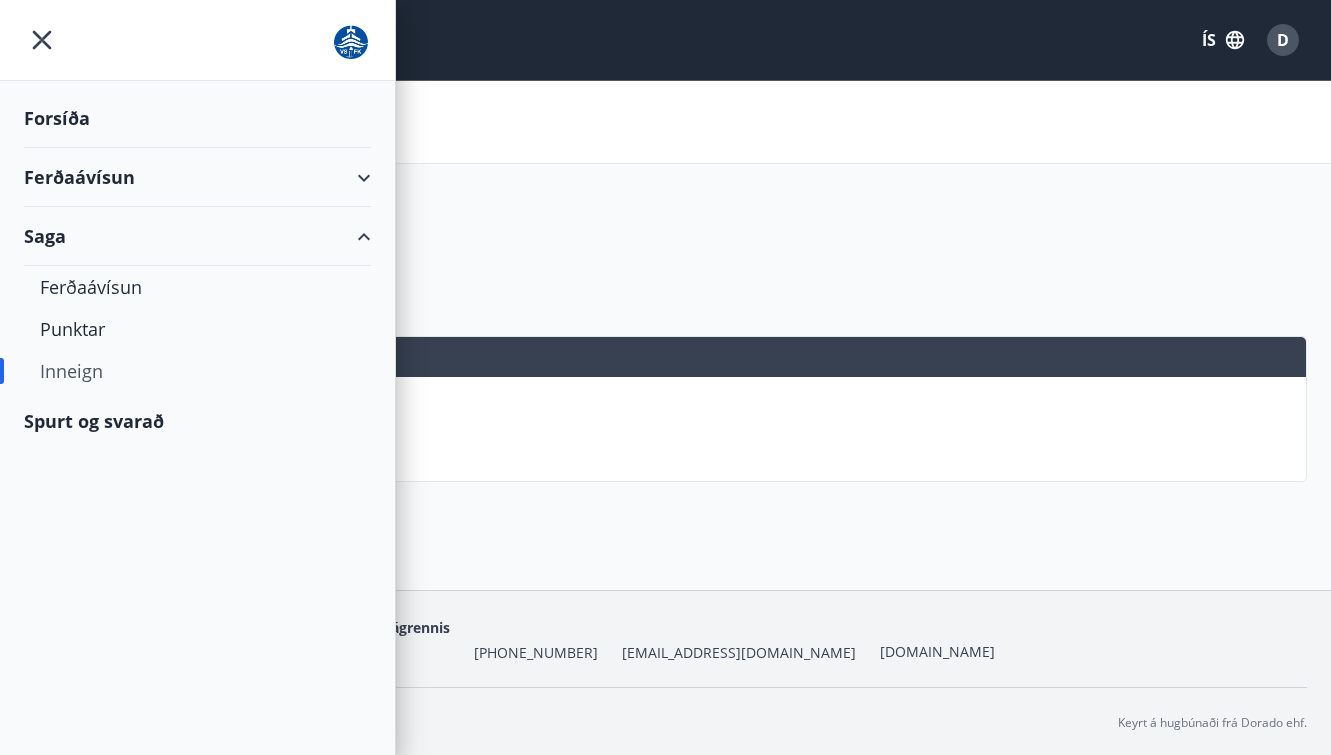 click on "Ferðaávísun" at bounding box center (197, 177) 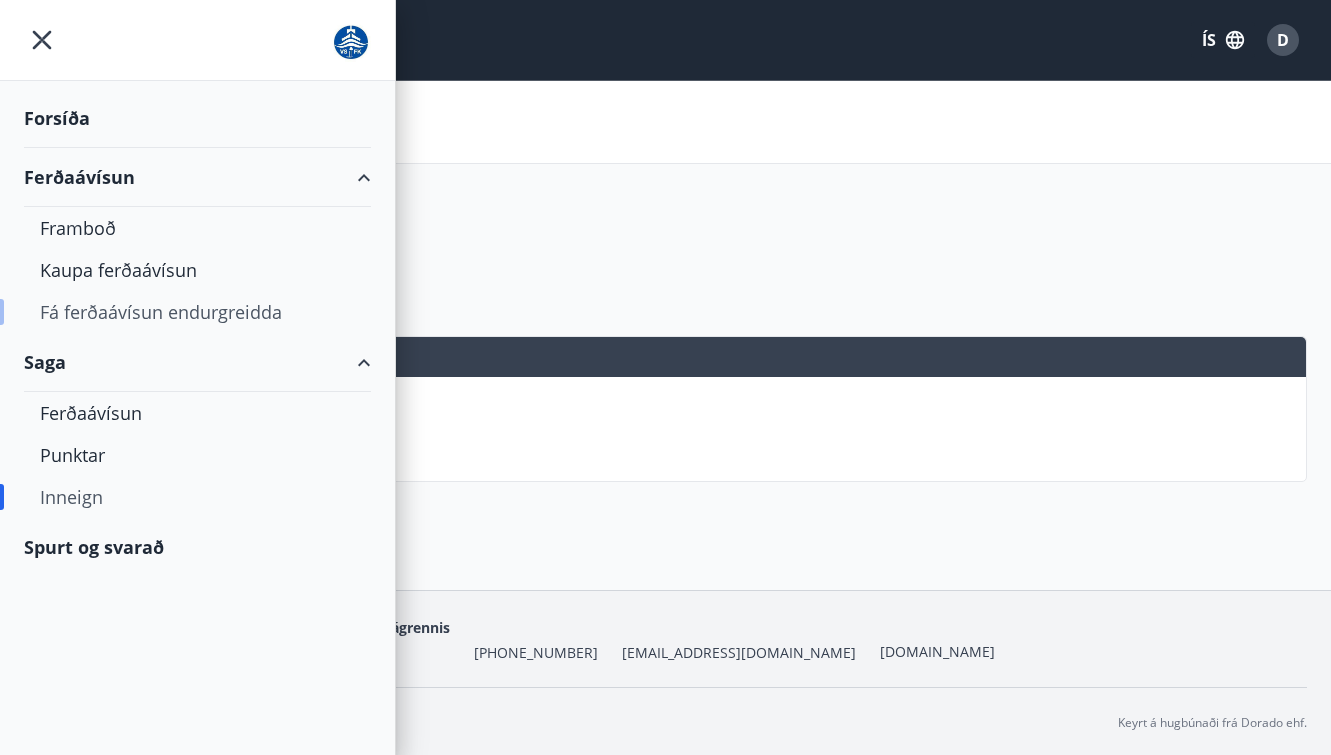 click on "Fá ferðaávísun endurgreidda" at bounding box center [197, 312] 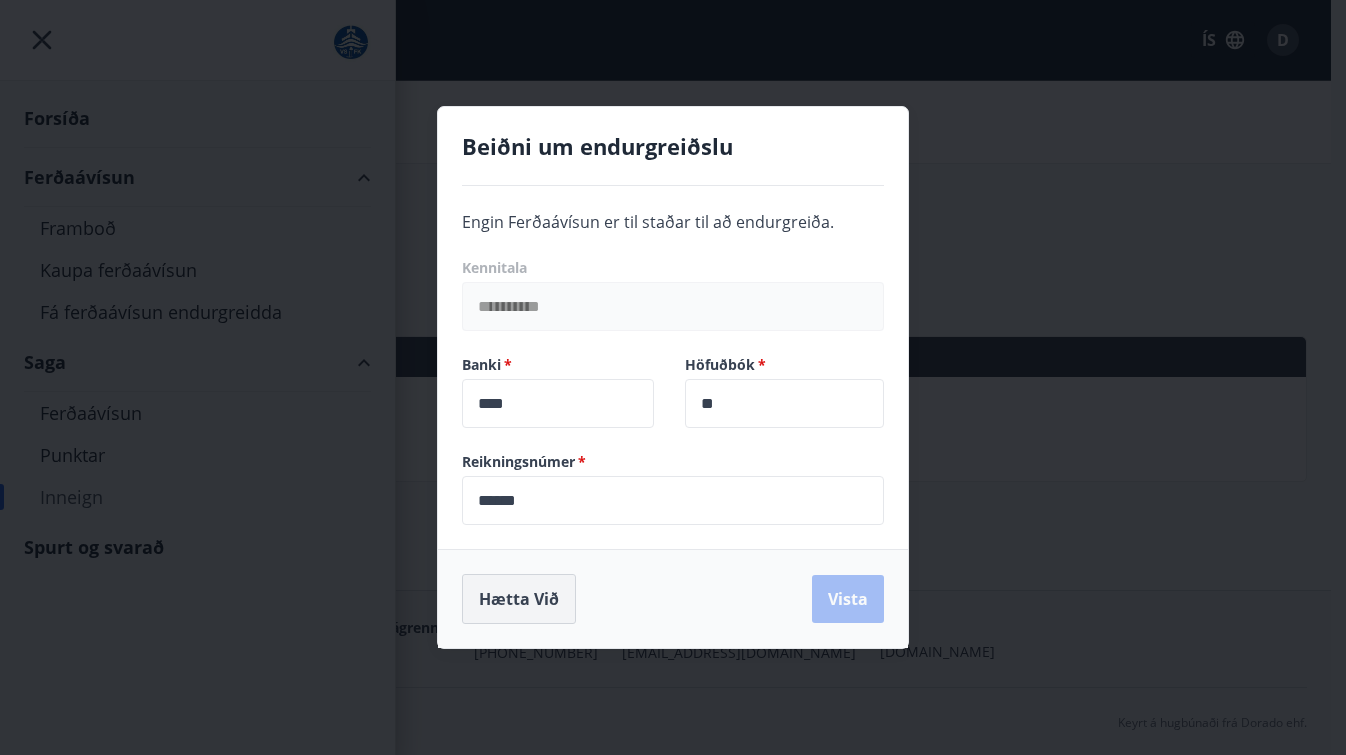 click on "Hætta við" at bounding box center [519, 599] 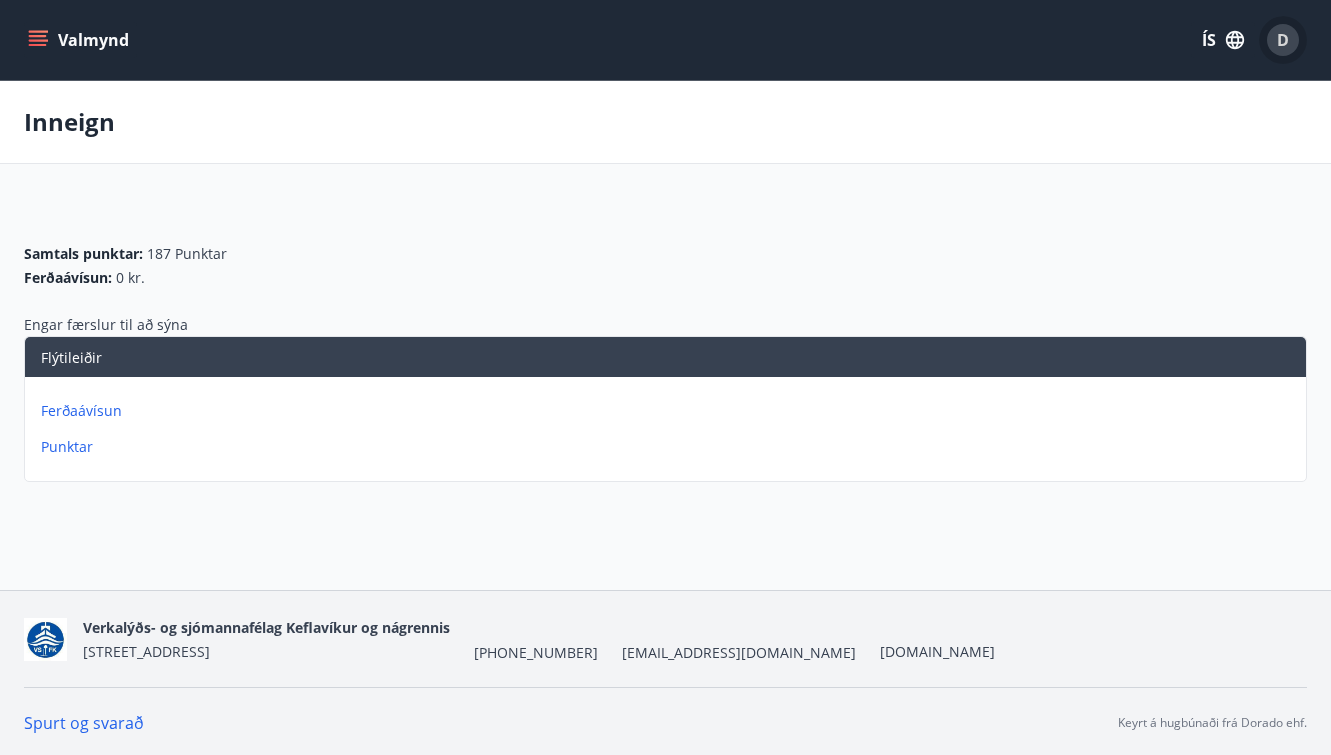 click on "D" at bounding box center (1283, 40) 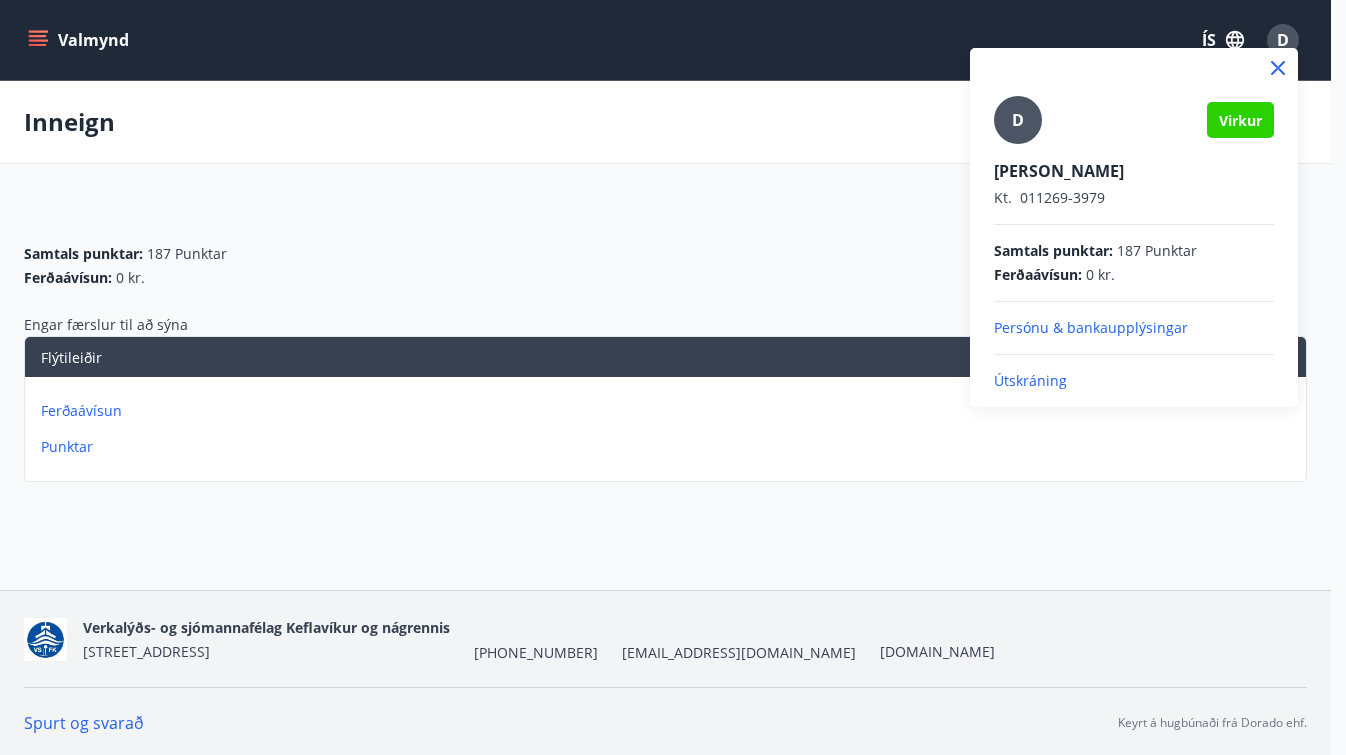 click on "Virkur" at bounding box center [1240, 120] 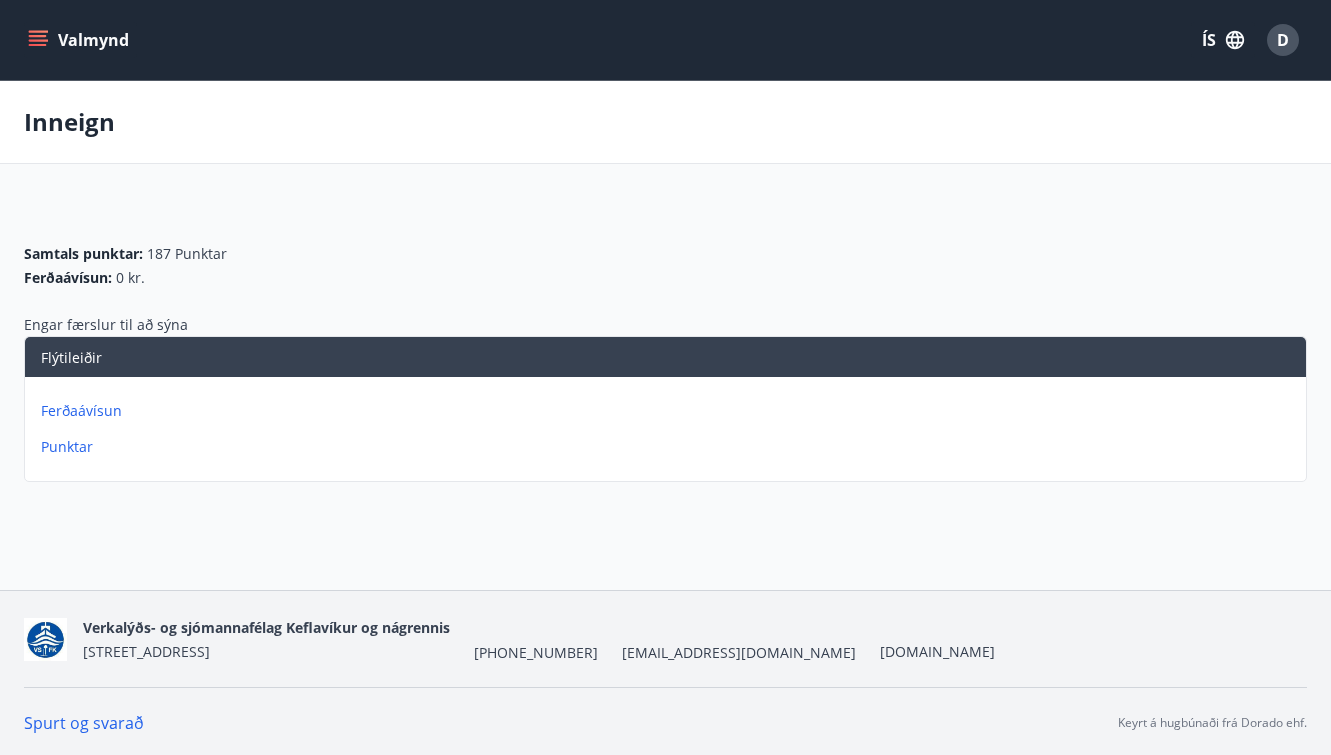 click 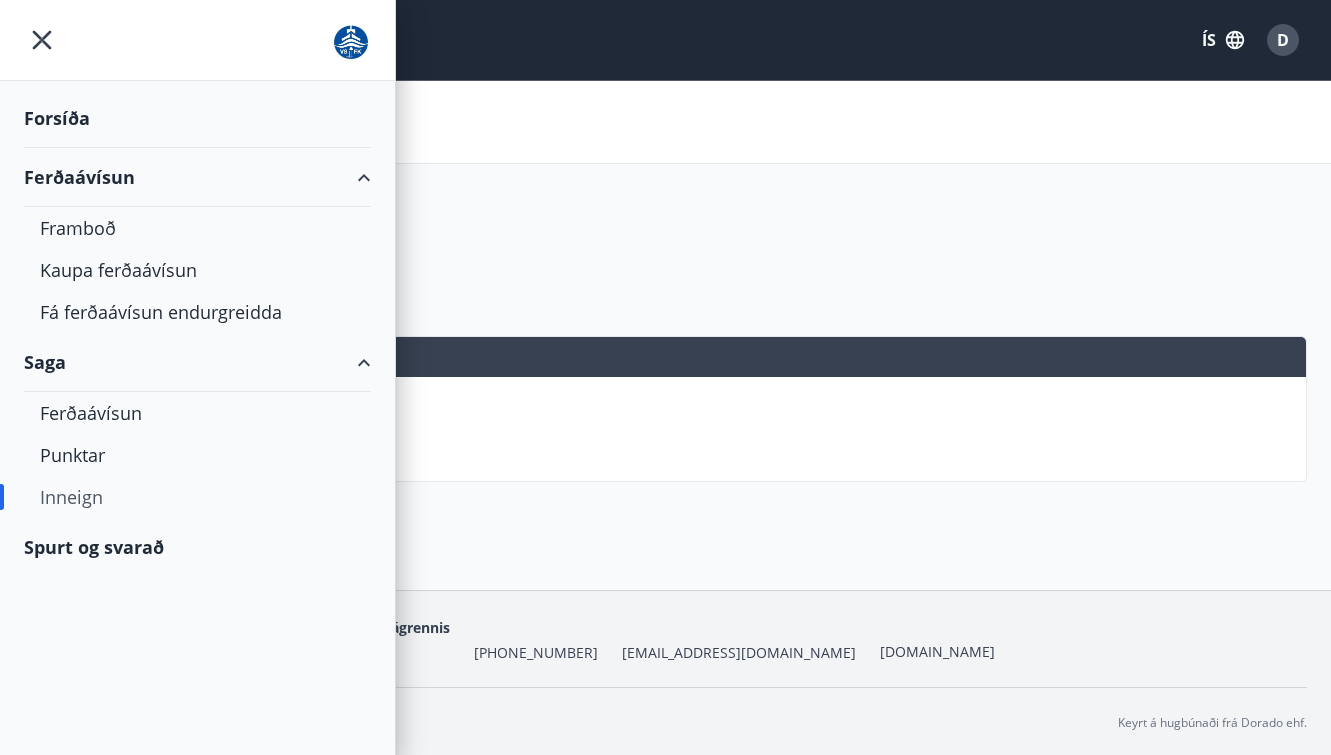 click on "Spurt og svarað" at bounding box center [197, 547] 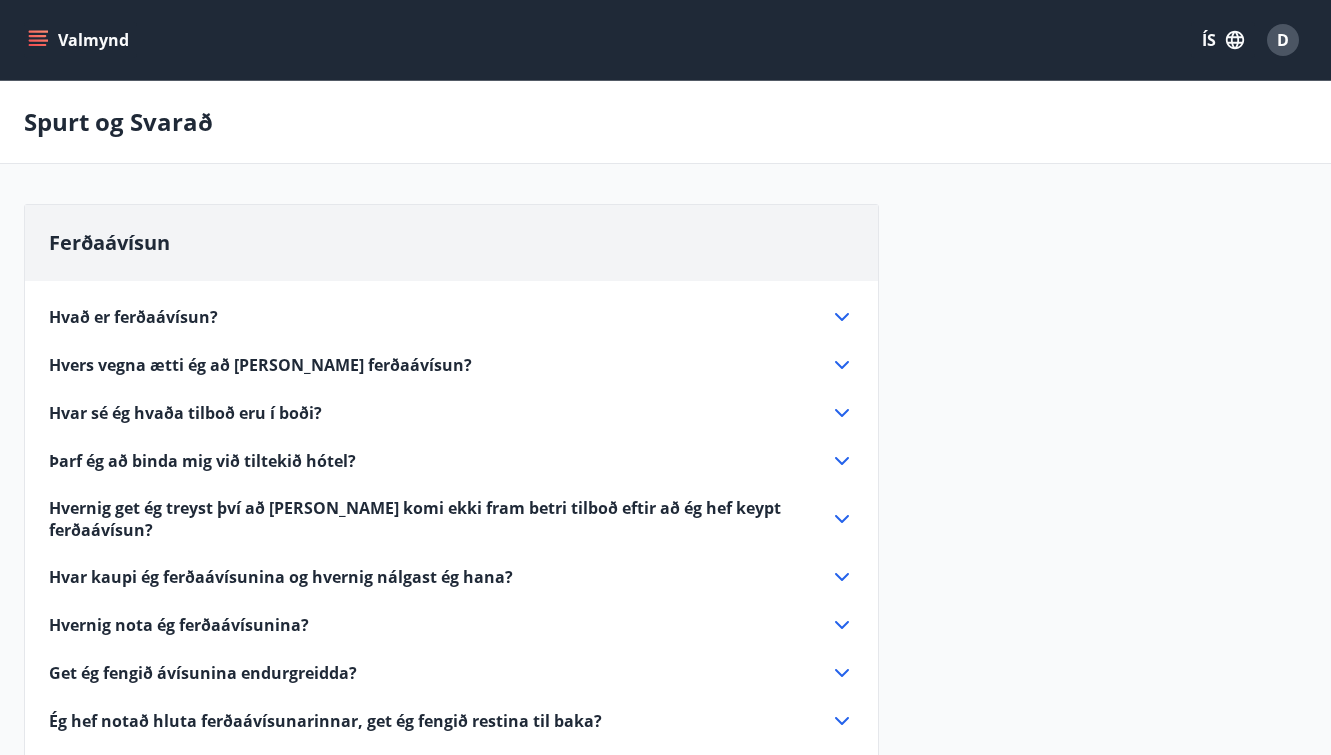 click on "Hvers vegna ætti ég að kaupa ferðaávísun?" at bounding box center [439, 365] 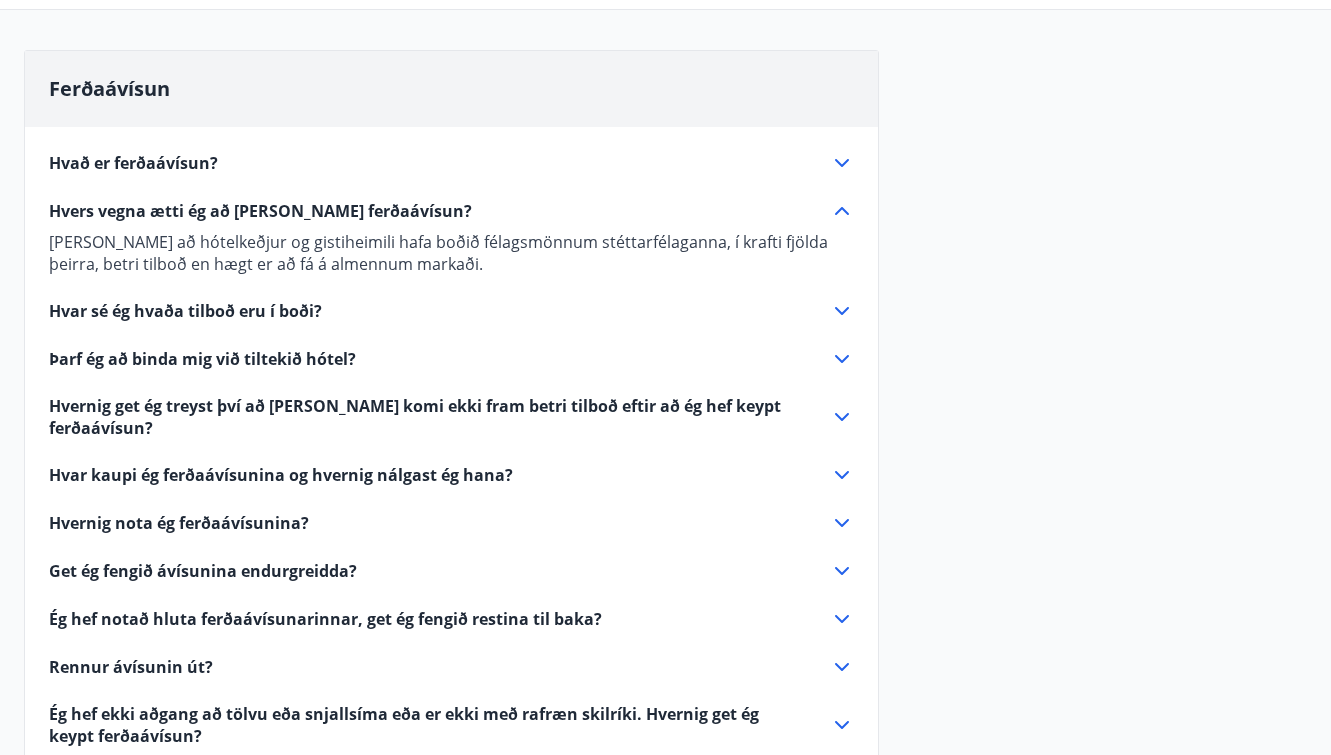 scroll, scrollTop: 320, scrollLeft: 0, axis: vertical 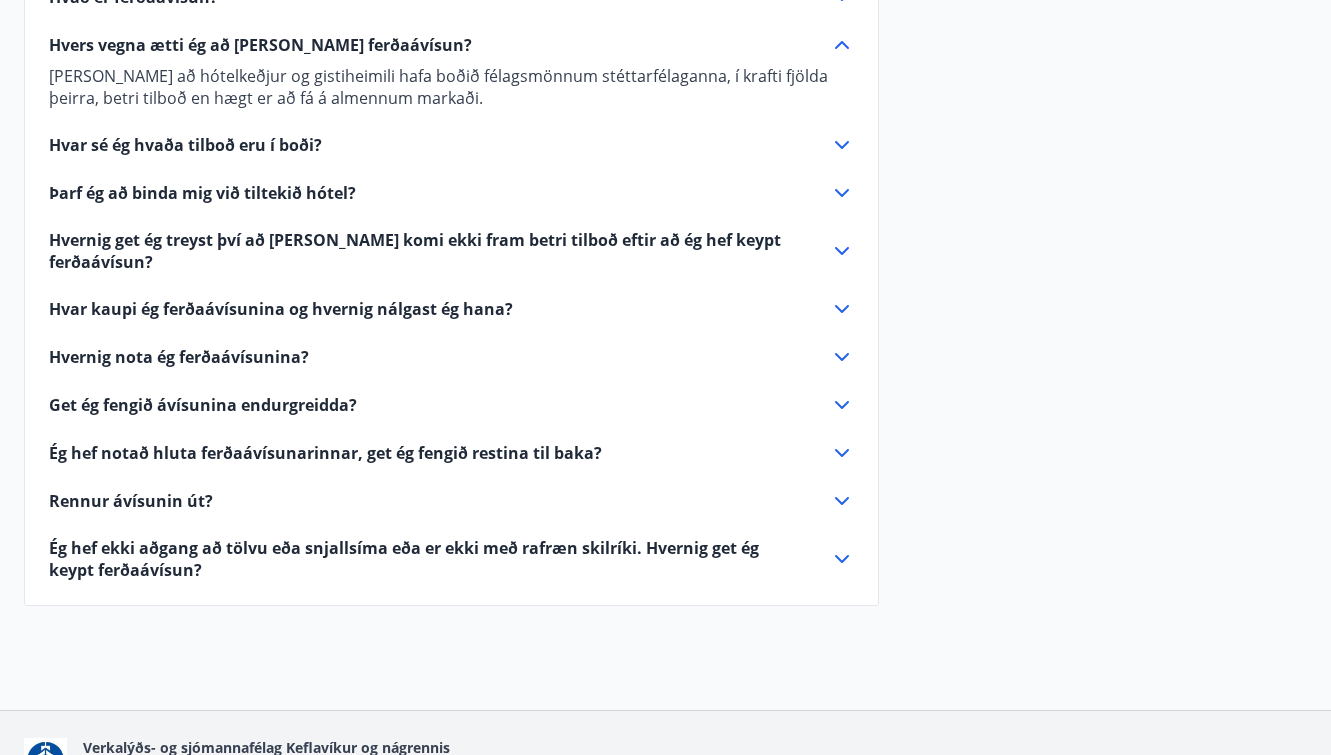 click 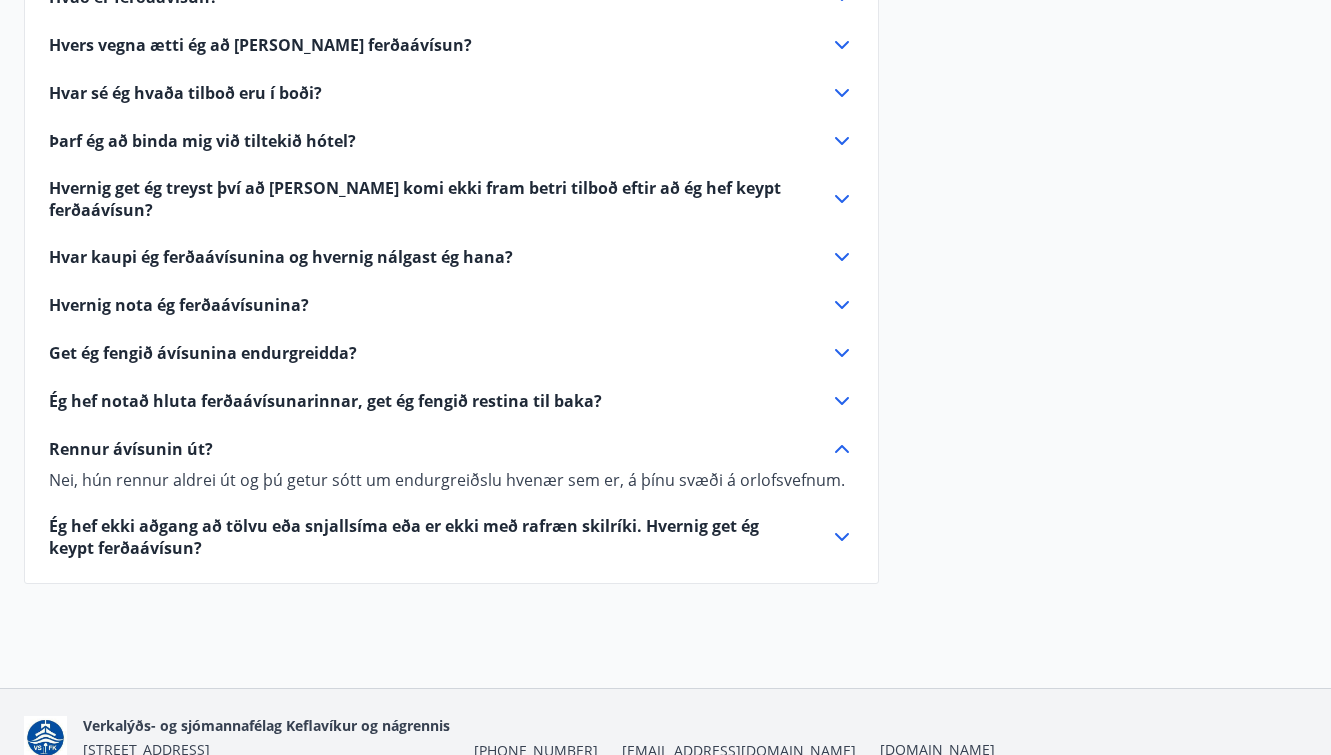 click 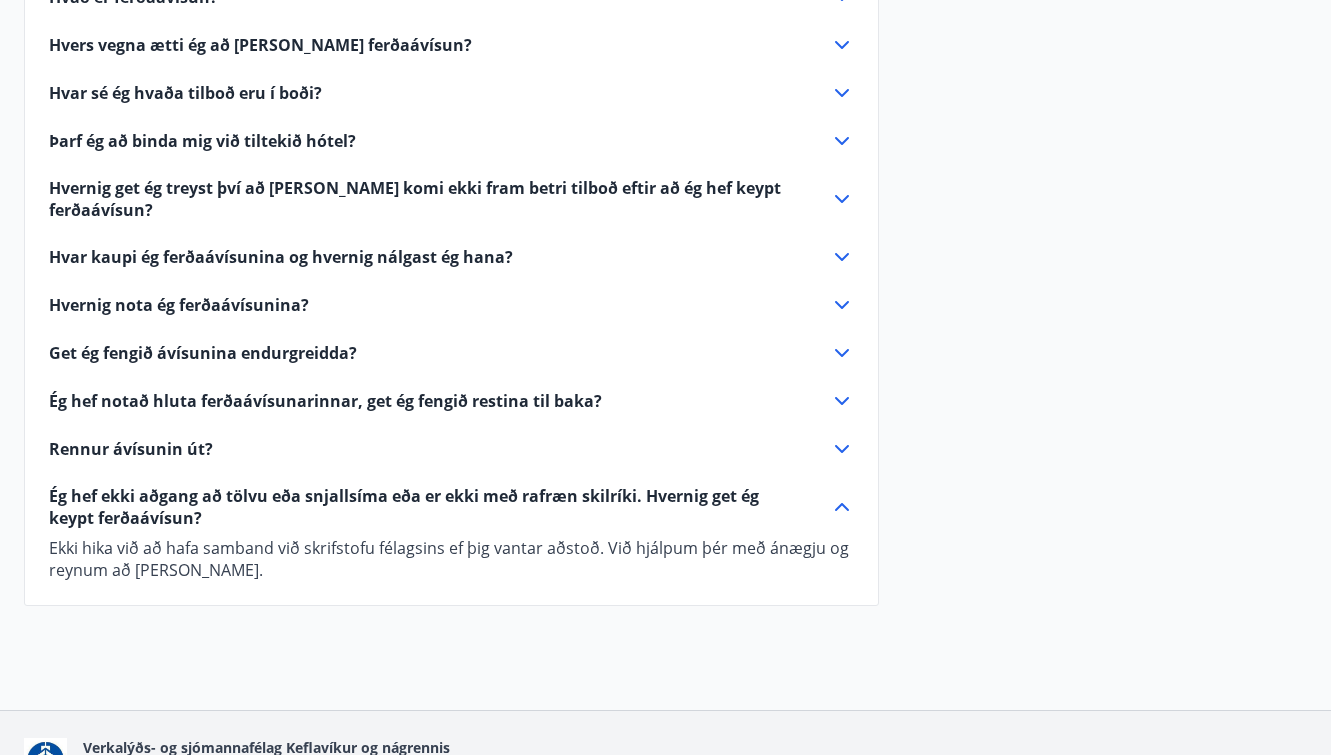 scroll, scrollTop: 0, scrollLeft: 0, axis: both 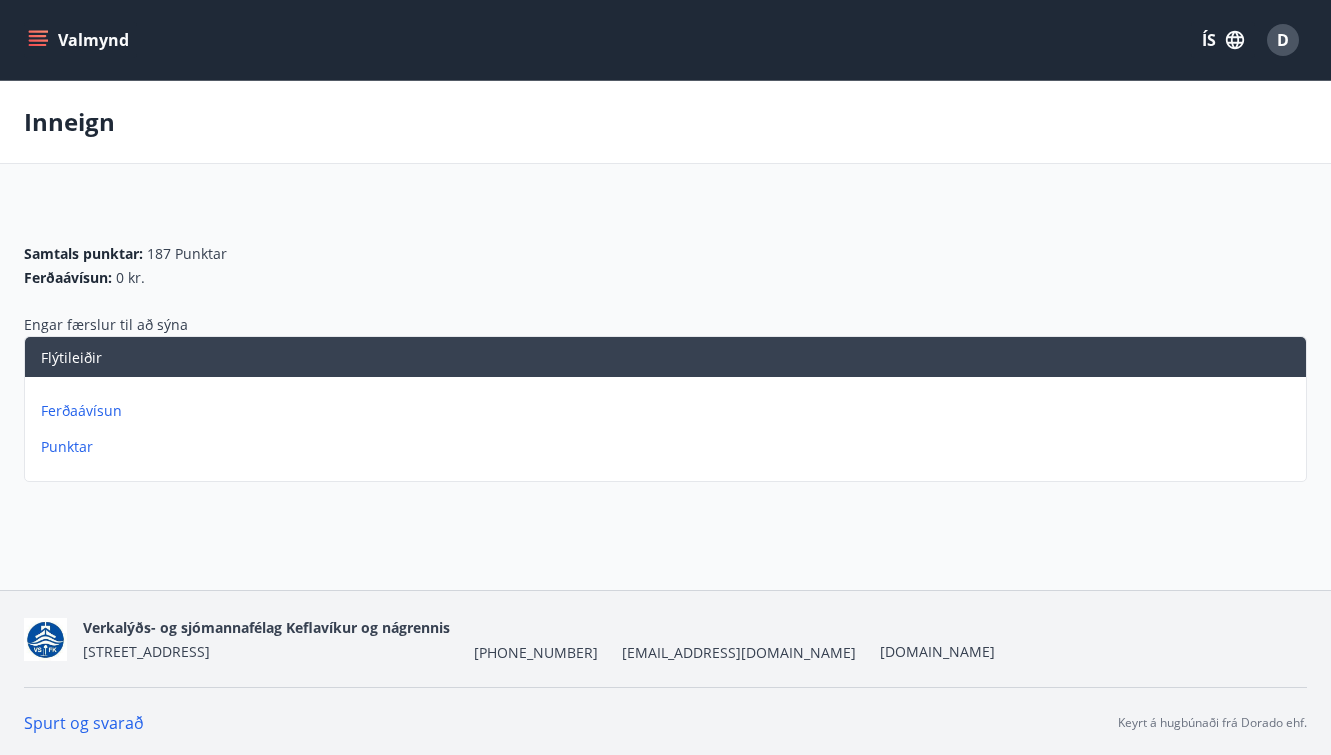 click on "Valmynd" at bounding box center (80, 40) 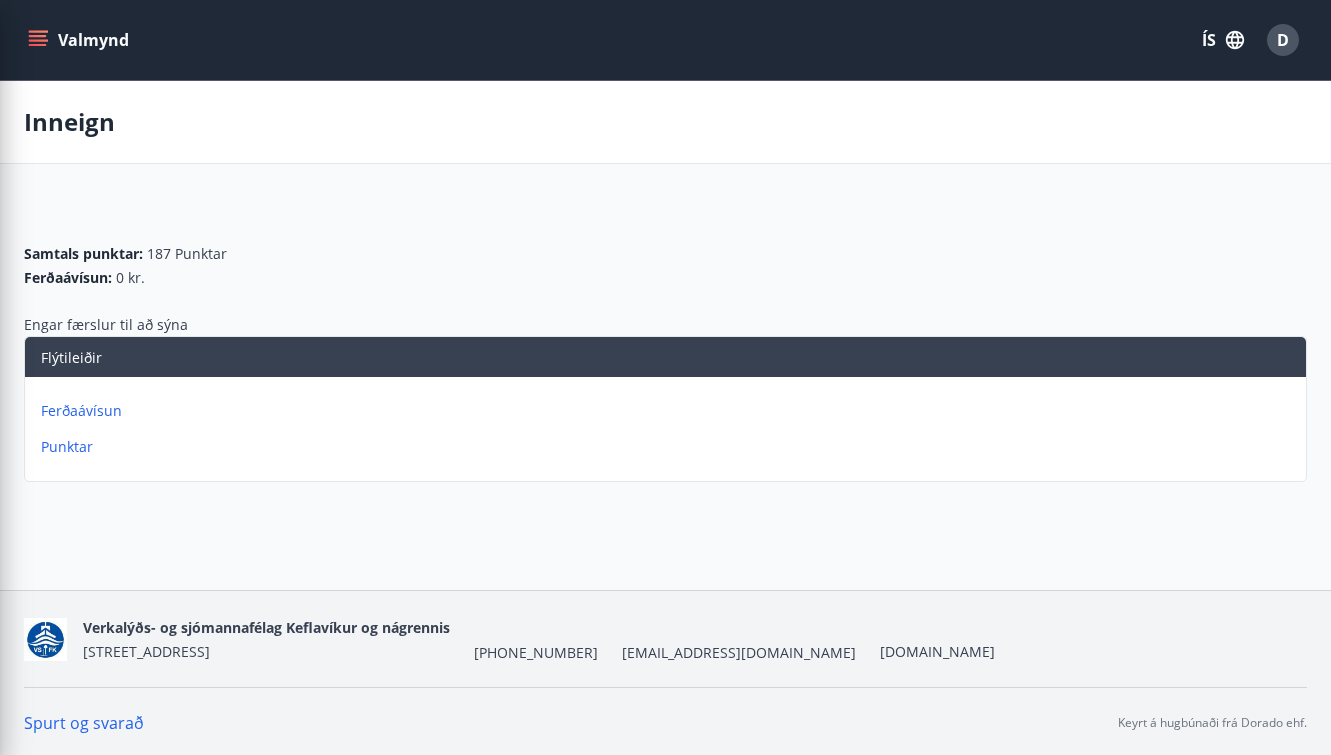 click on "Flýtileiðir" at bounding box center [665, 357] 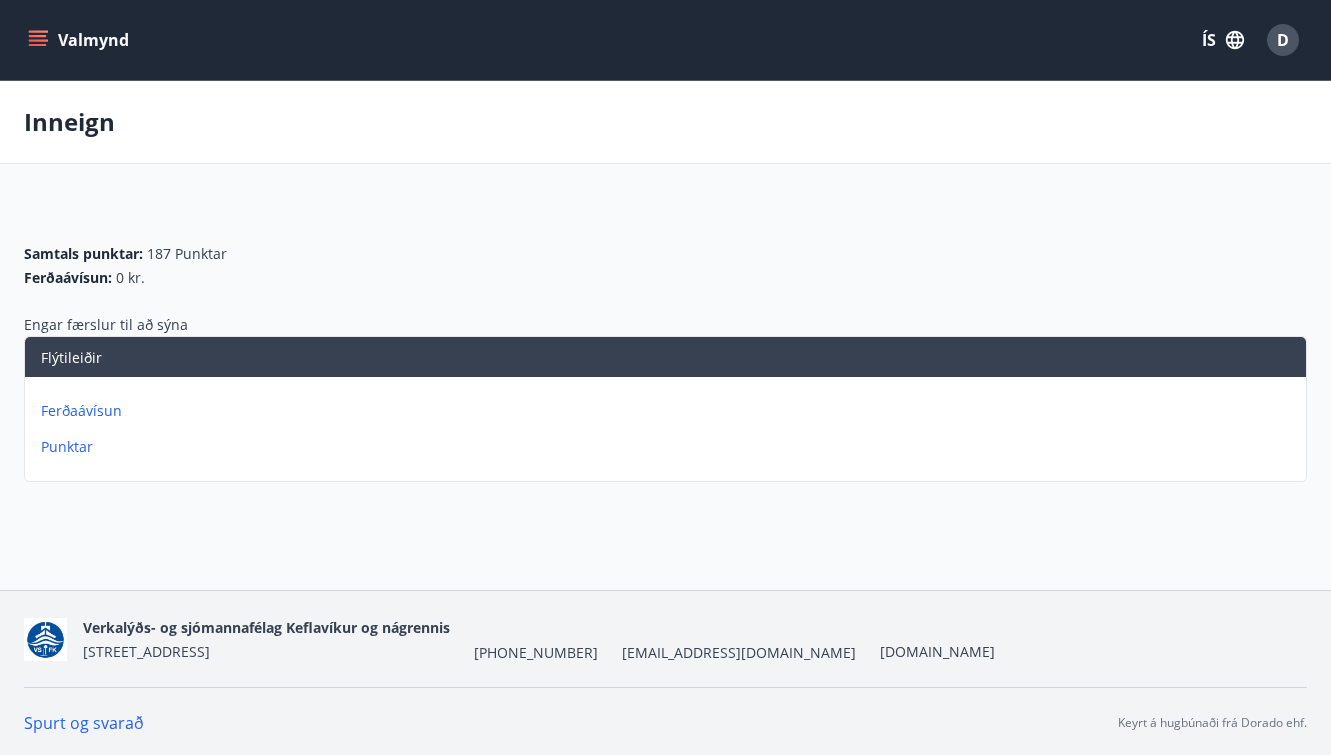 click on "Valmynd" at bounding box center [80, 40] 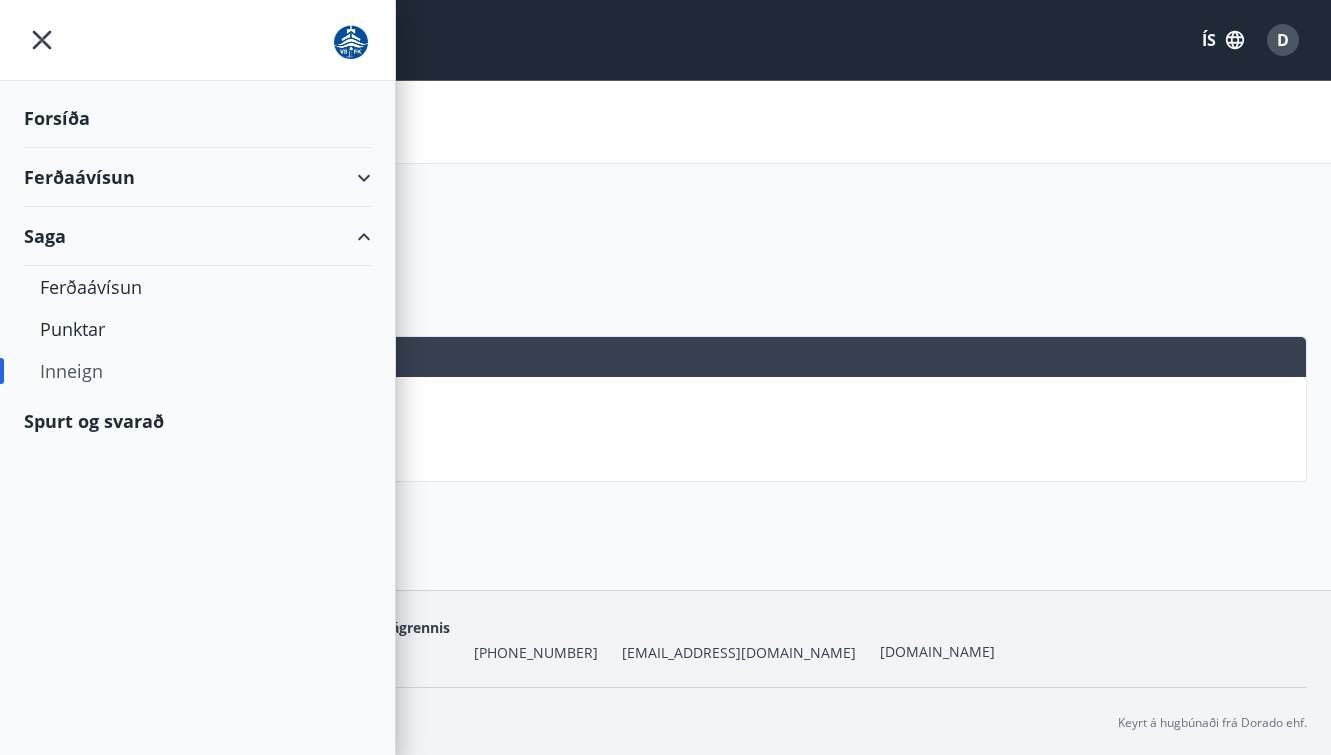 click on "Ferðaávísun" at bounding box center [197, 177] 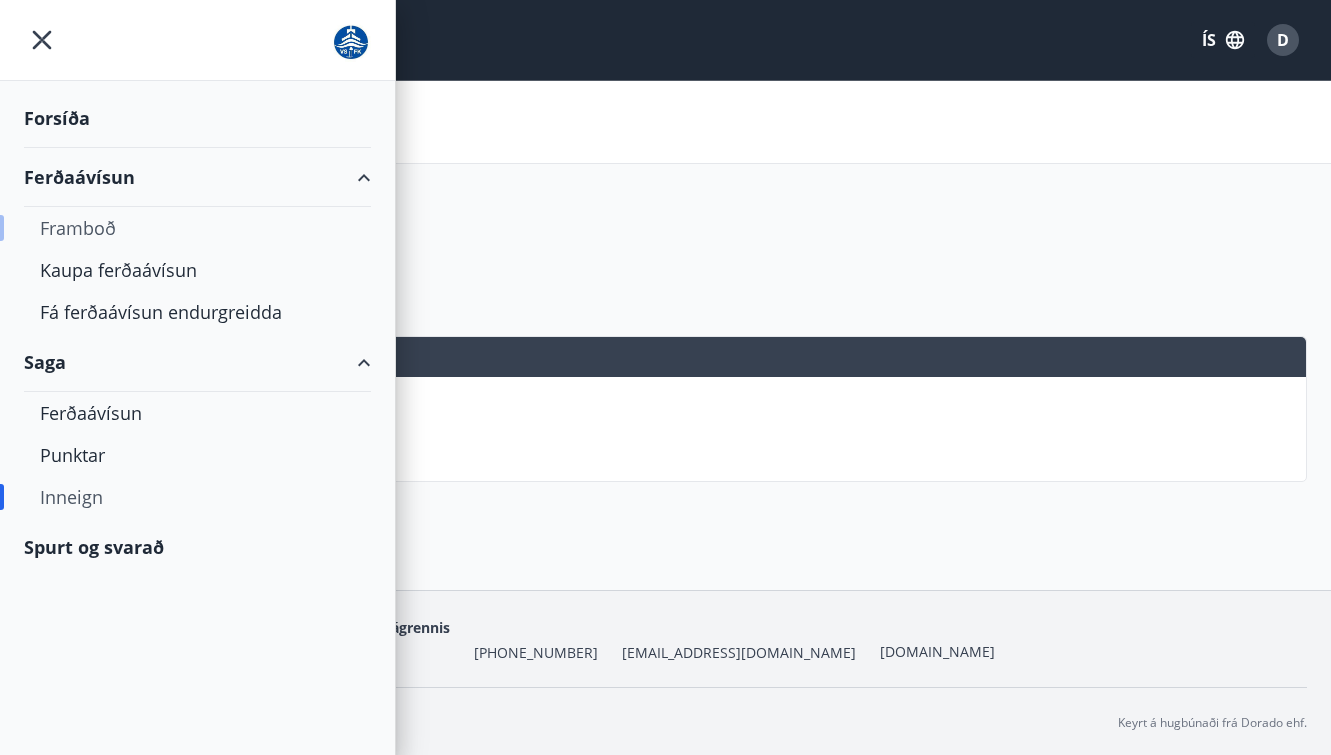 click on "Framboð" at bounding box center [197, 228] 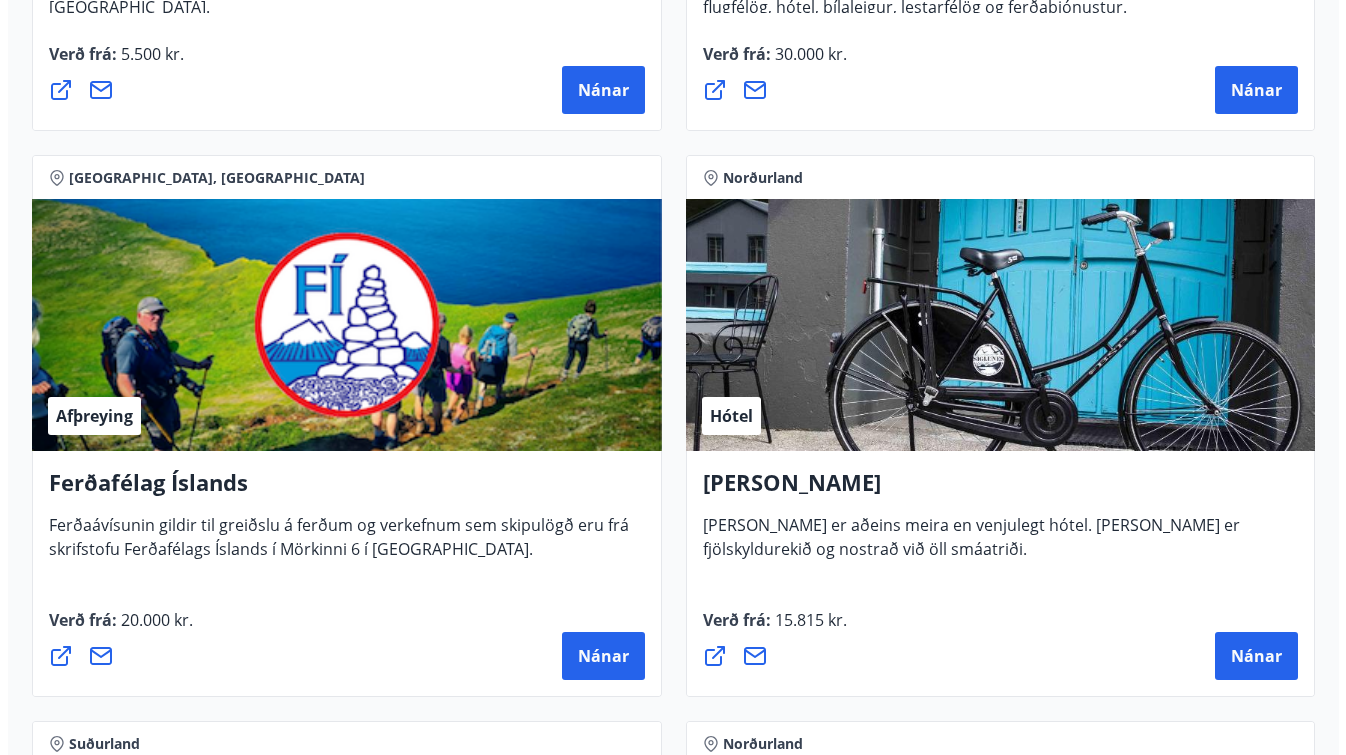 scroll, scrollTop: 814, scrollLeft: 0, axis: vertical 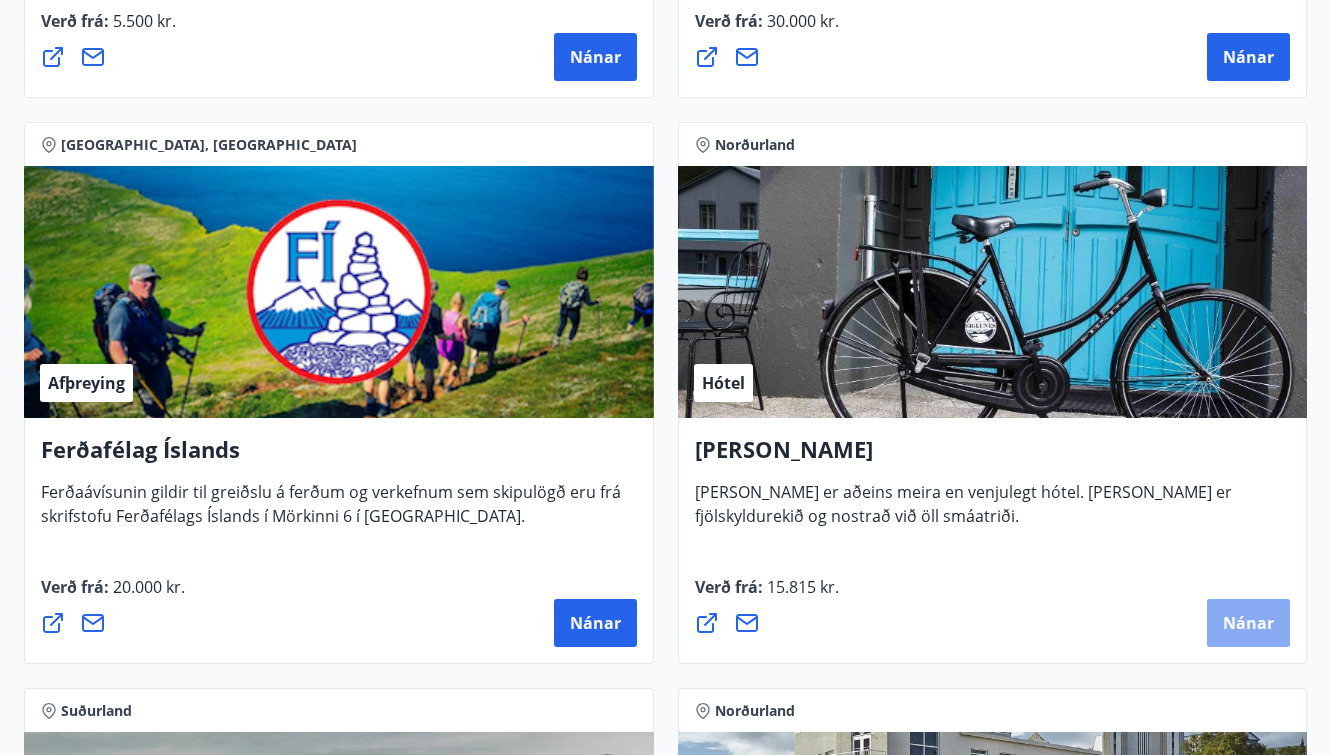 click on "Nánar" at bounding box center [1248, 623] 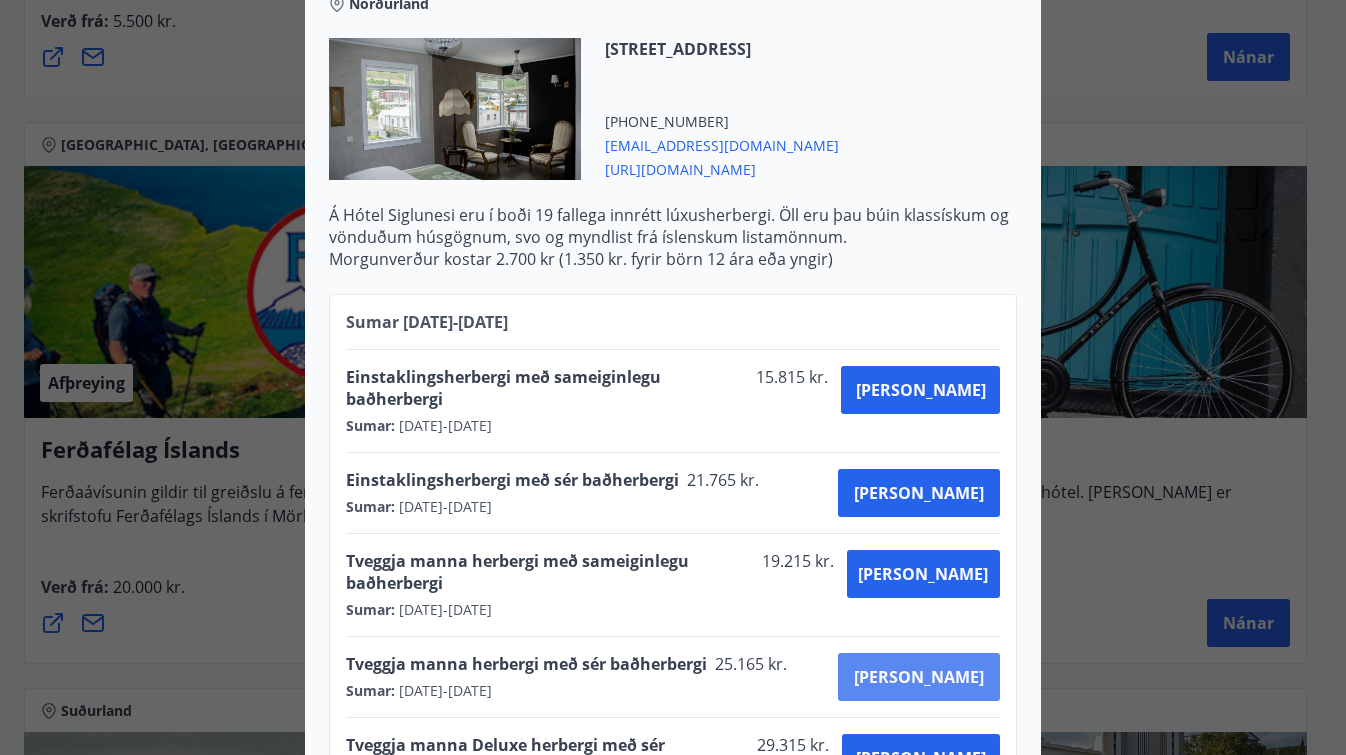 scroll, scrollTop: 704, scrollLeft: 0, axis: vertical 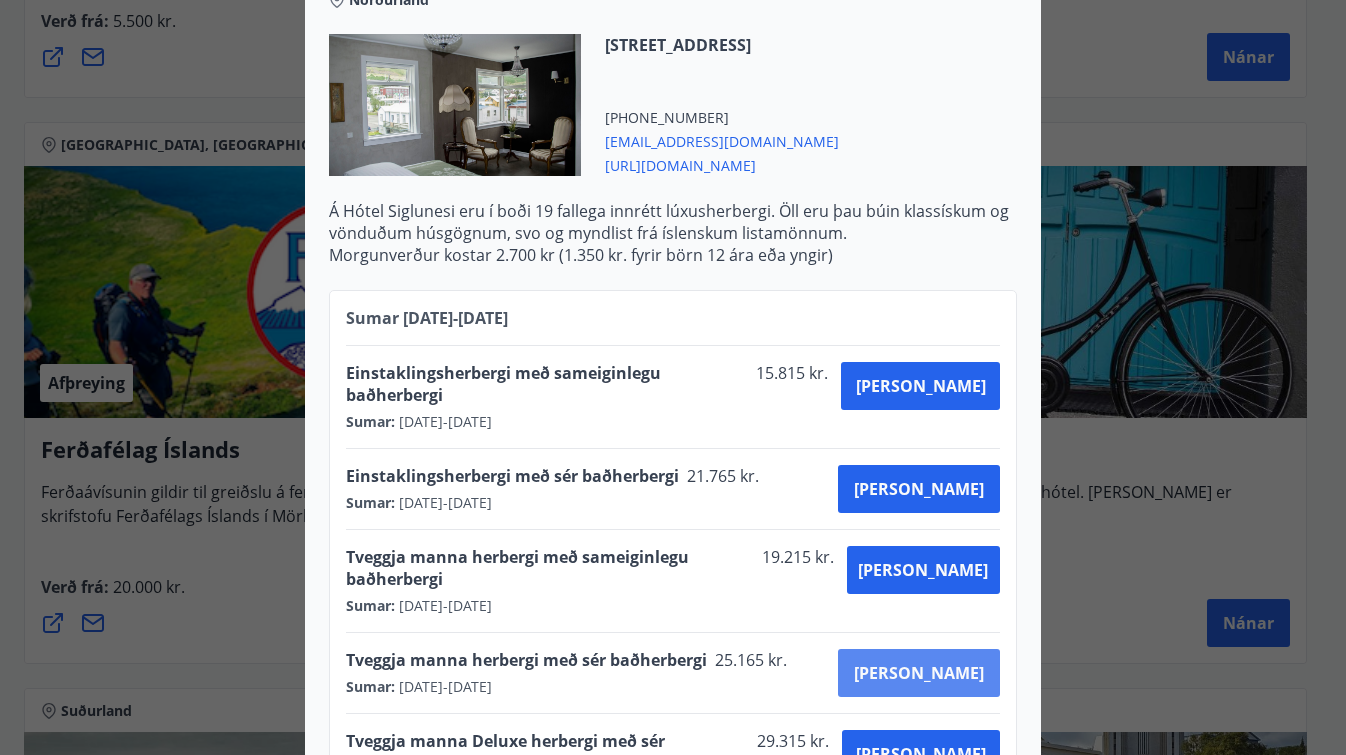 click on "[PERSON_NAME]" at bounding box center (919, 673) 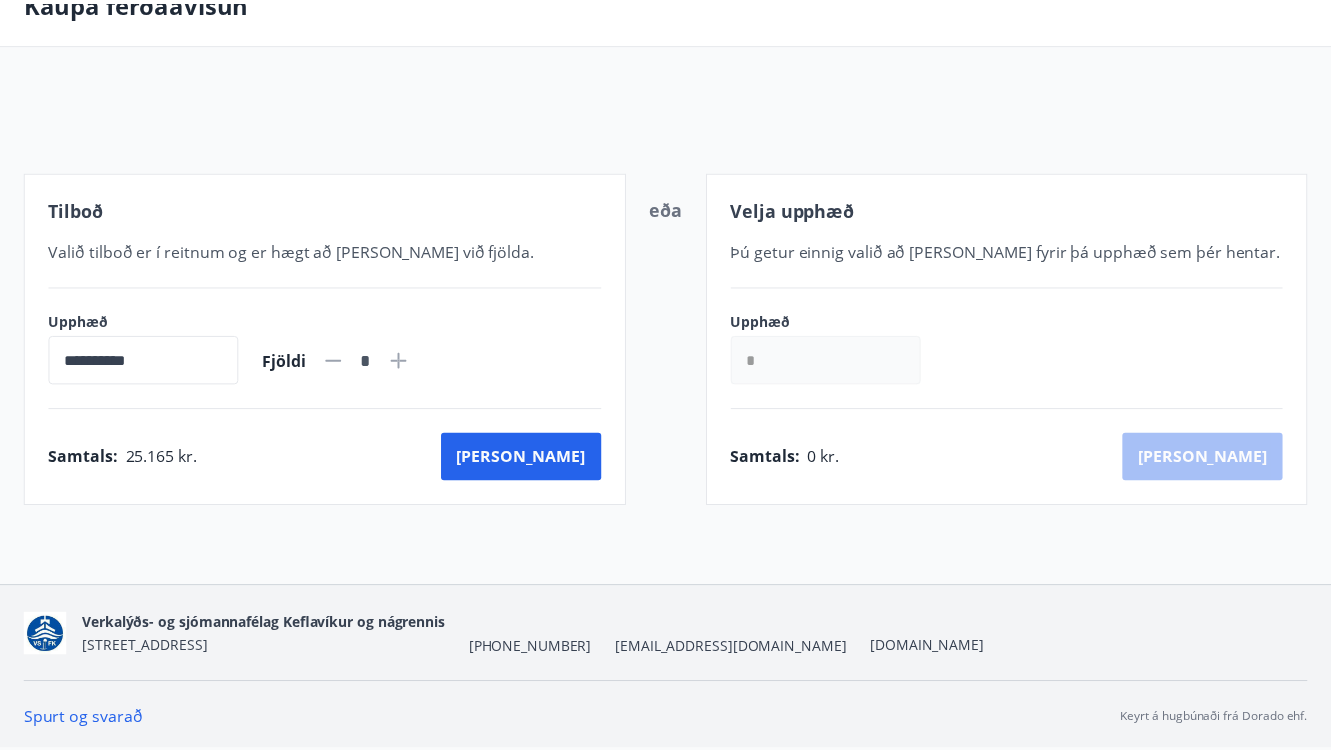 scroll, scrollTop: 120, scrollLeft: 0, axis: vertical 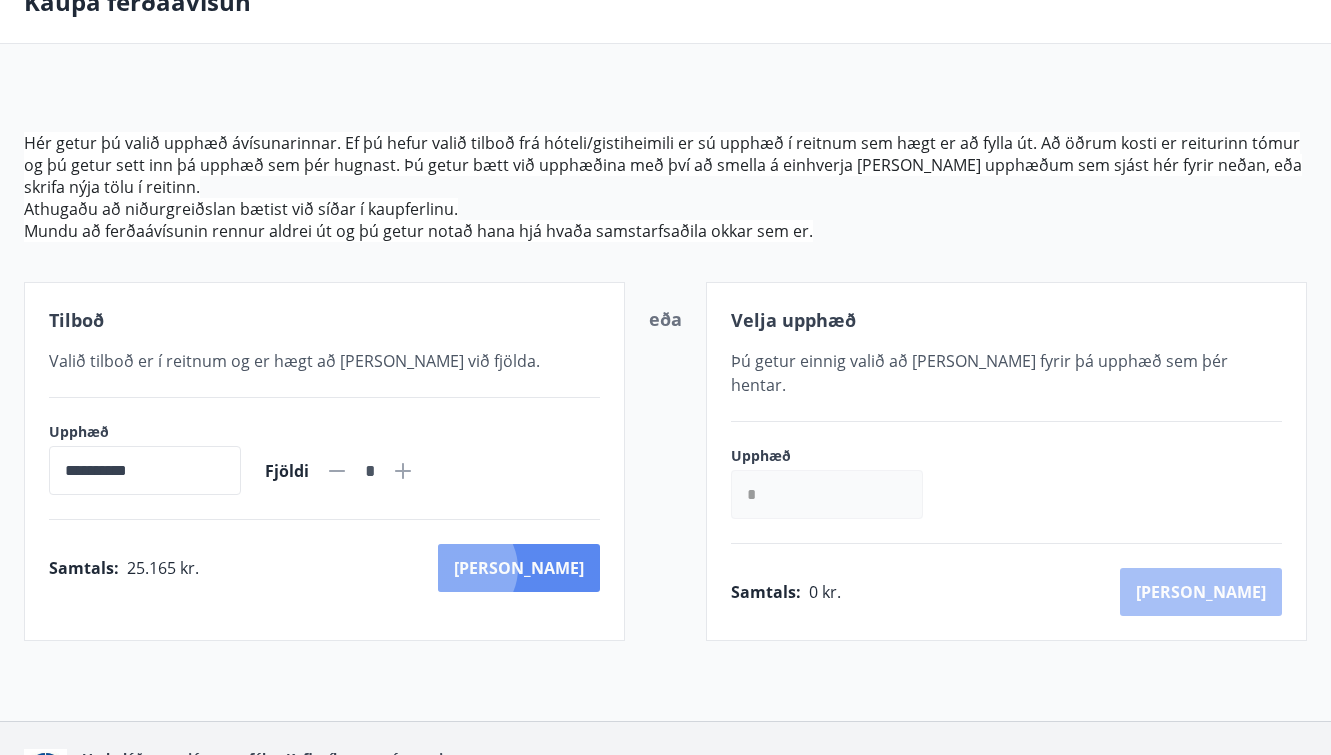 click on "[PERSON_NAME]" at bounding box center [519, 568] 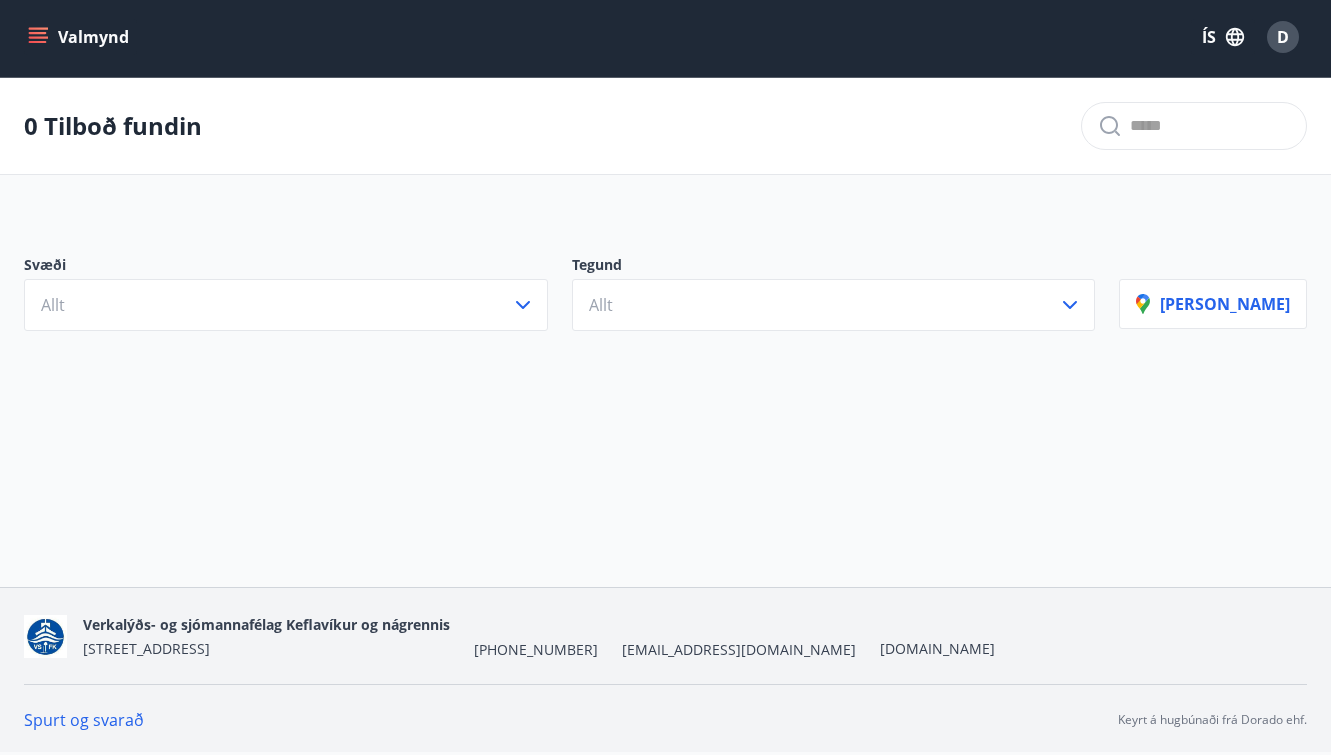 scroll, scrollTop: 3, scrollLeft: 0, axis: vertical 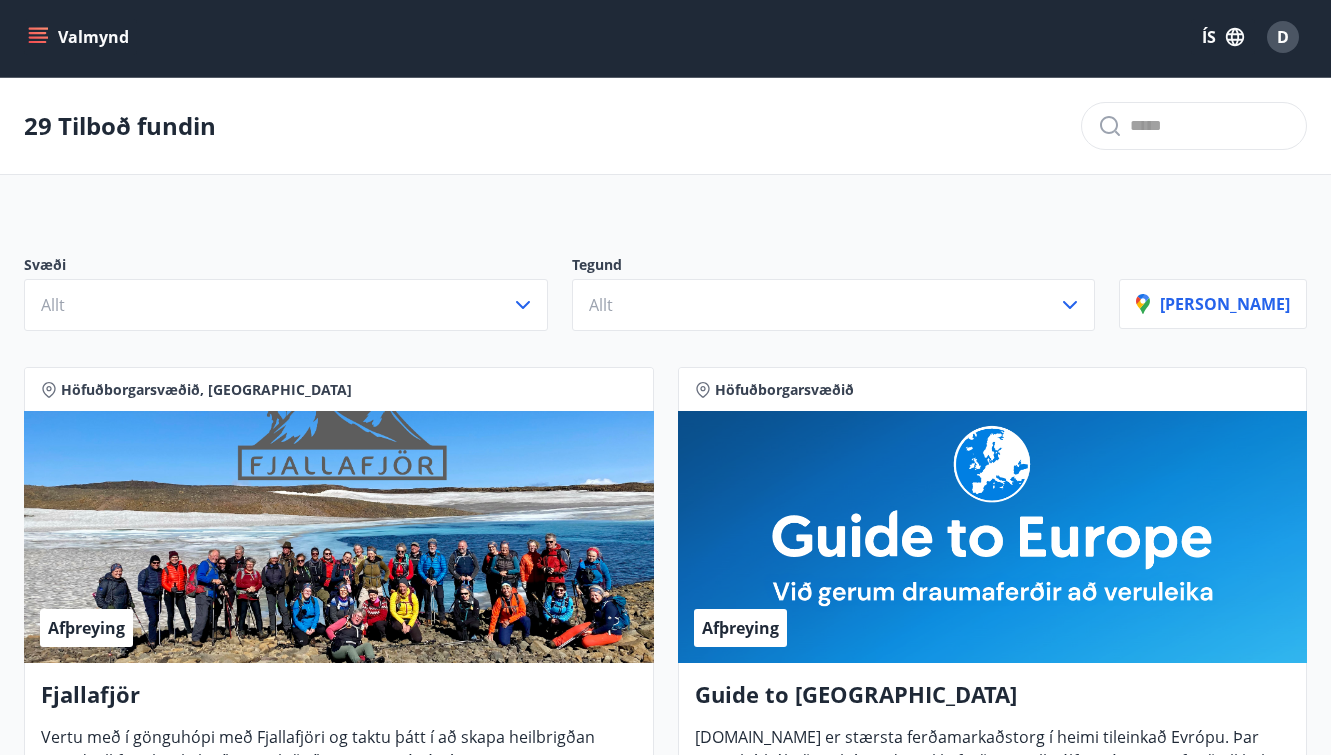 click 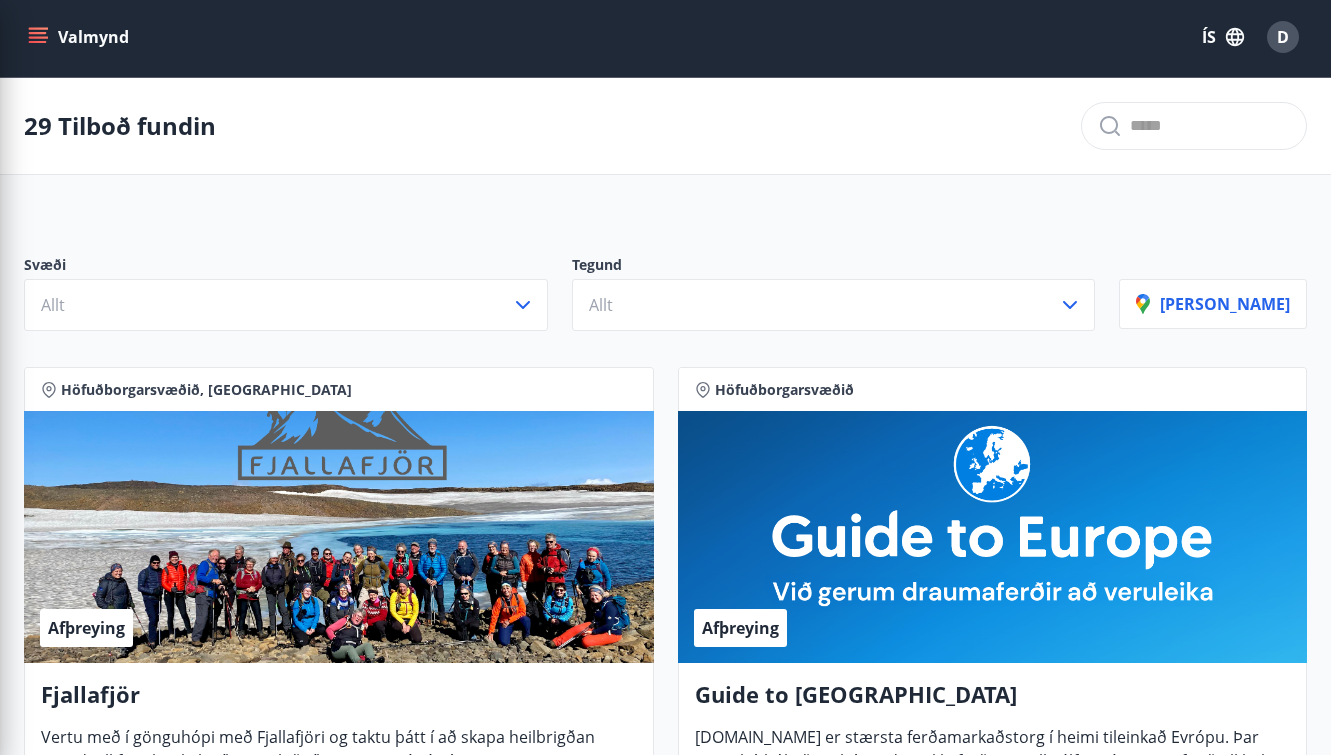 click on "Svæði Allt Tegund Allt Sýna kort" at bounding box center (665, 285) 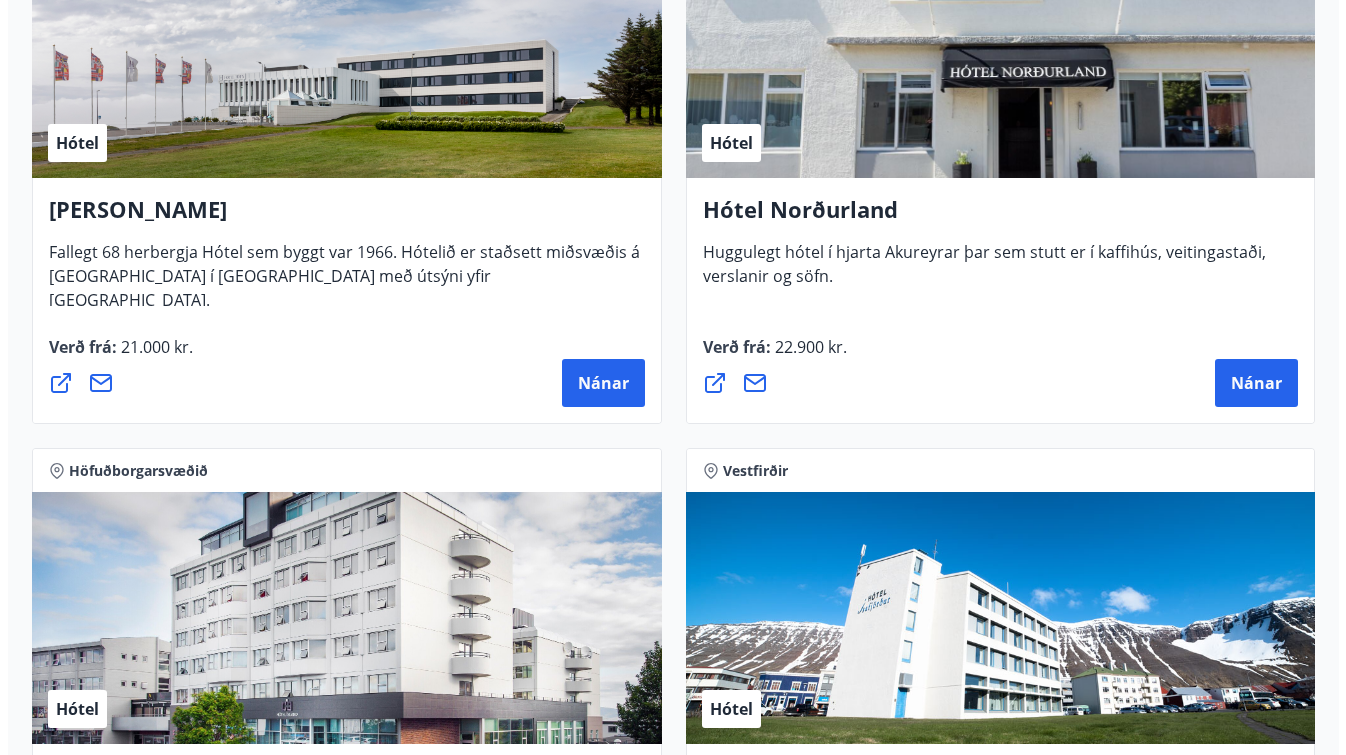 scroll, scrollTop: 4454, scrollLeft: 0, axis: vertical 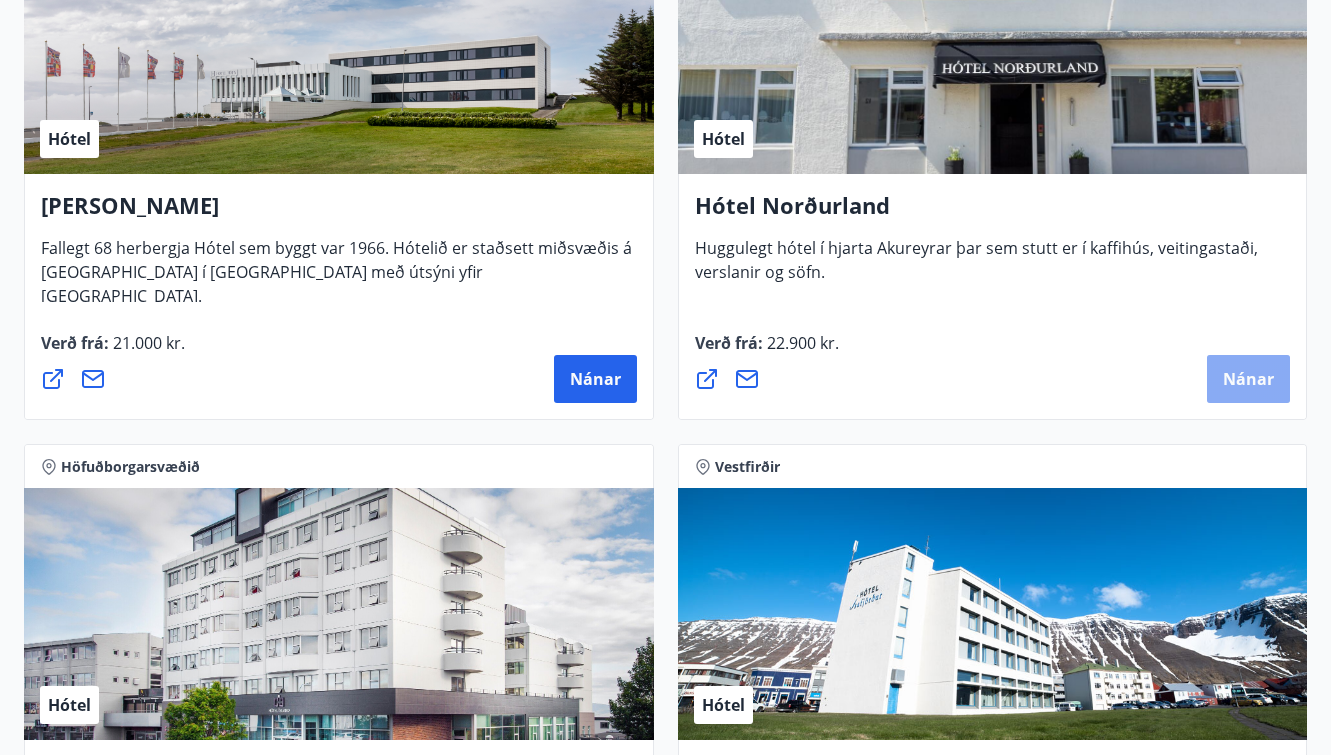 click on "Nánar" at bounding box center [1248, 379] 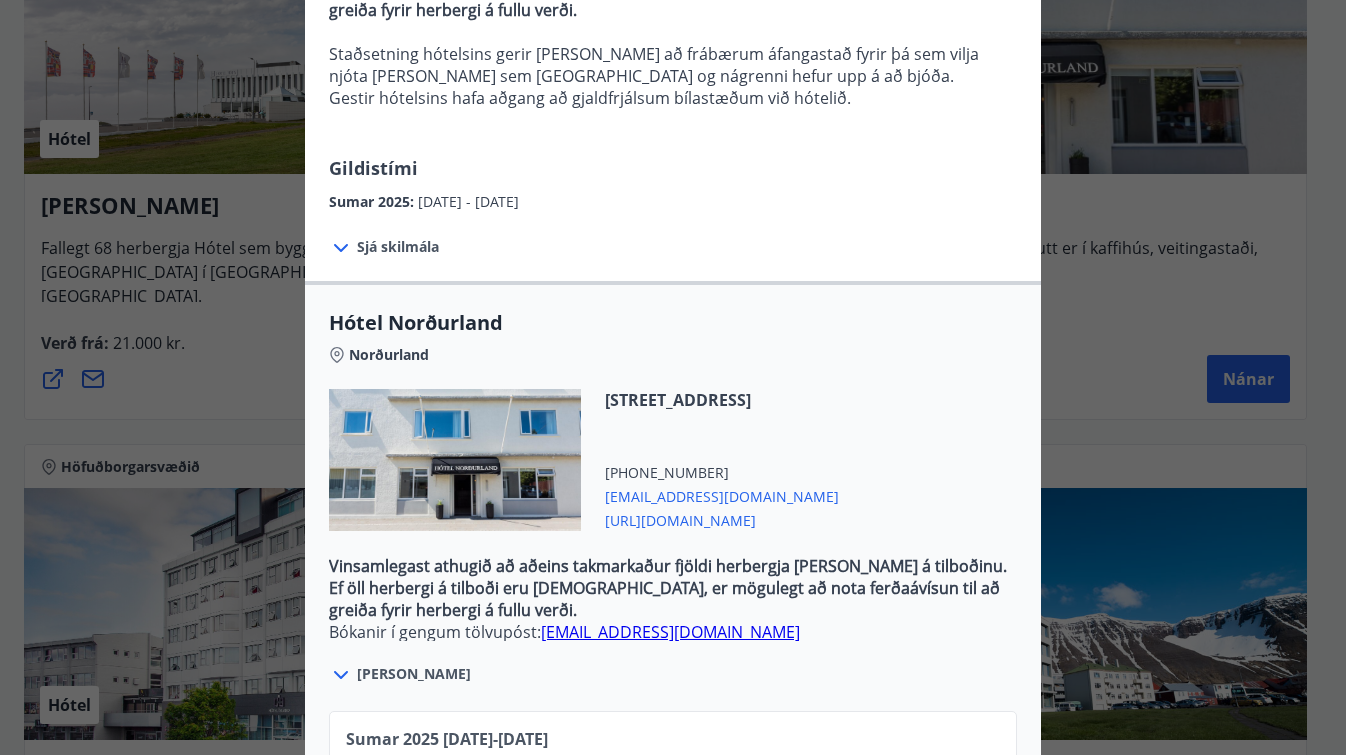 scroll, scrollTop: 645, scrollLeft: 0, axis: vertical 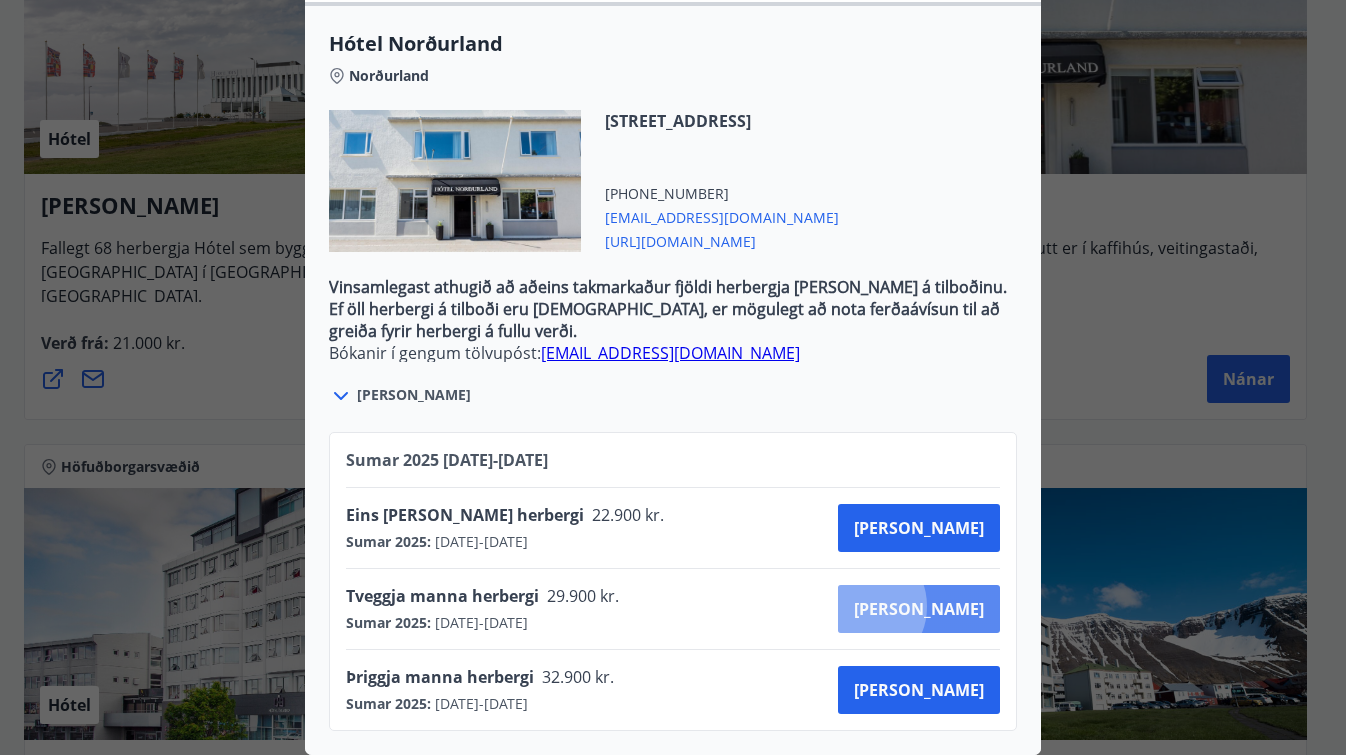 click on "[PERSON_NAME]" at bounding box center [919, 609] 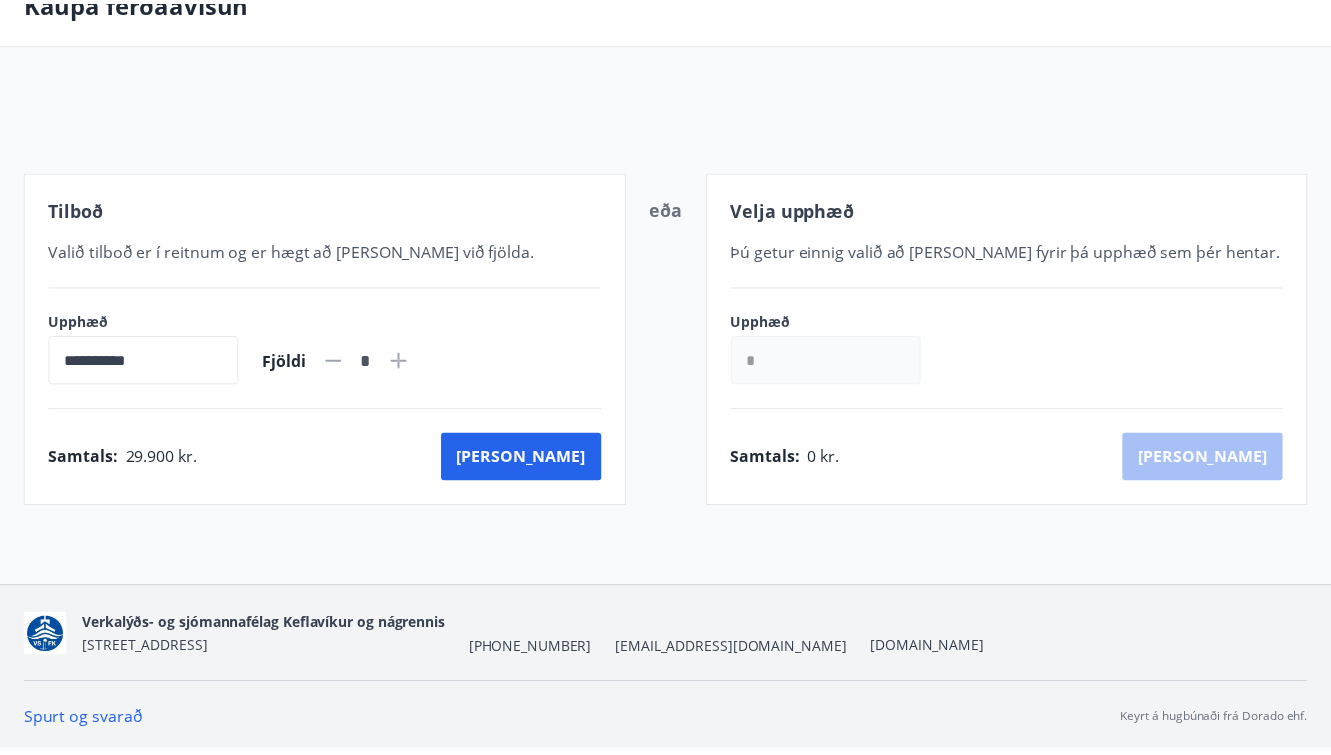 scroll, scrollTop: 120, scrollLeft: 0, axis: vertical 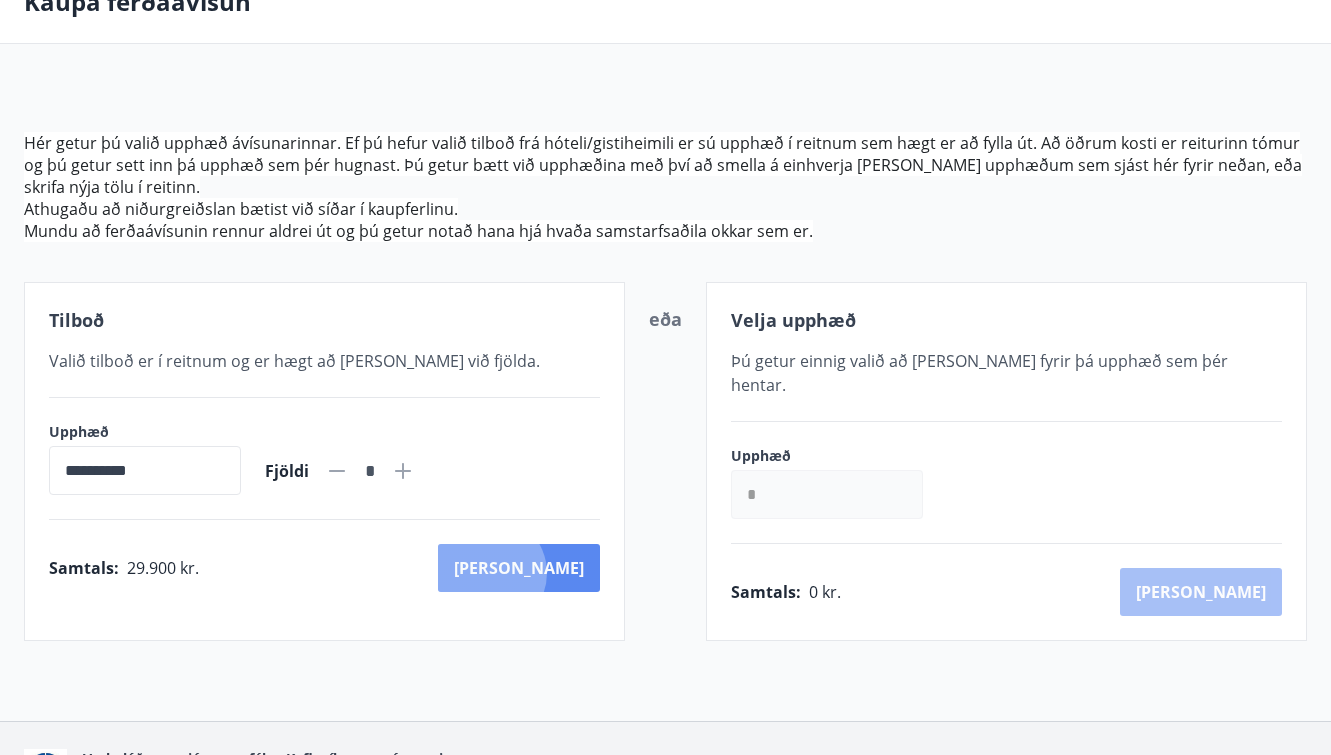 click on "[PERSON_NAME]" at bounding box center [519, 568] 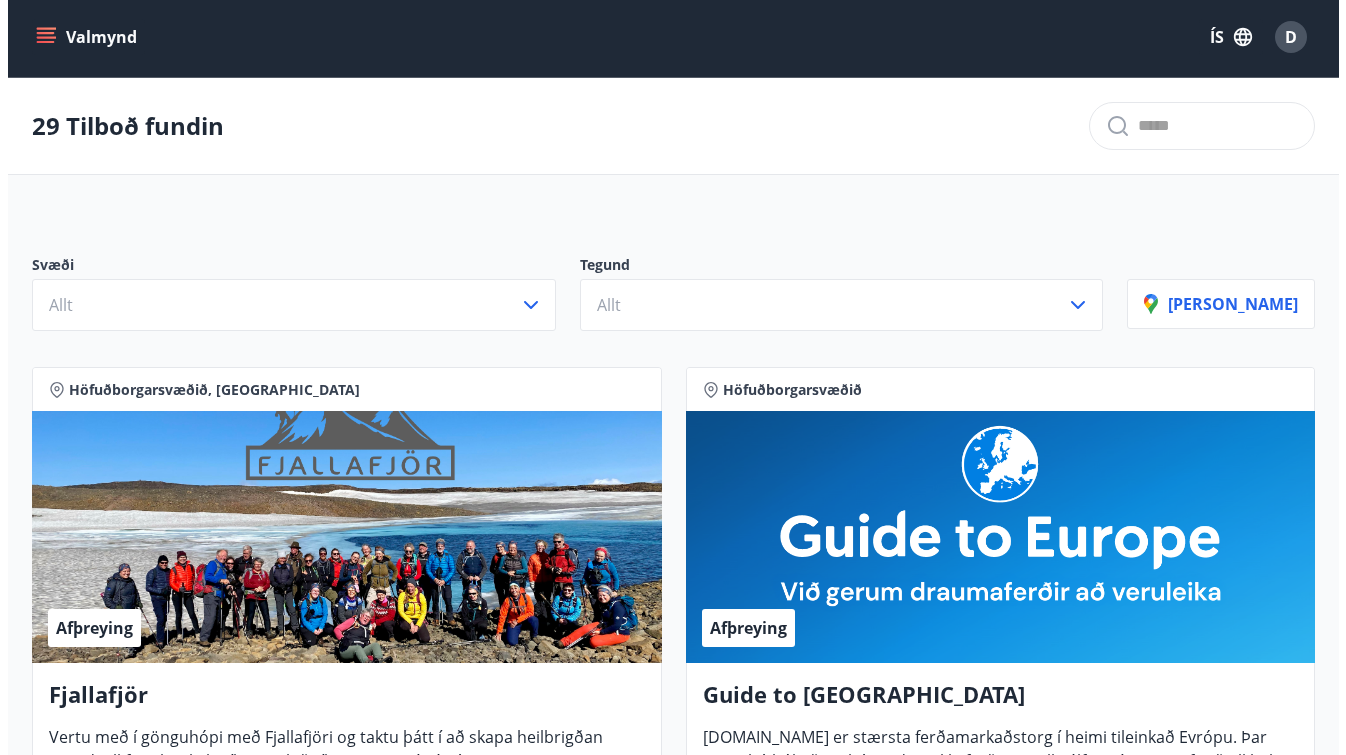 scroll, scrollTop: 7, scrollLeft: 0, axis: vertical 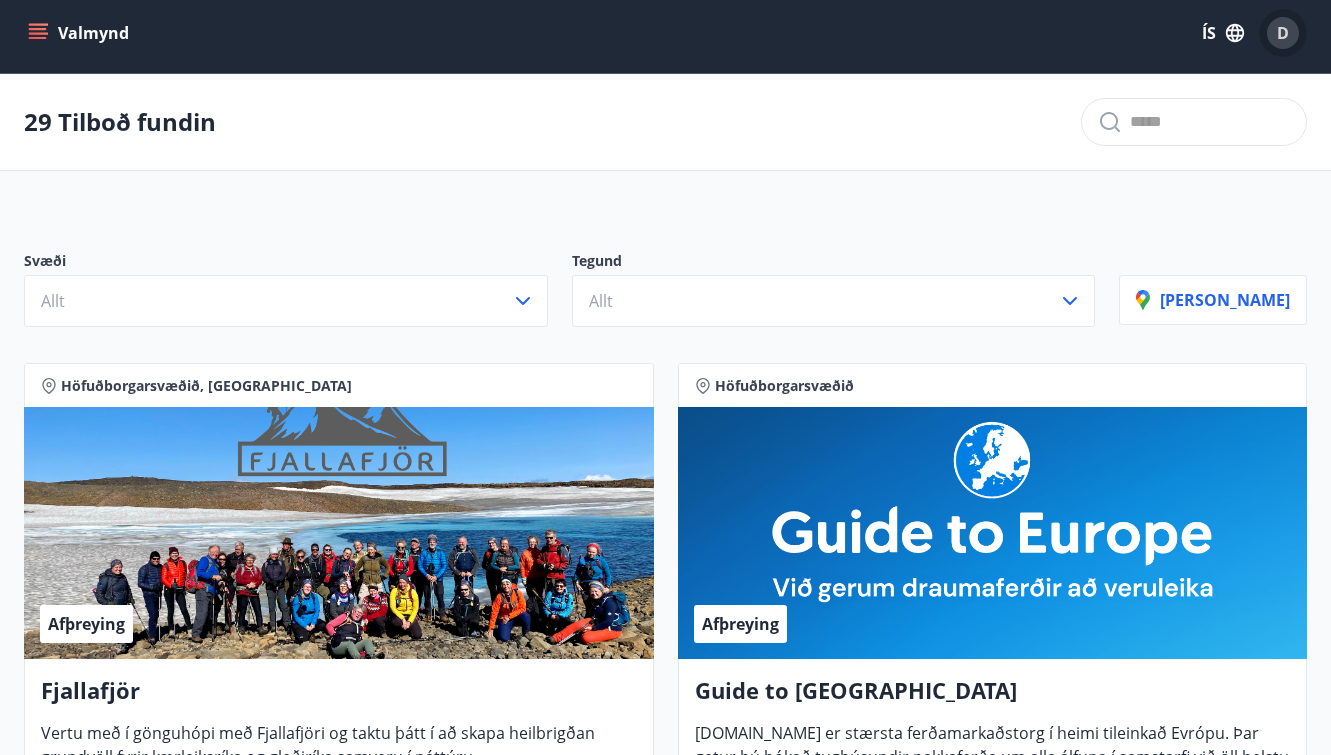 click on "D" at bounding box center (1283, 33) 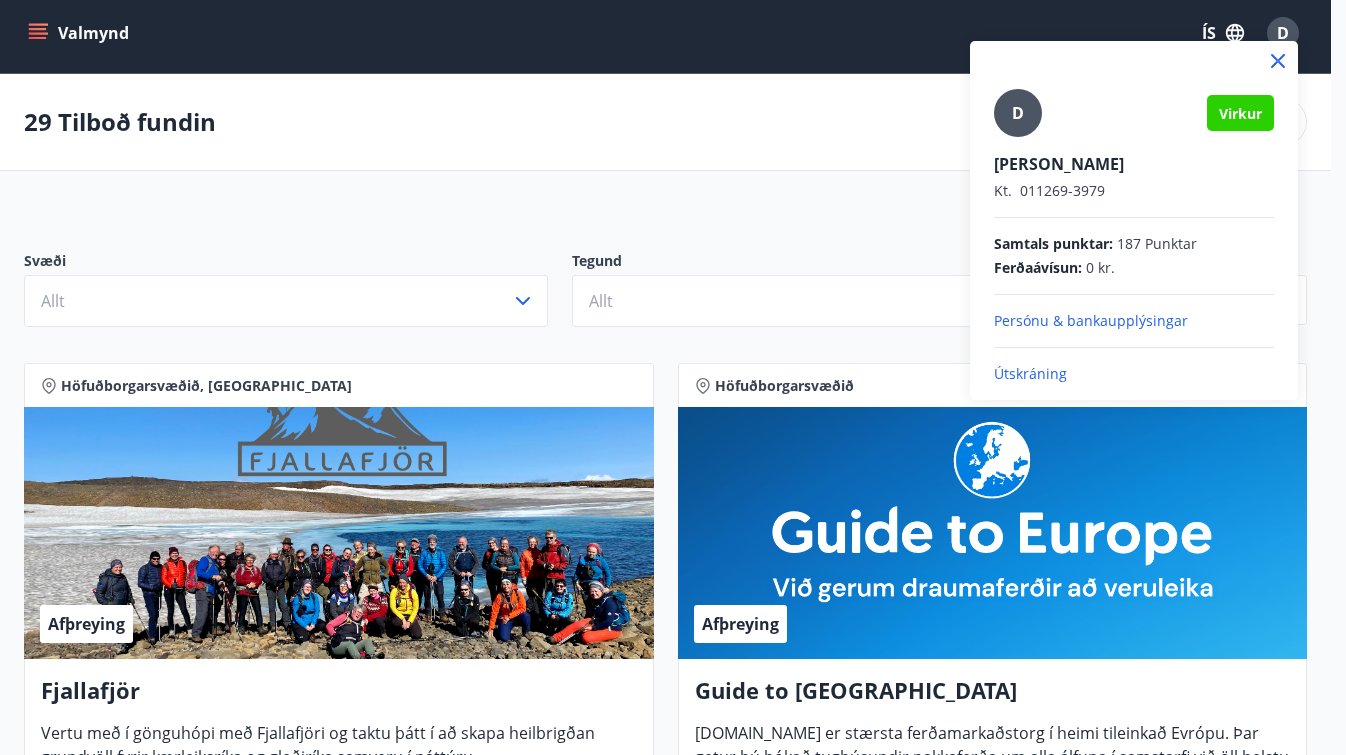click on "Útskráning" at bounding box center [1134, 374] 